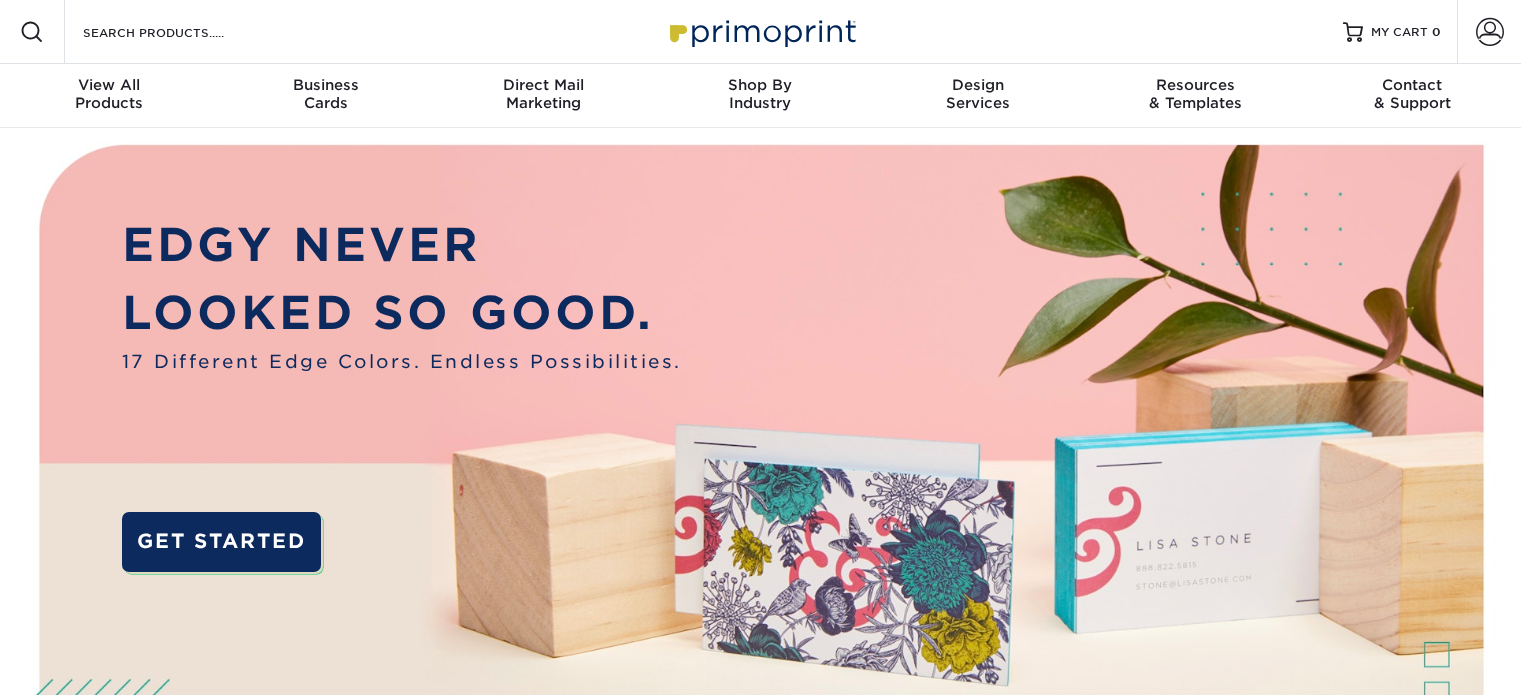 scroll, scrollTop: 0, scrollLeft: 0, axis: both 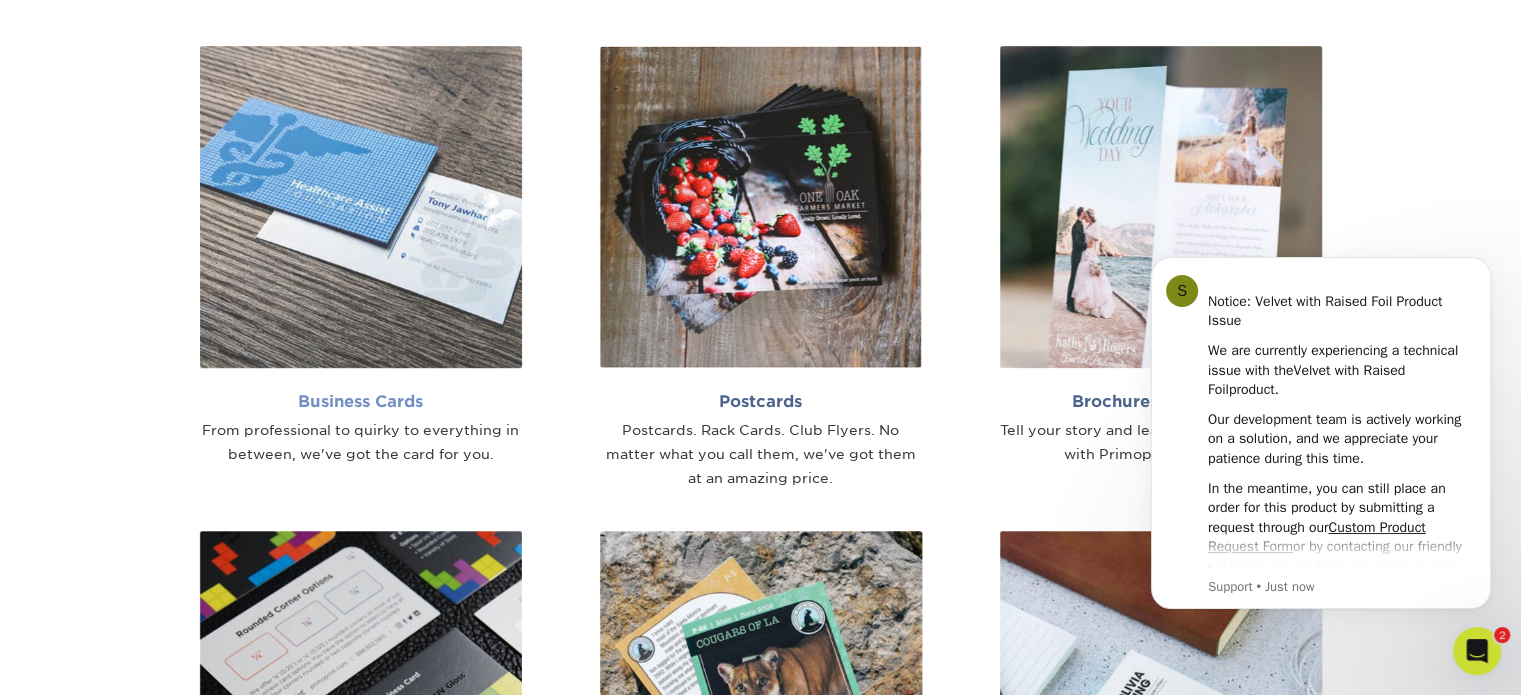 click on "Business Cards" at bounding box center (361, 401) 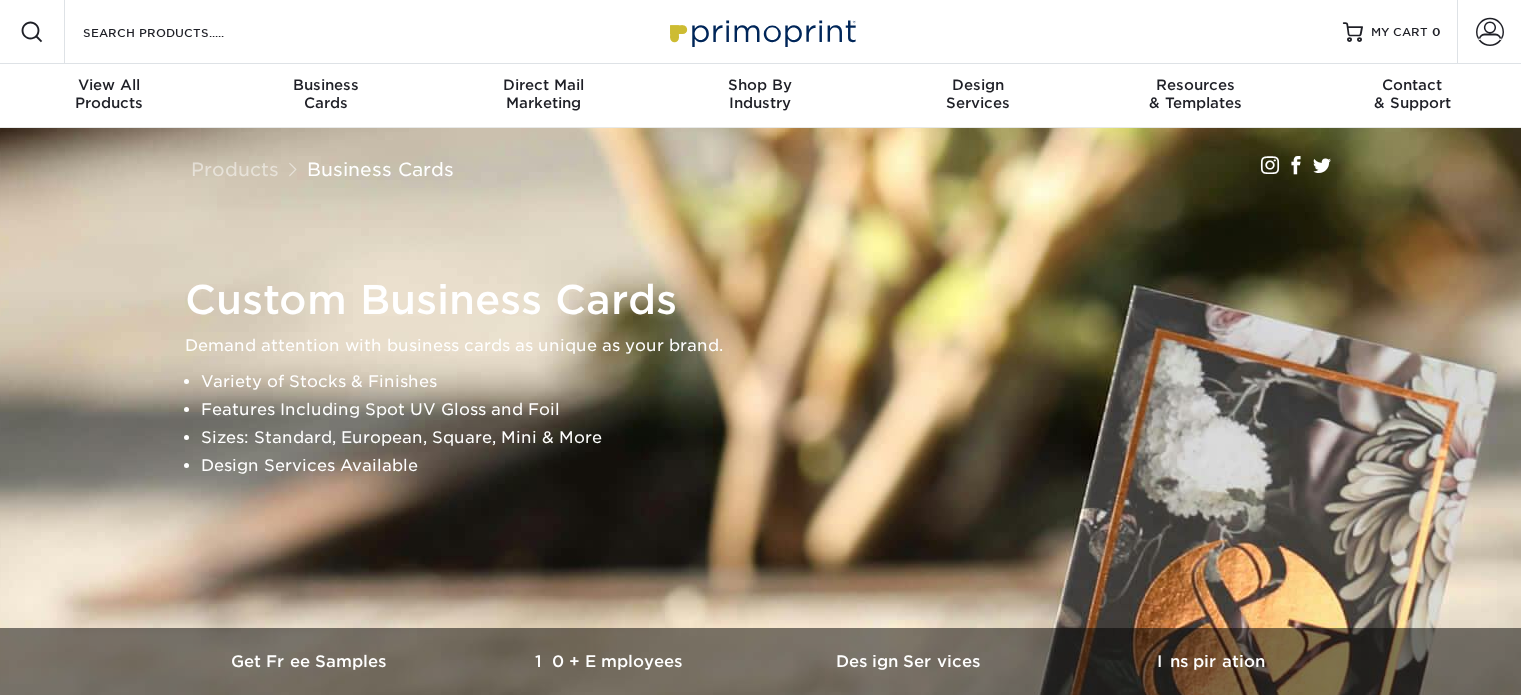 scroll, scrollTop: 0, scrollLeft: 0, axis: both 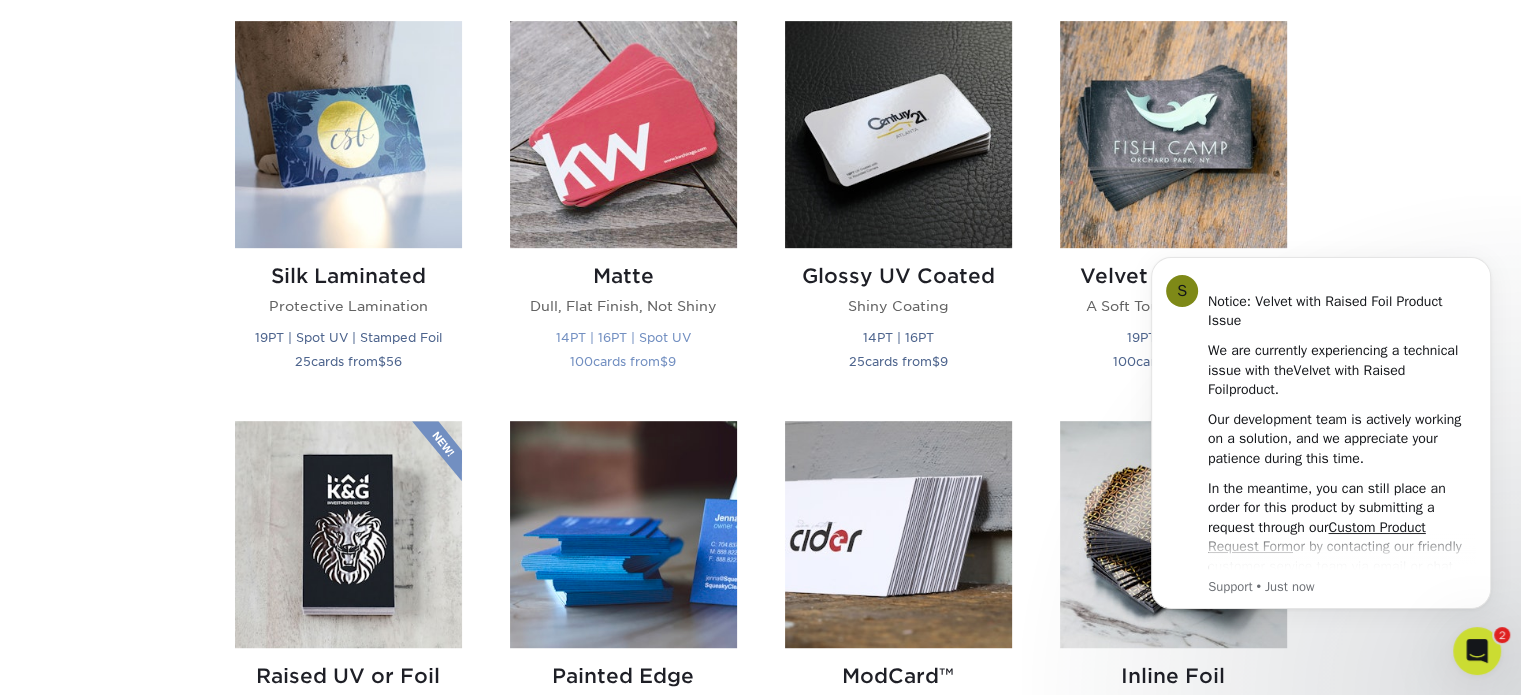 click on "Matte" at bounding box center [623, 276] 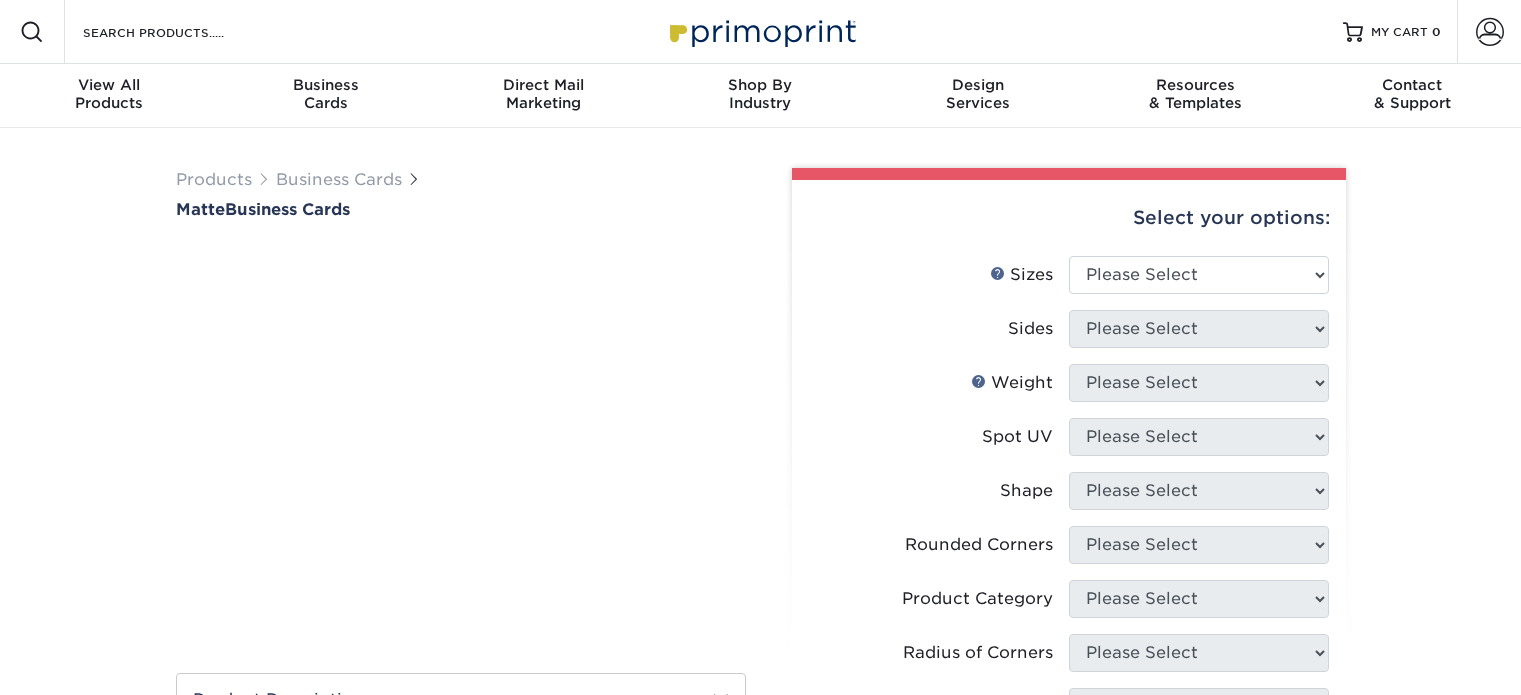 scroll, scrollTop: 0, scrollLeft: 0, axis: both 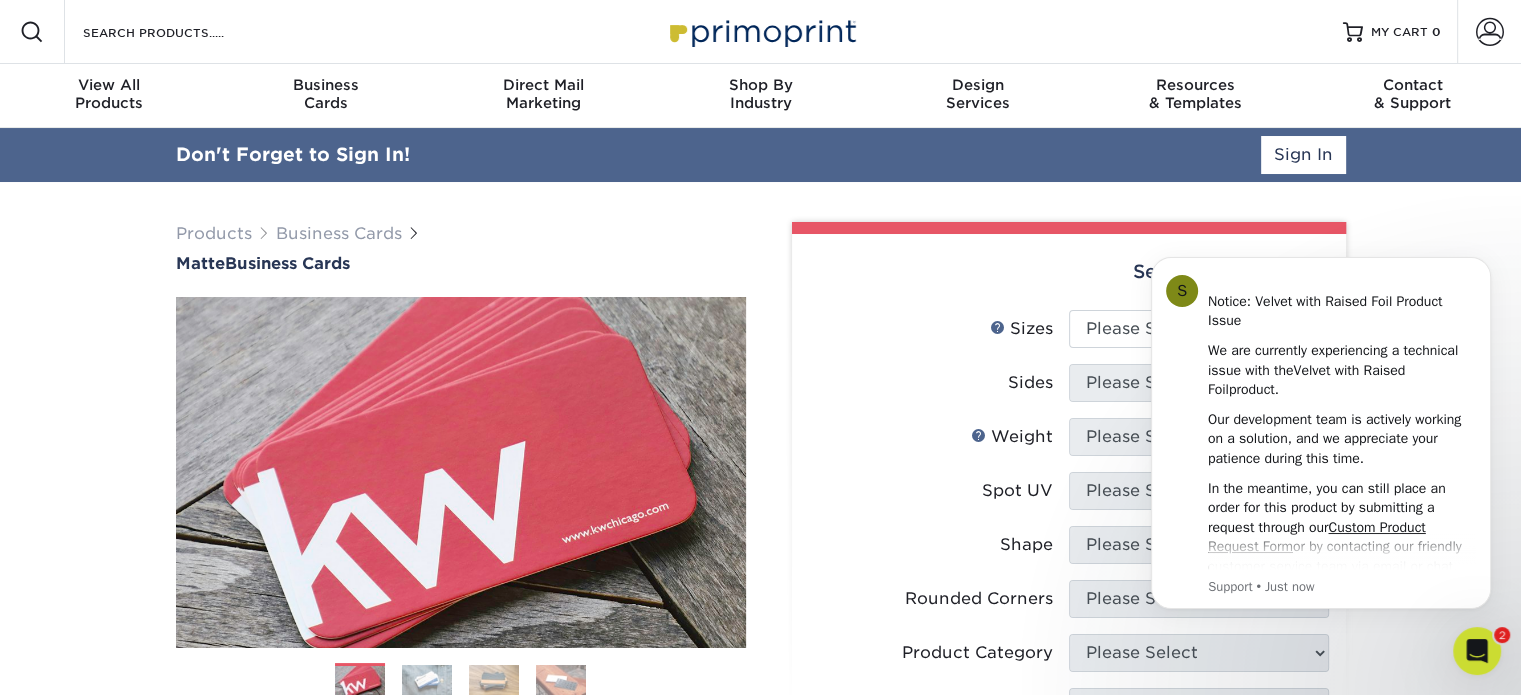 click on "Notice: Velvet with Raised Foil Product Issue" at bounding box center (1342, 311) 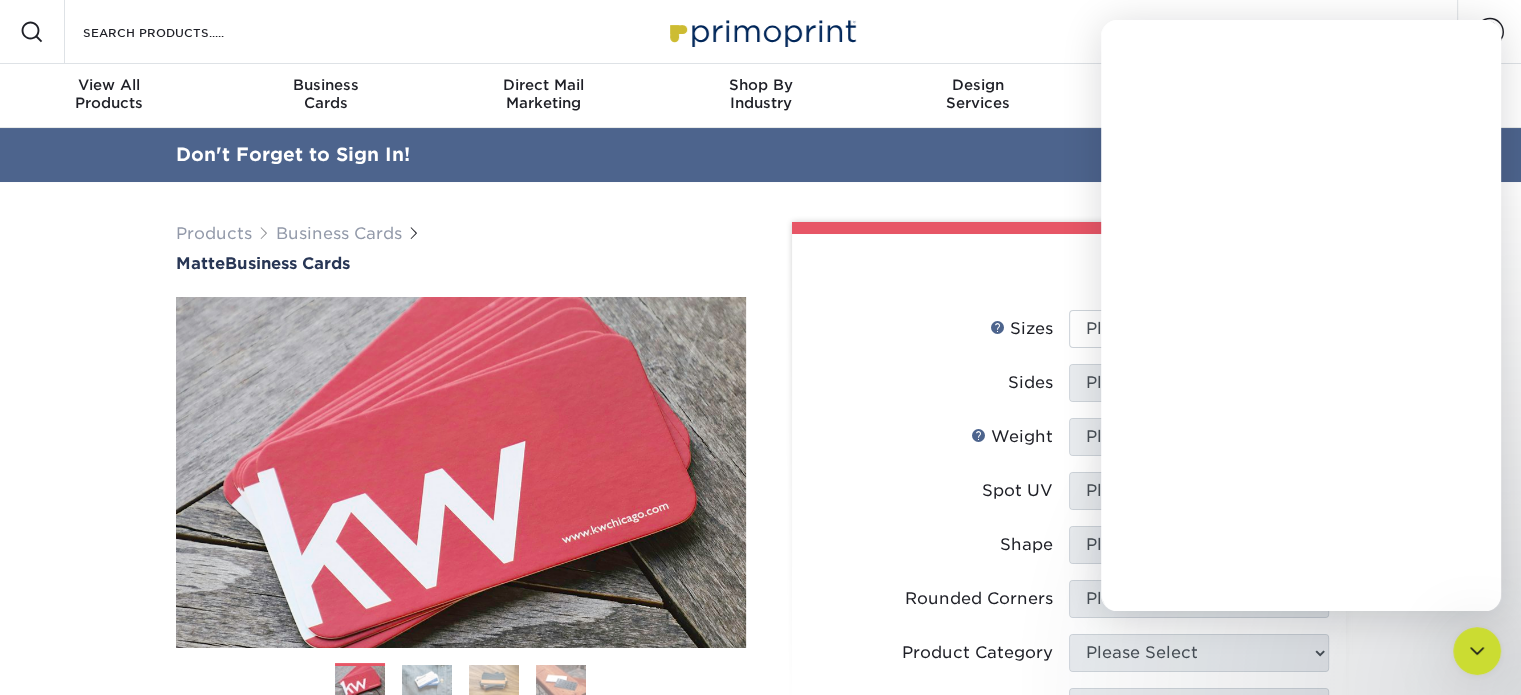 scroll, scrollTop: 0, scrollLeft: 0, axis: both 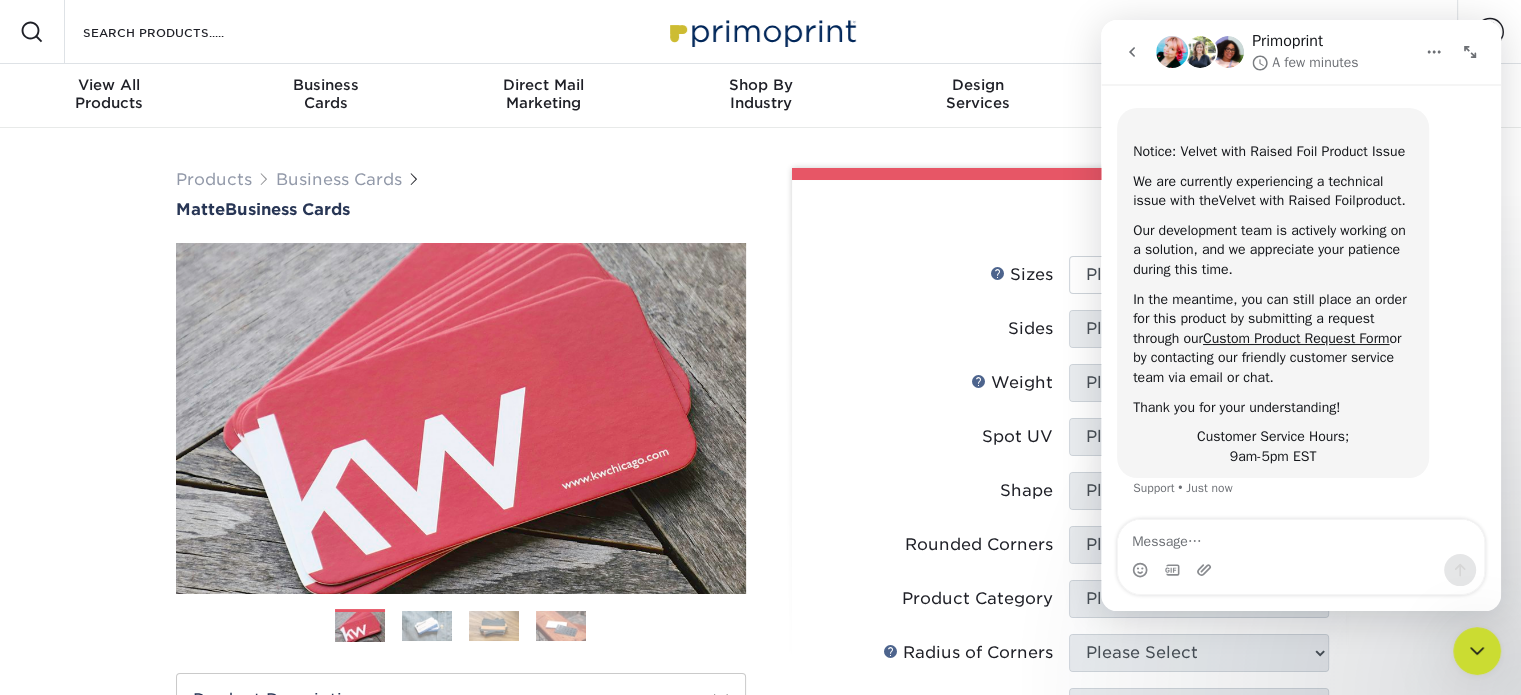 click on "Sizes Help Sizes" at bounding box center (939, 275) 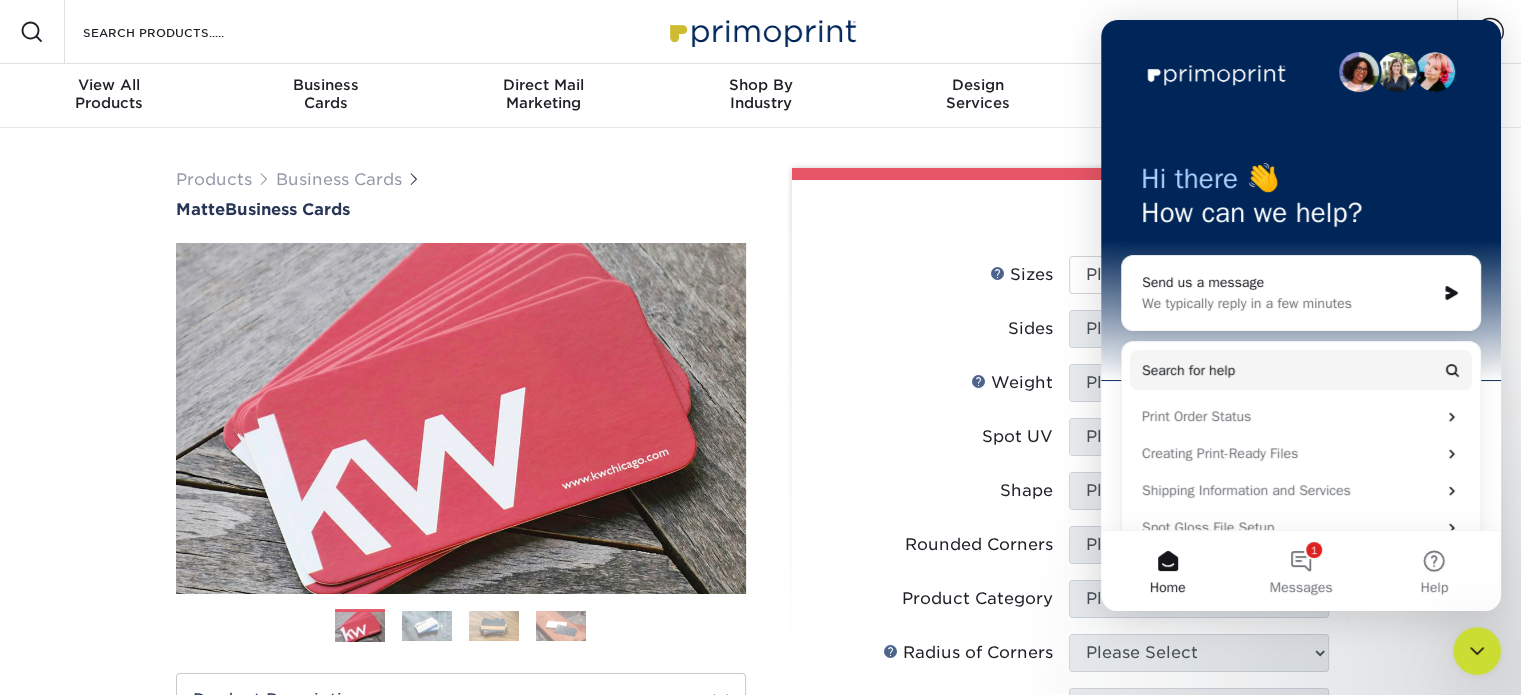 click on "Home" at bounding box center [1167, 571] 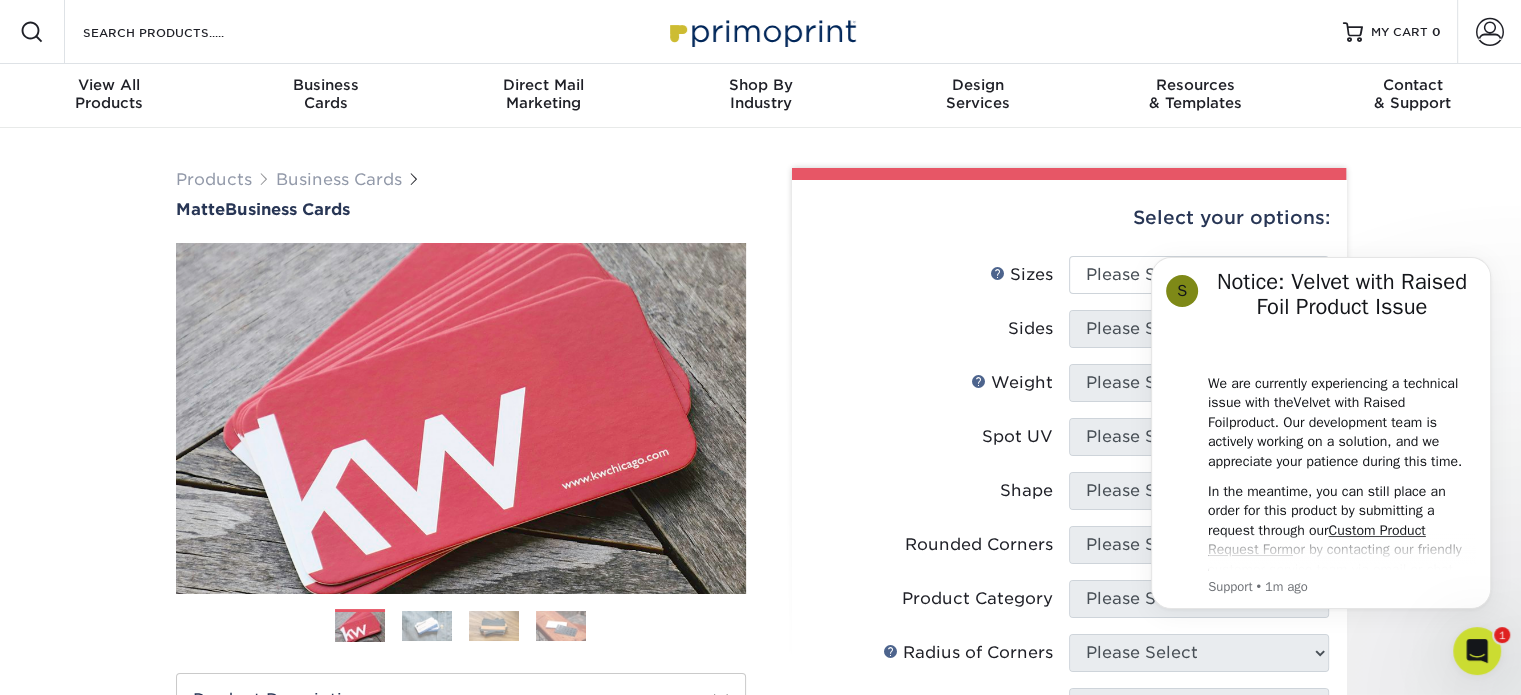scroll, scrollTop: 0, scrollLeft: 0, axis: both 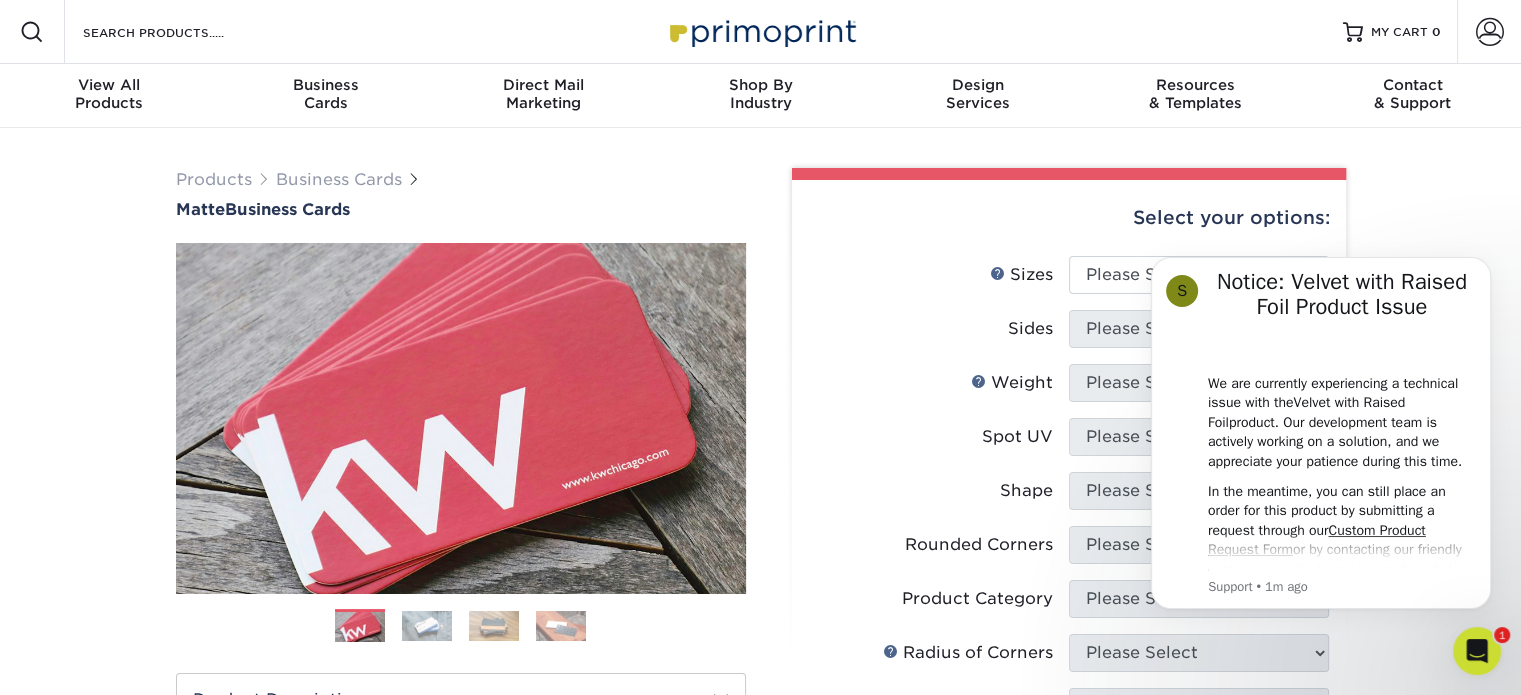click 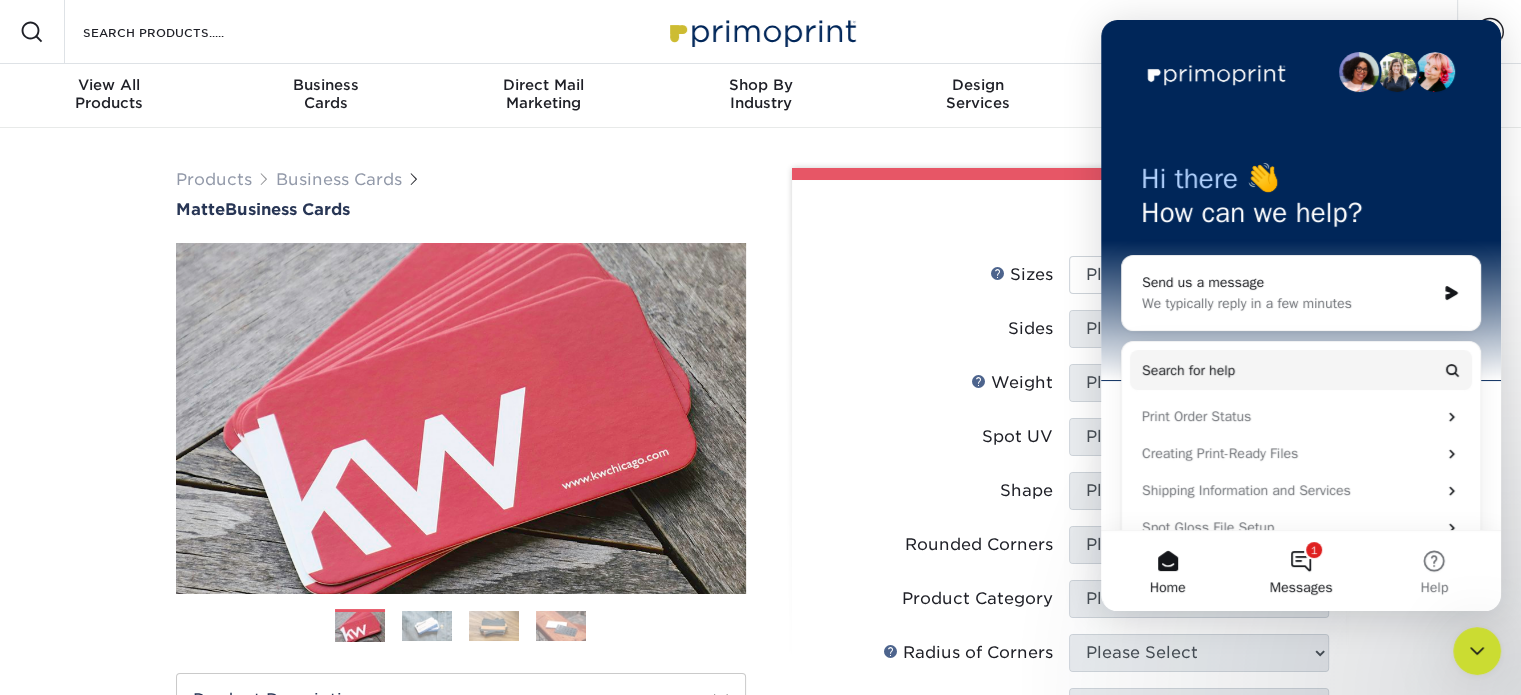 click on "1 Messages" at bounding box center [1300, 571] 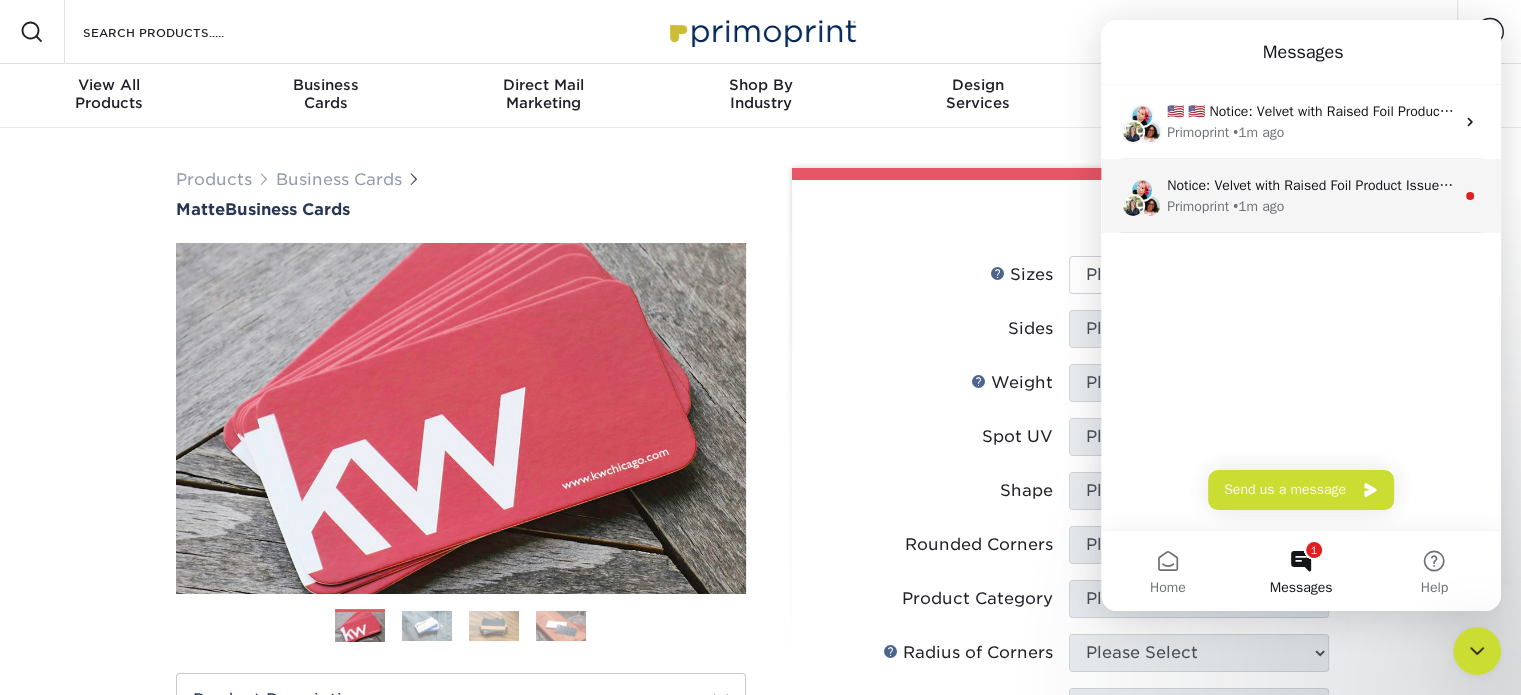 click on "Primoprint •  1m ago" at bounding box center [1310, 206] 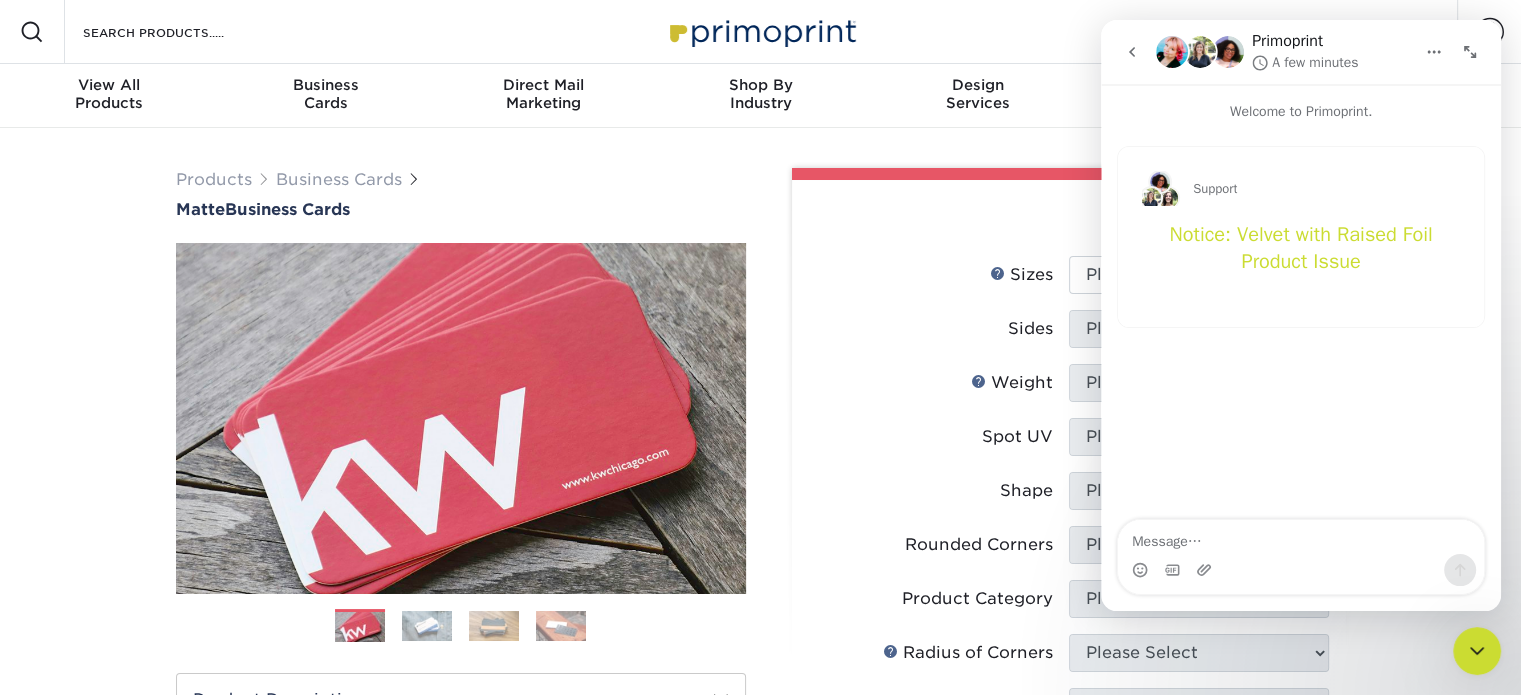 click 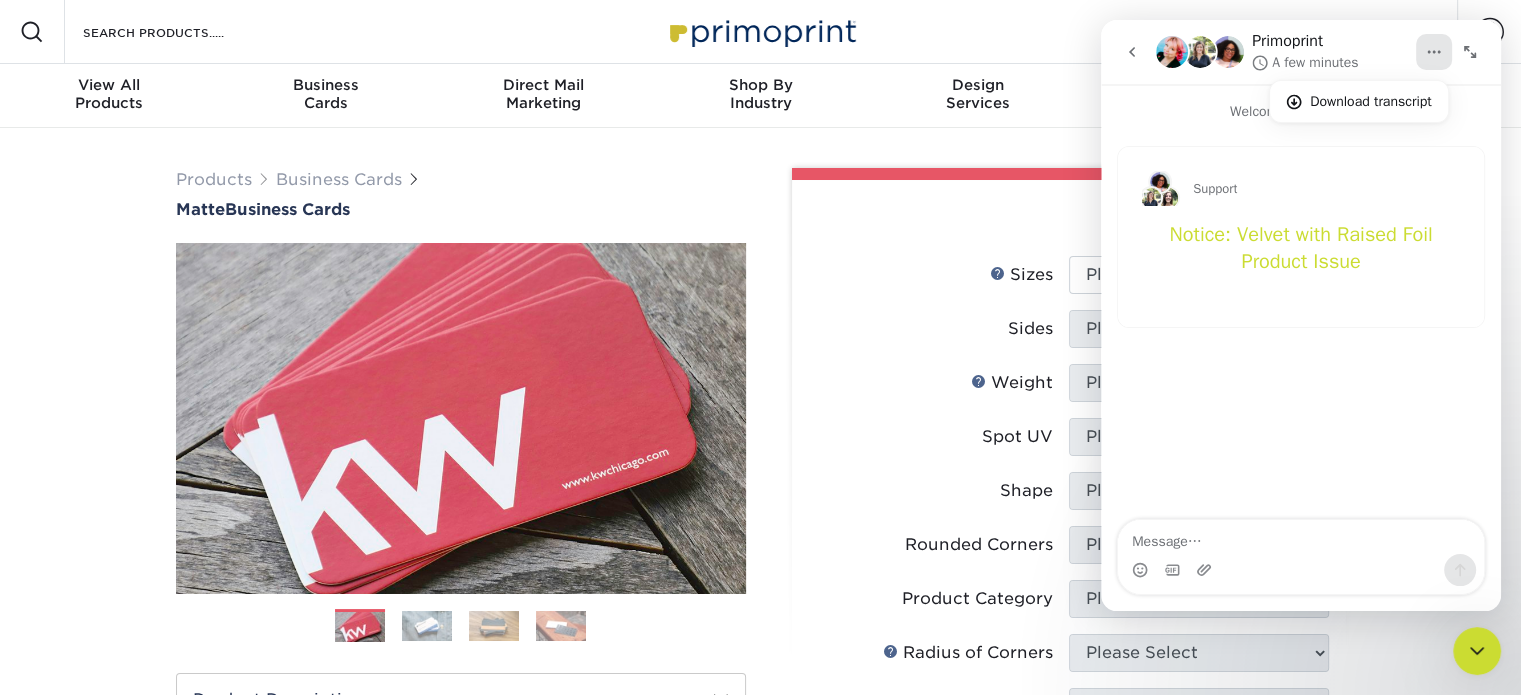 click 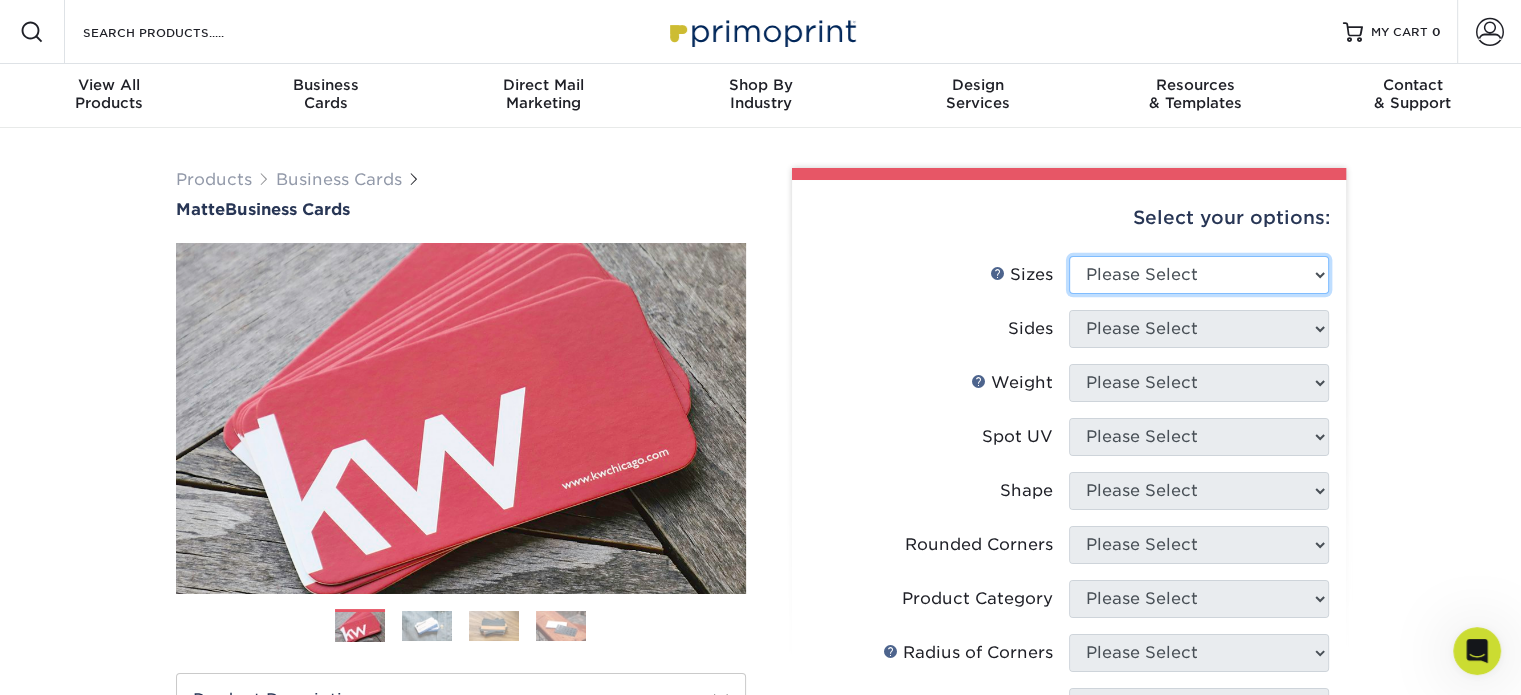 click on "Please Select
1.5" x 3.5"  - Mini
1.75" x 3.5" - Mini
2" x 2" - Square
2" x 3" - Mini
2" x 3.5" - Standard
2" x 7" - Foldover Card
2.125" x 3.375" - European
2.5" x 2.5" - Square 3.5" x 4" - Foldover Card" at bounding box center [1199, 275] 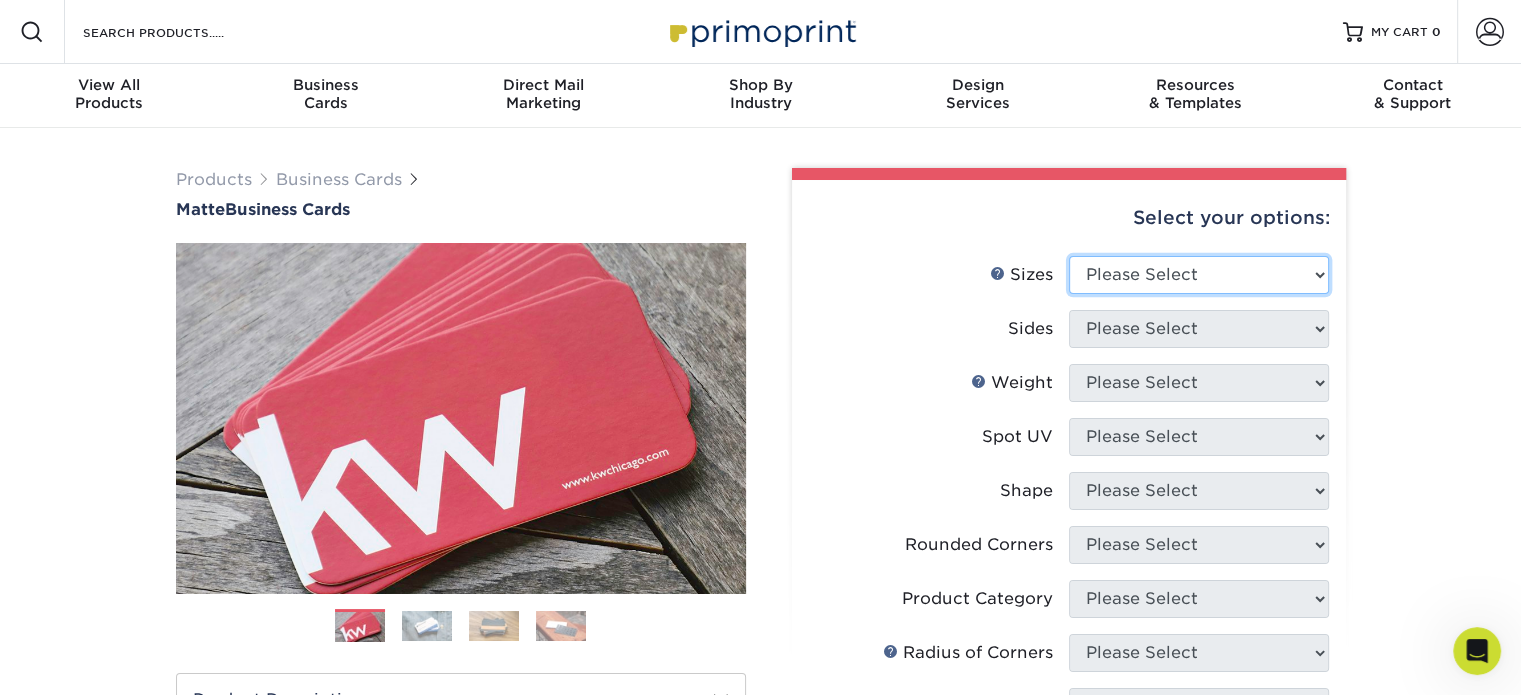 select on "2.50x2.50" 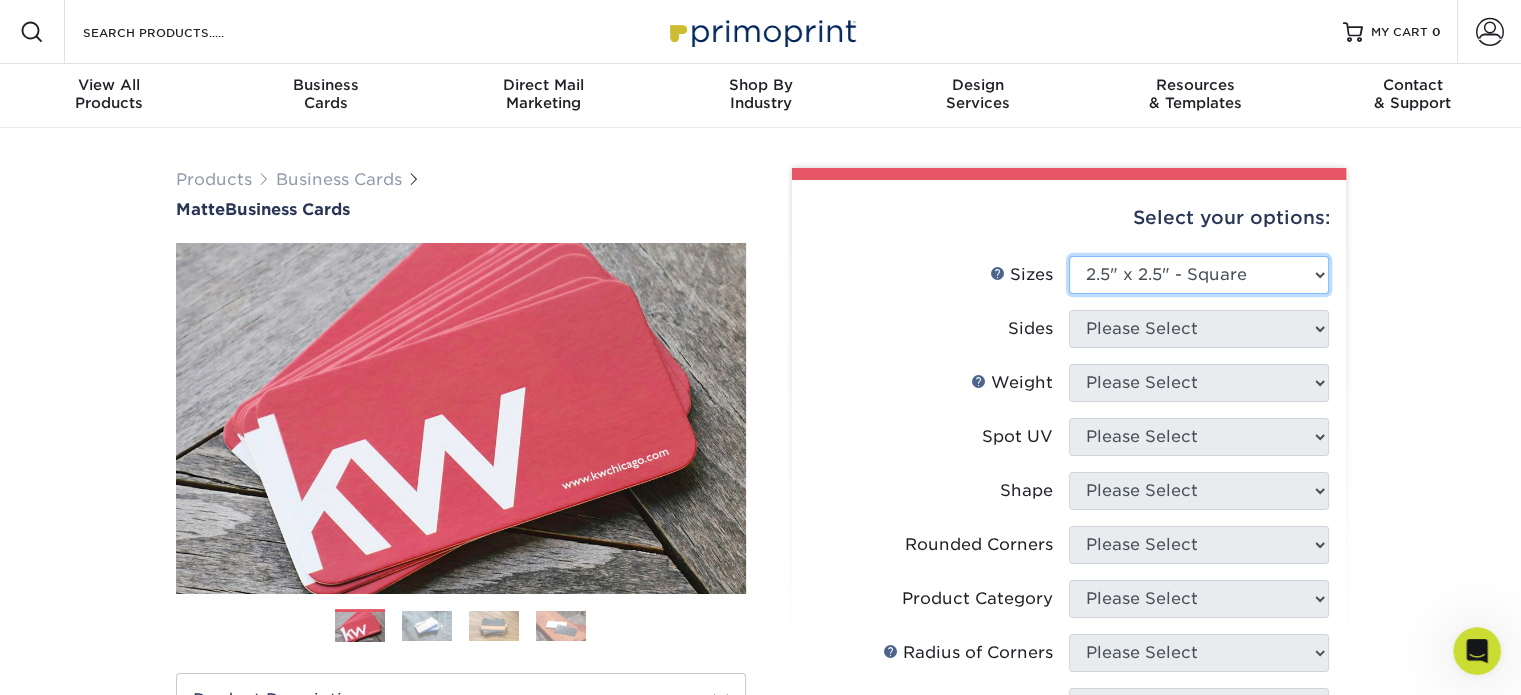 click on "Please Select
1.5" x 3.5"  - Mini
1.75" x 3.5" - Mini
2" x 2" - Square
2" x 3" - Mini
2" x 3.5" - Standard
2" x 7" - Foldover Card
2.125" x 3.375" - European
2.5" x 2.5" - Square 3.5" x 4" - Foldover Card" at bounding box center (1199, 275) 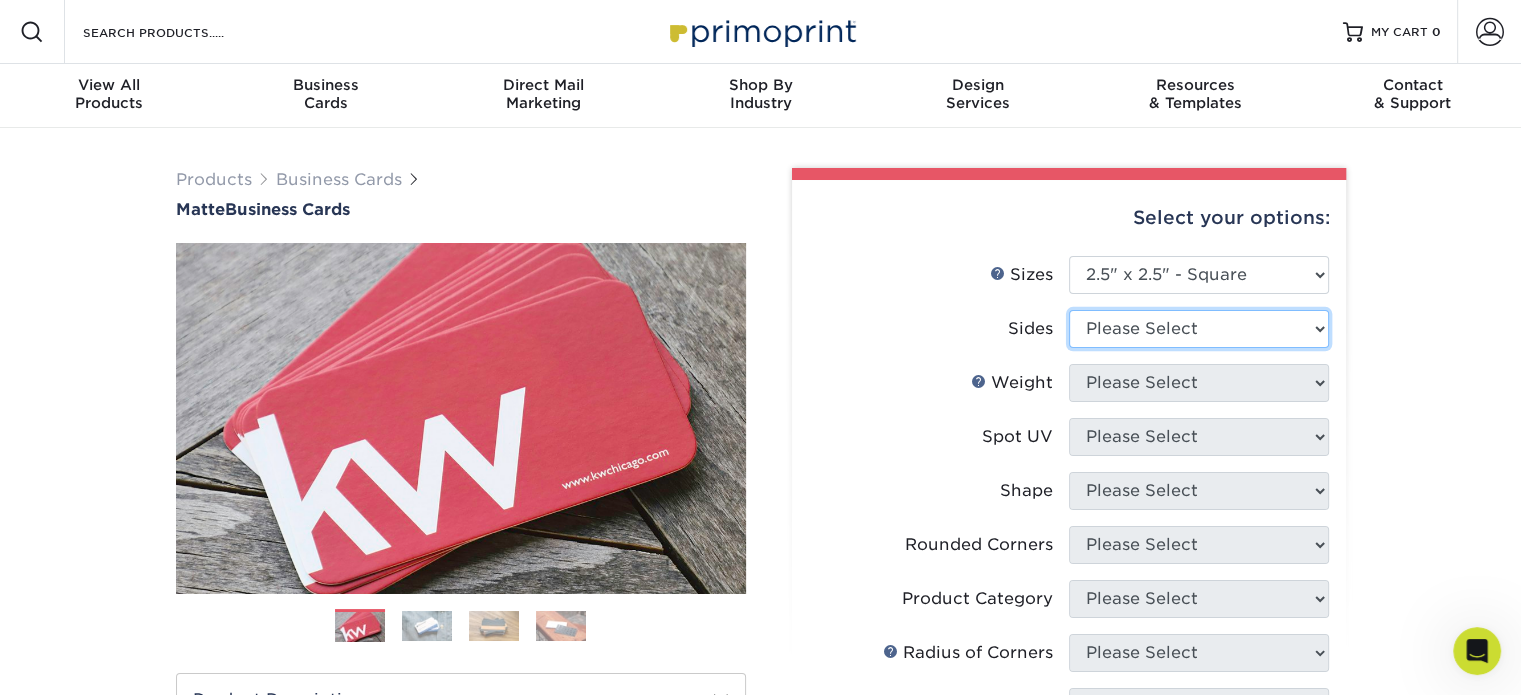 click on "Please Select Print Both Sides Print Front Only" at bounding box center (1199, 329) 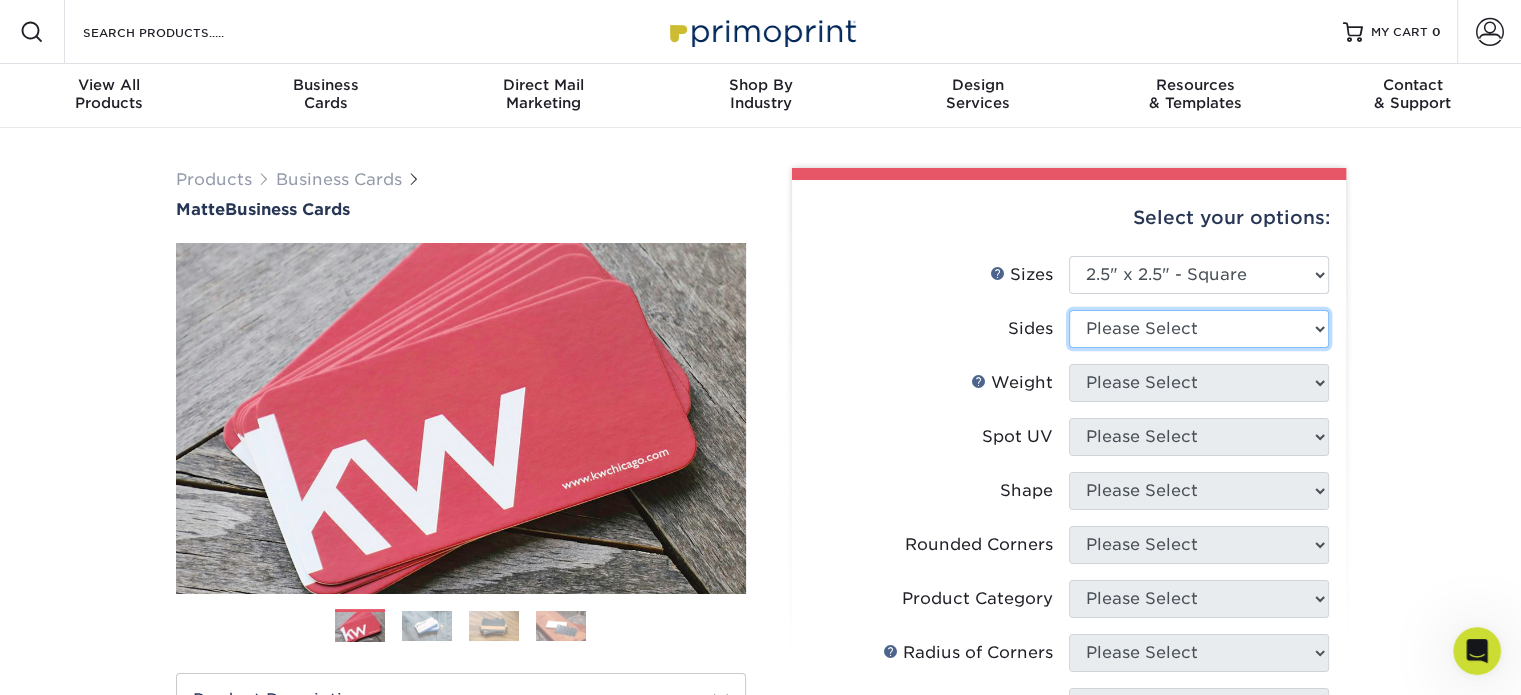 select on "13abbda7-1d64-4f25-8bb2-c179b224825d" 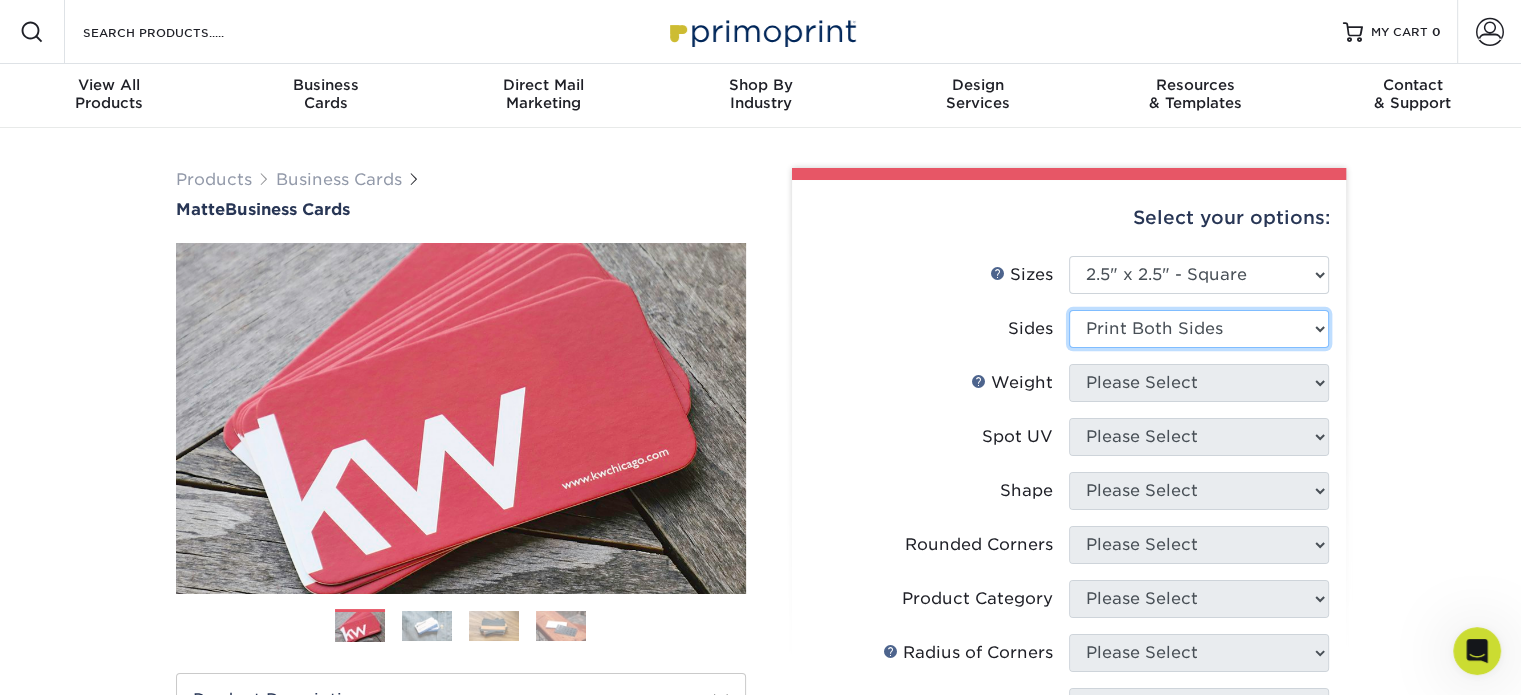 click on "Please Select Print Both Sides Print Front Only" at bounding box center (1199, 329) 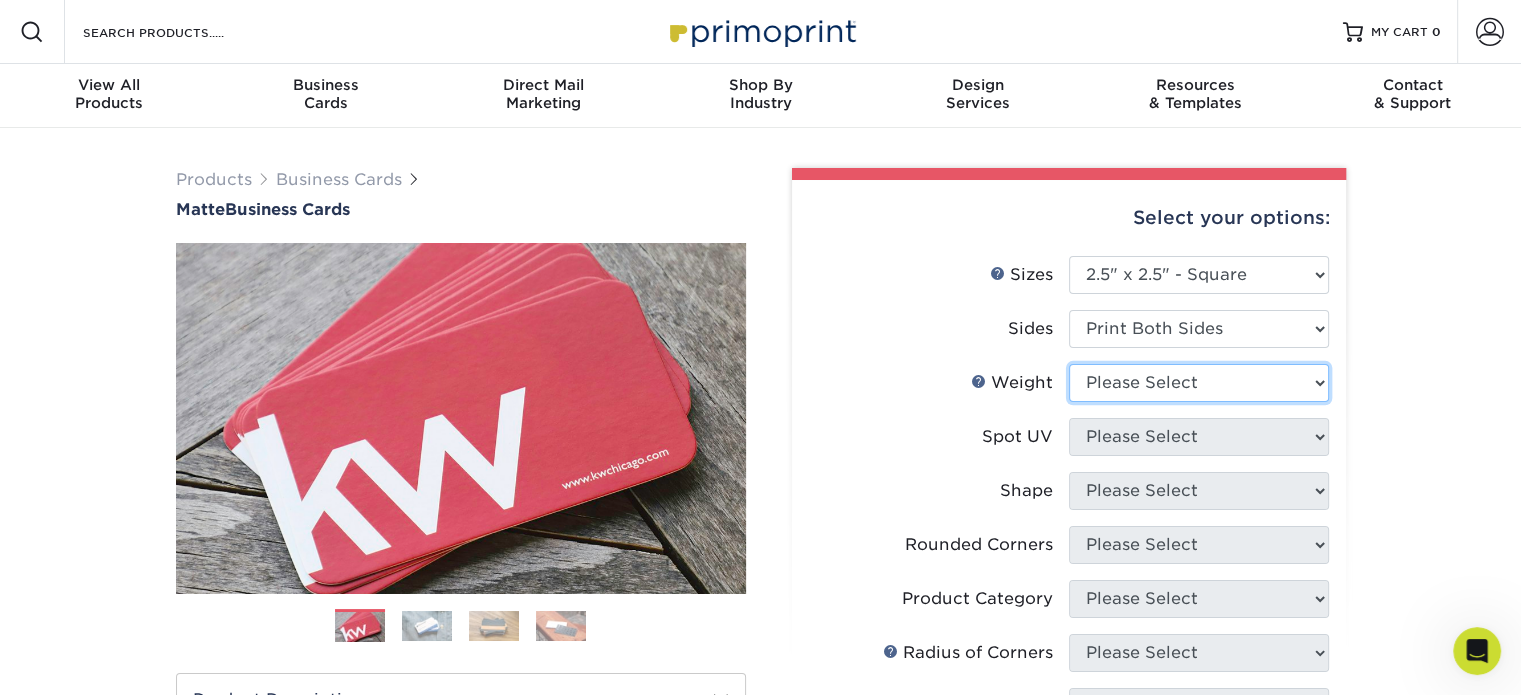 click on "Please Select 16PT 14PT" at bounding box center [1199, 383] 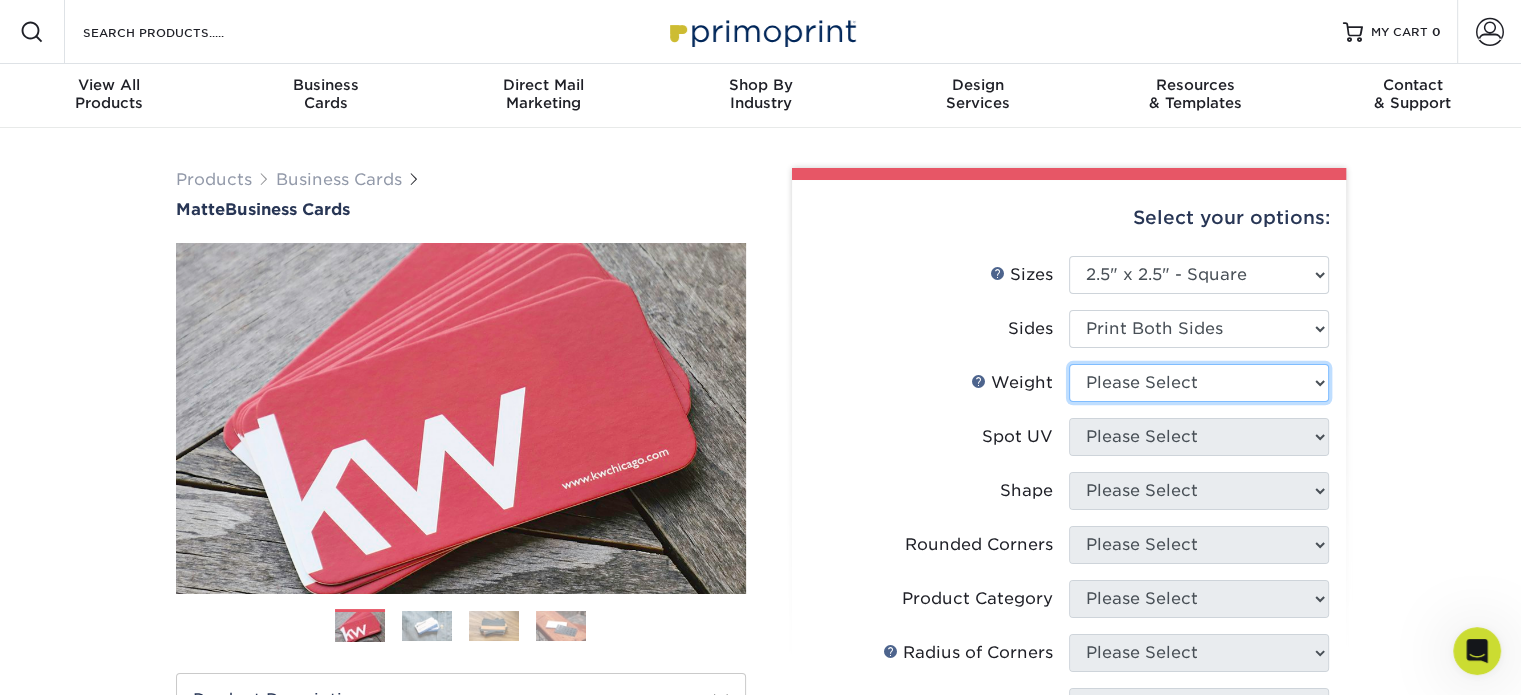 select on "16PT" 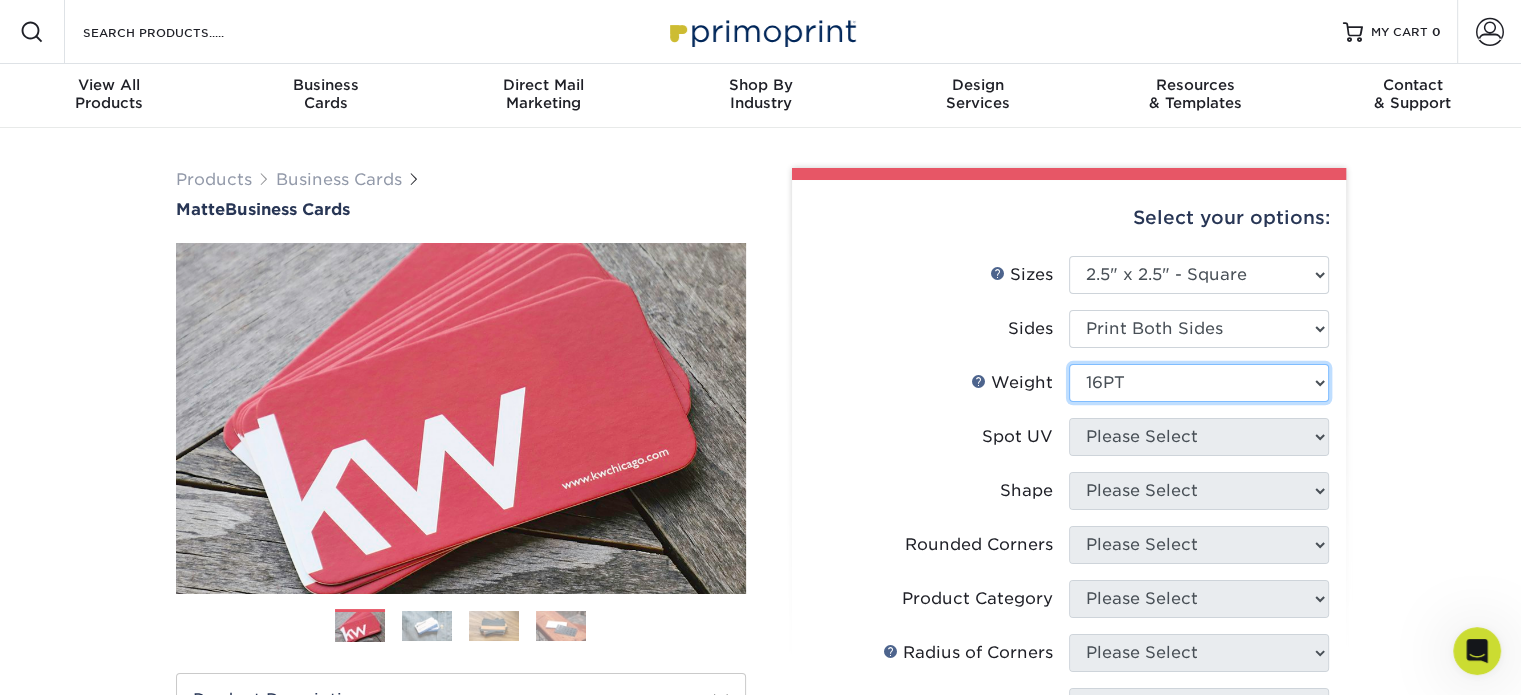 click on "Please Select 16PT 14PT" at bounding box center (1199, 383) 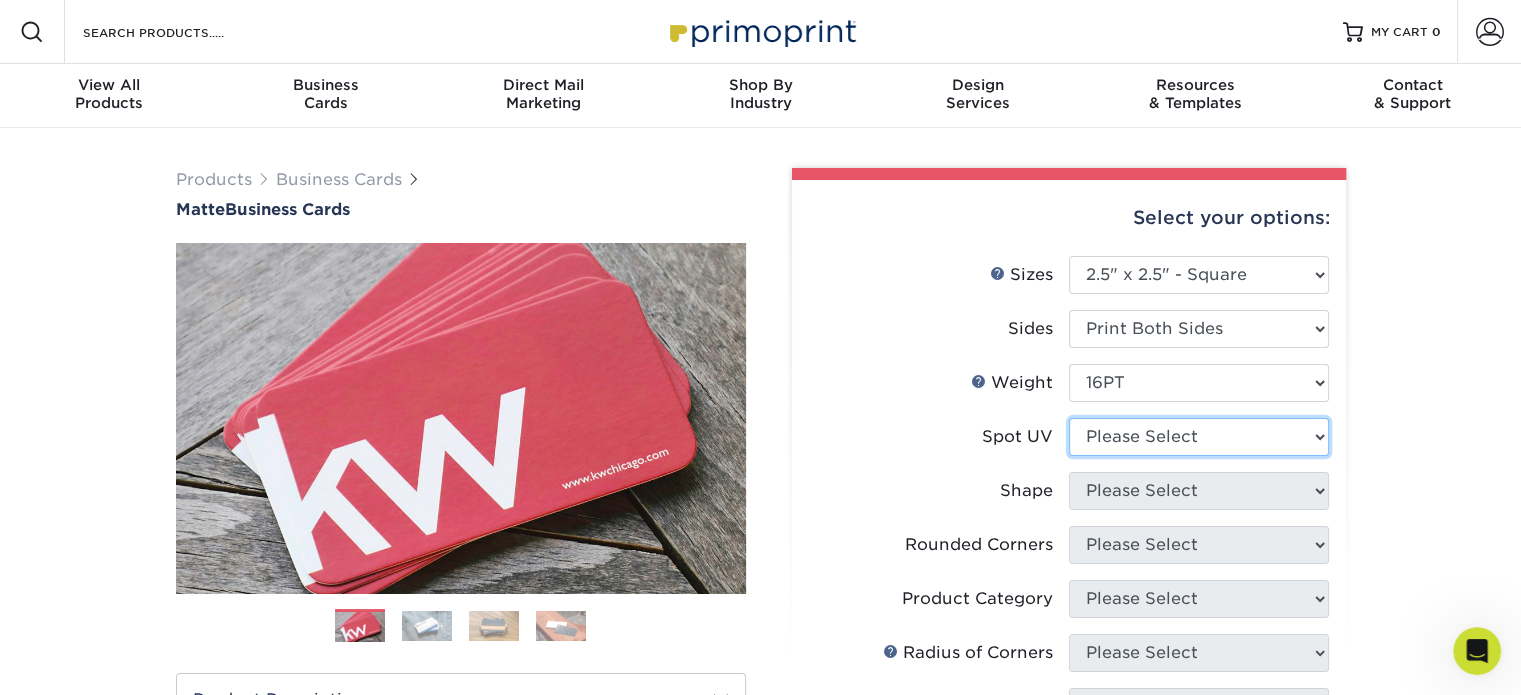 click on "Please Select No Spot UV Front and Back (Both Sides) Front Only Back Only" at bounding box center [1199, 437] 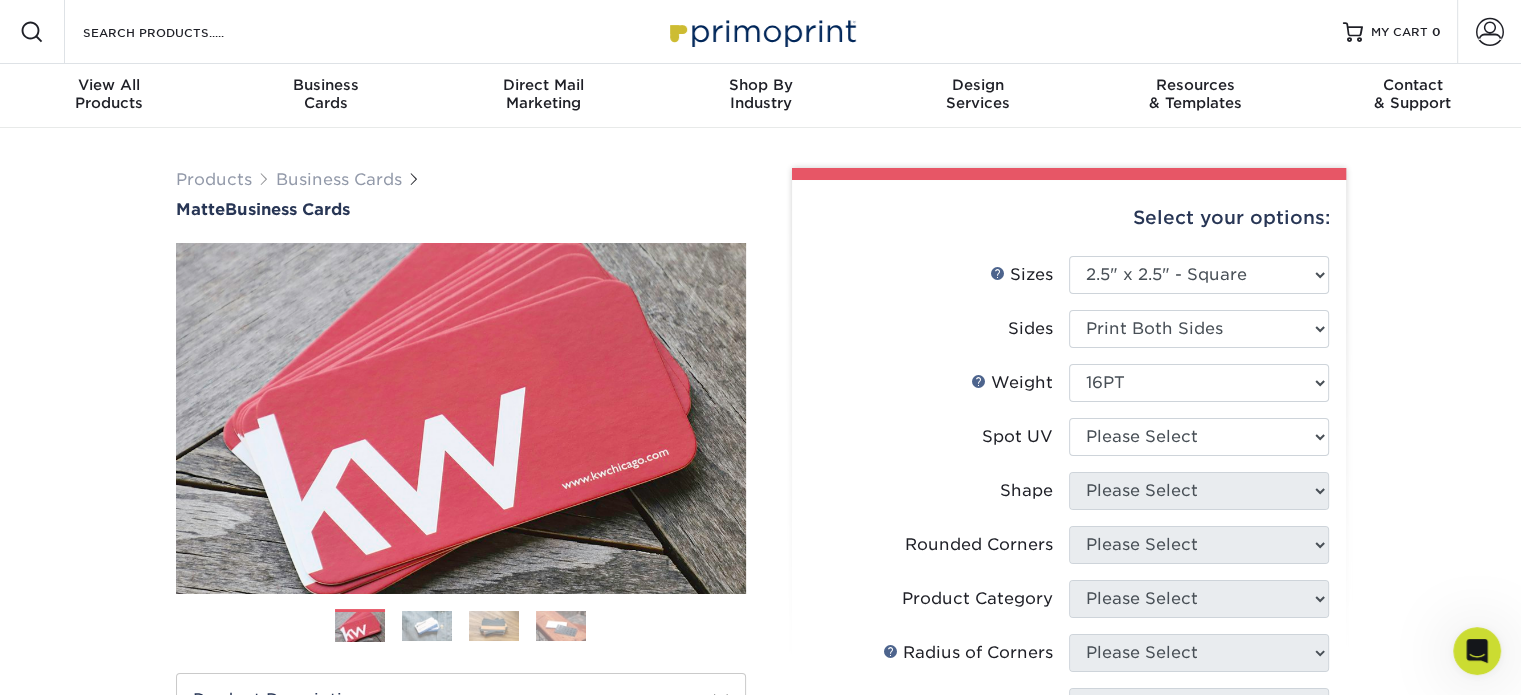click on "Products
Business Cards
Matte  Business Cards
Previous Next
100 $ 9" at bounding box center (760, 679) 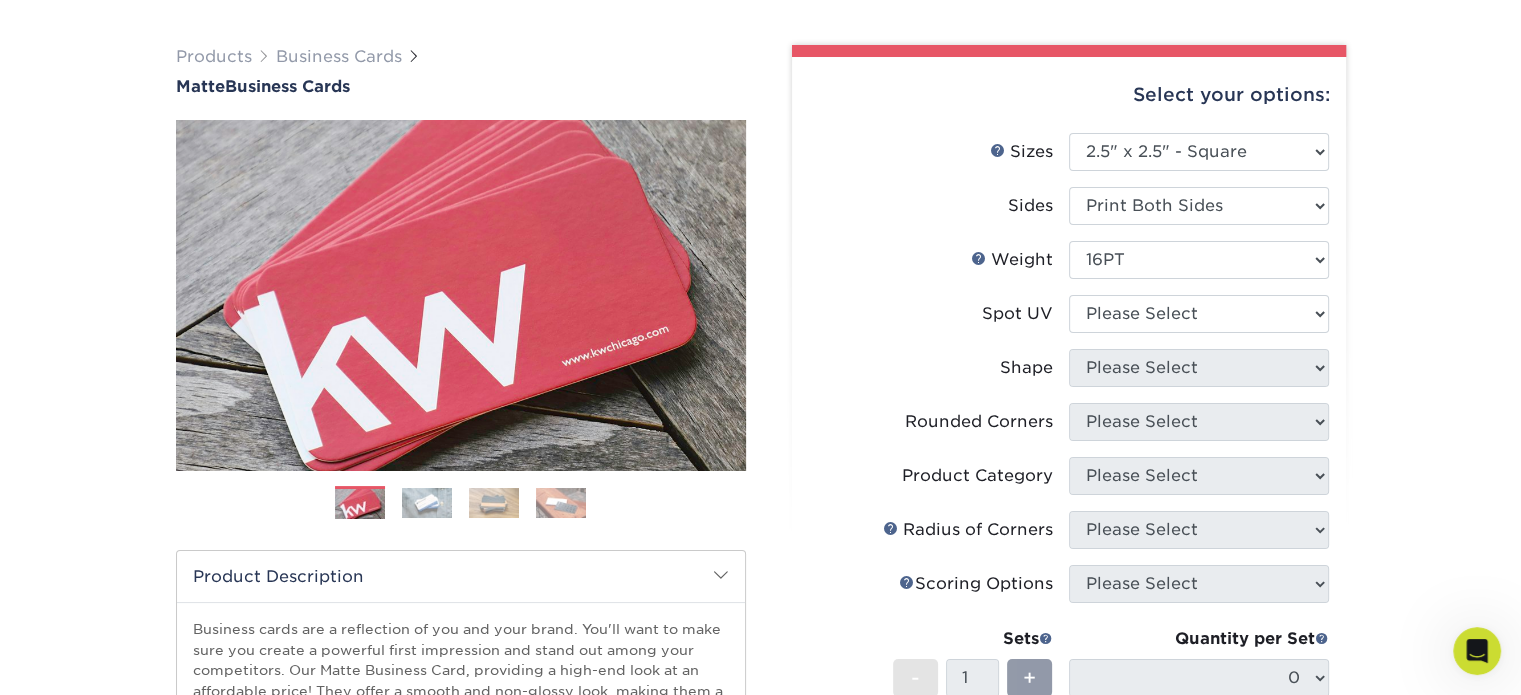 scroll, scrollTop: 124, scrollLeft: 0, axis: vertical 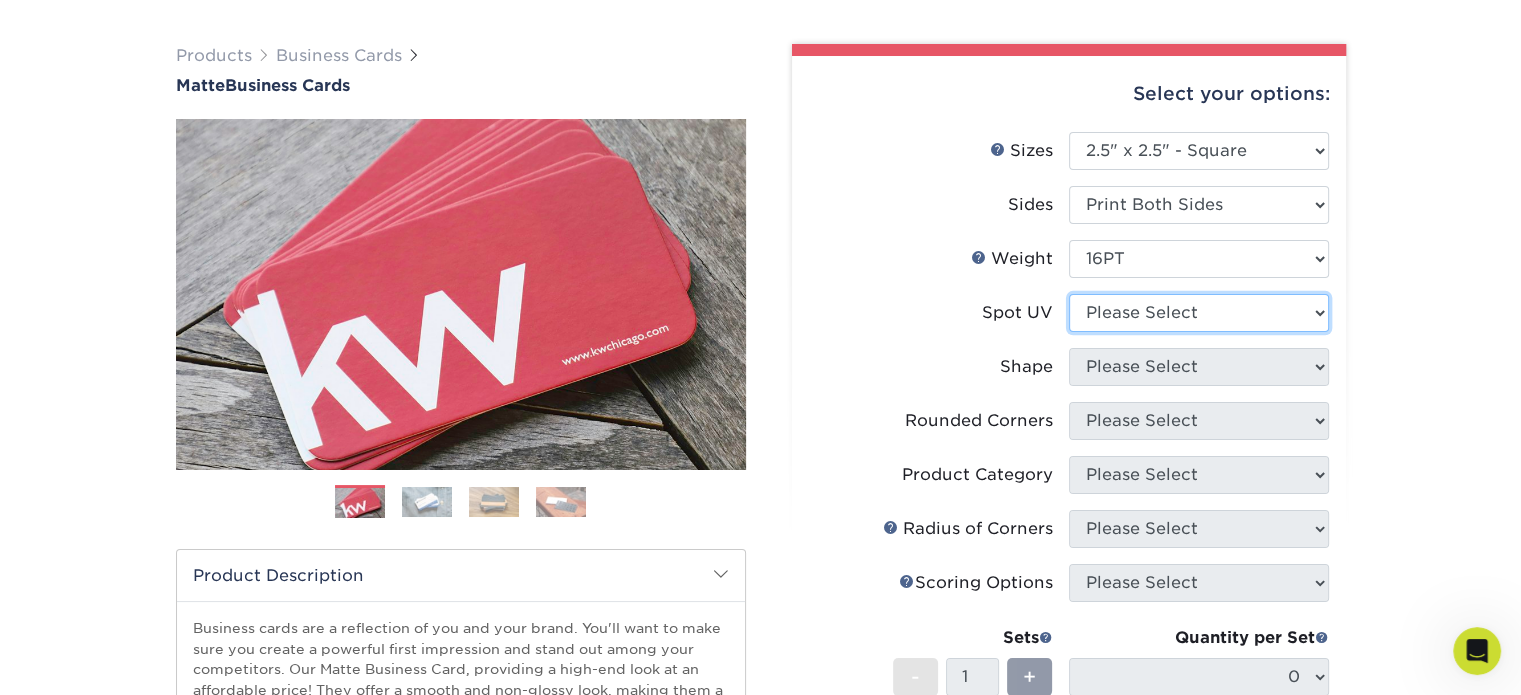 click on "Please Select No Spot UV Front and Back (Both Sides) Front Only Back Only" at bounding box center (1199, 313) 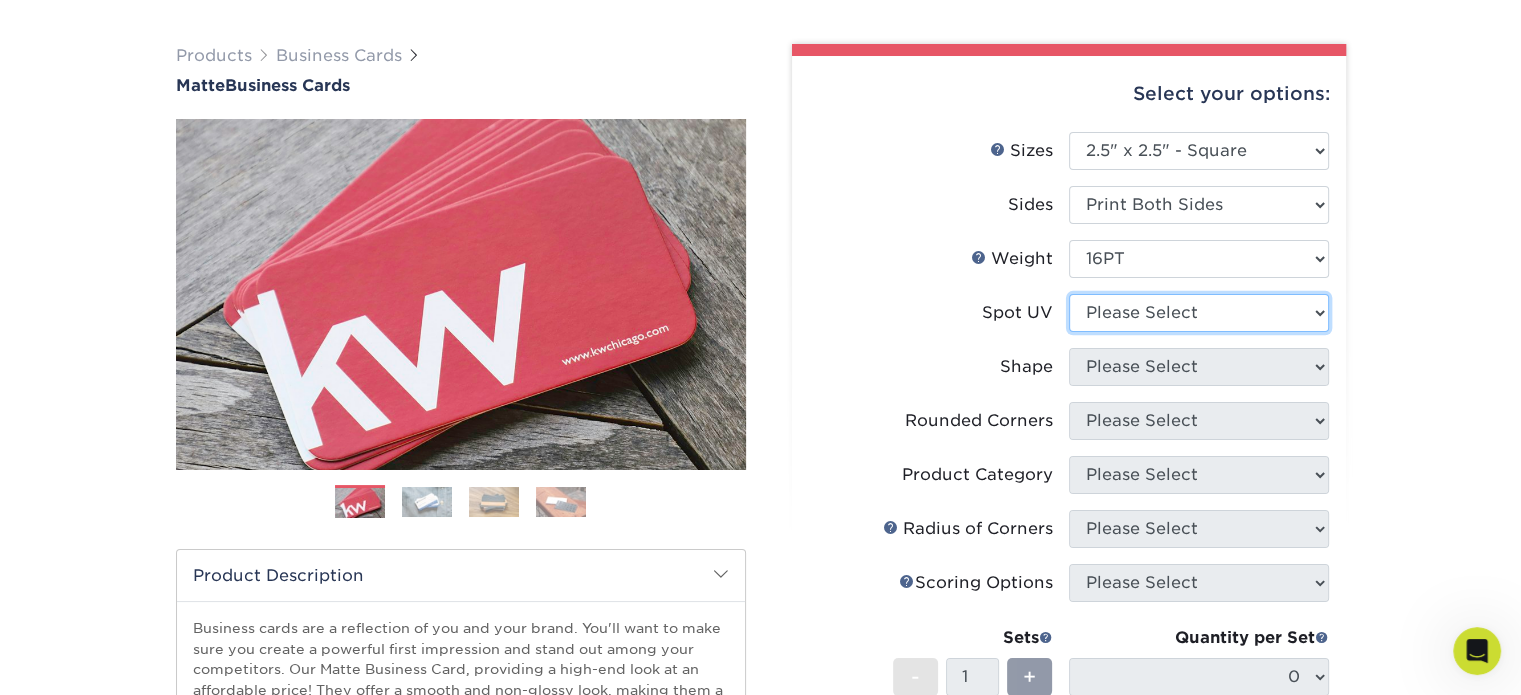 select on "3" 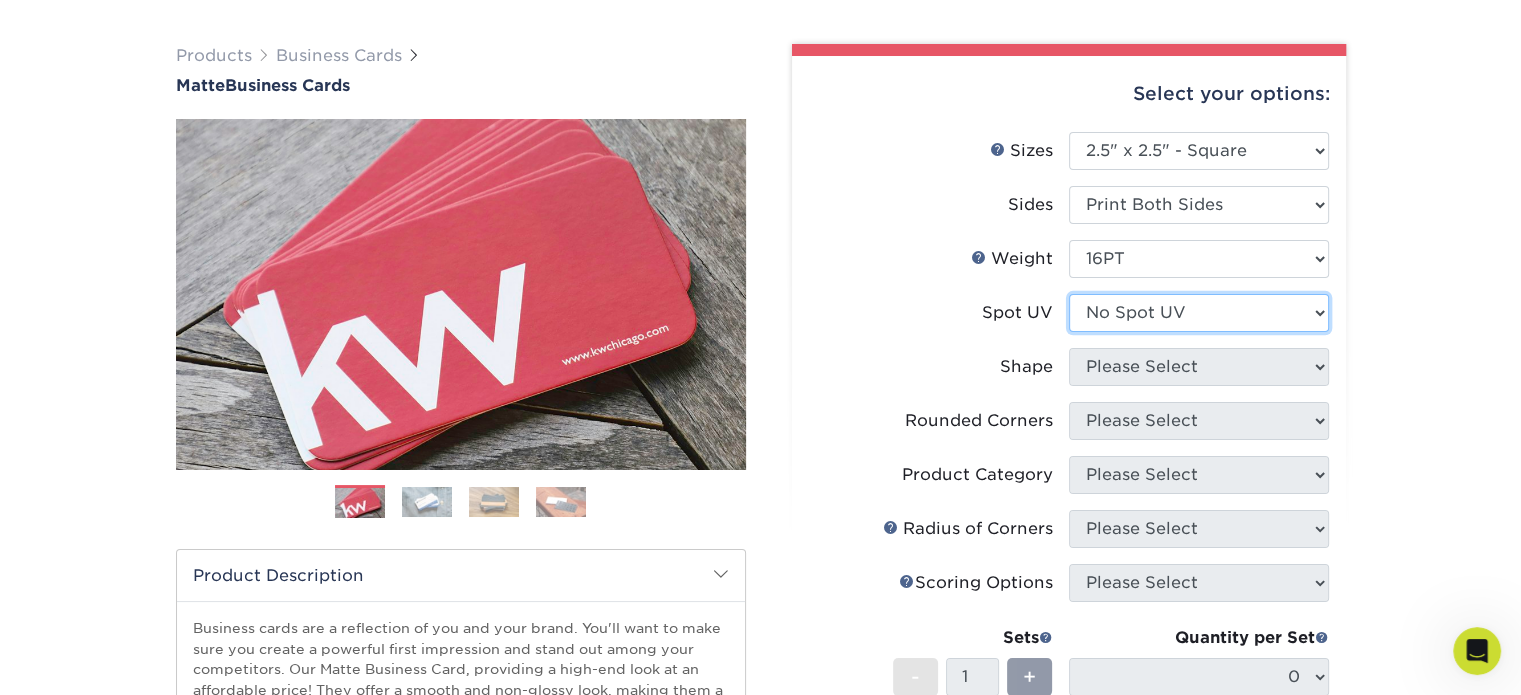 click on "Please Select No Spot UV Front and Back (Both Sides) Front Only Back Only" at bounding box center (1199, 313) 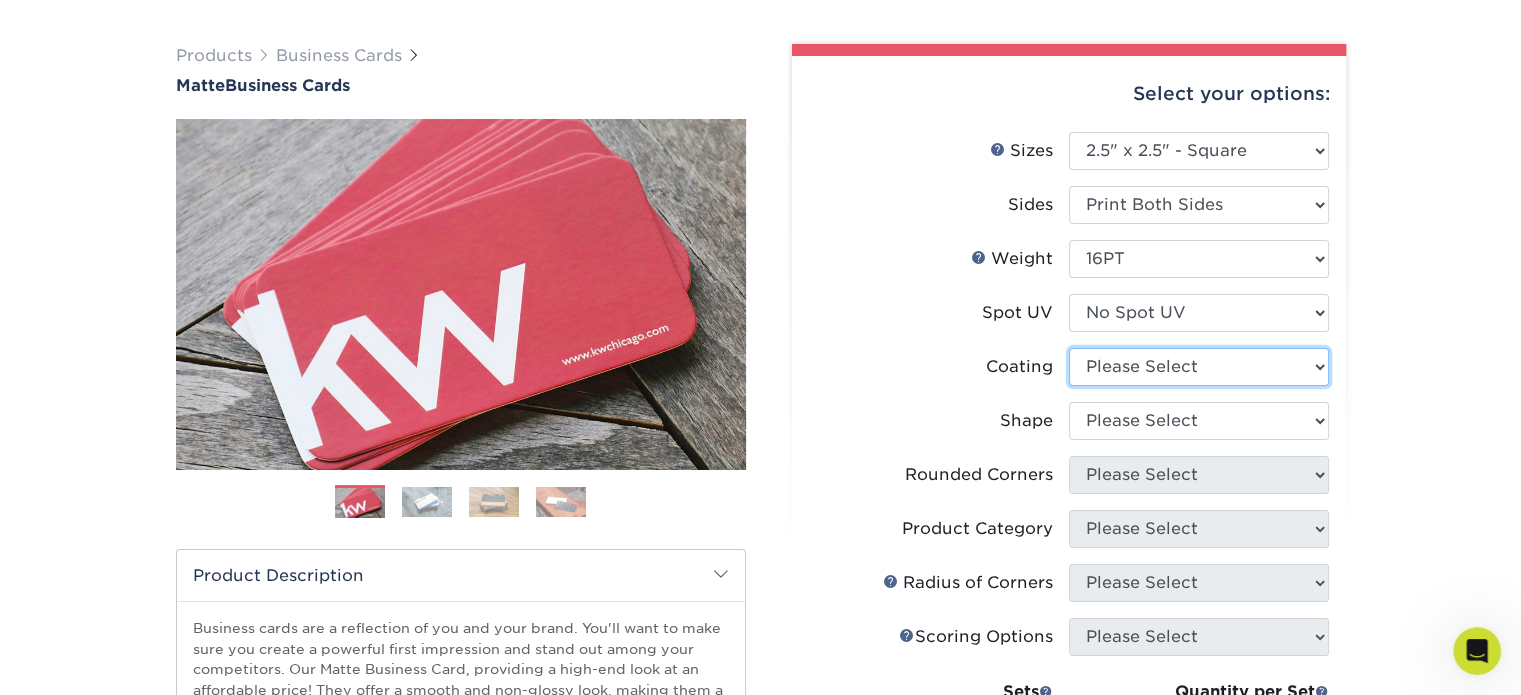 click at bounding box center (1199, 367) 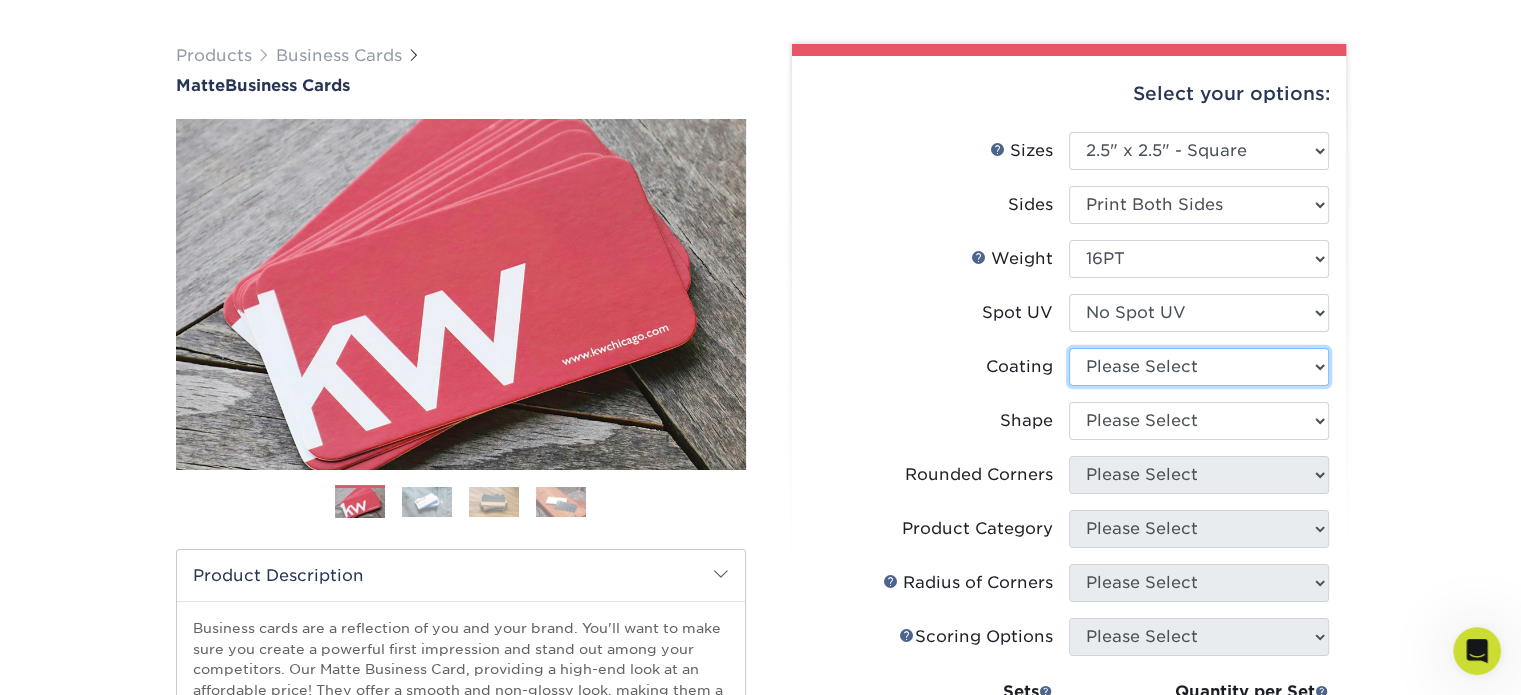 select on "121bb7b5-3b4d-429f-bd8d-bbf80e953313" 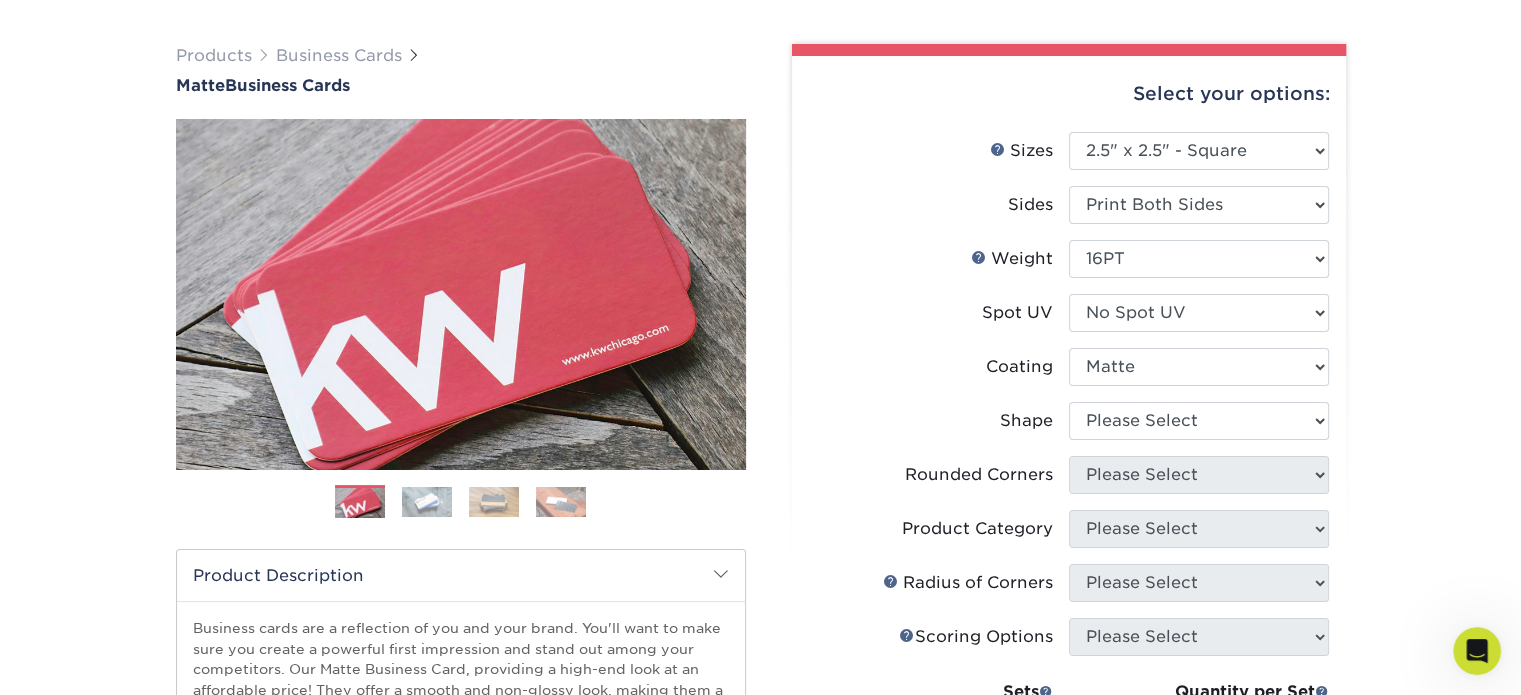 click at bounding box center (1199, 367) 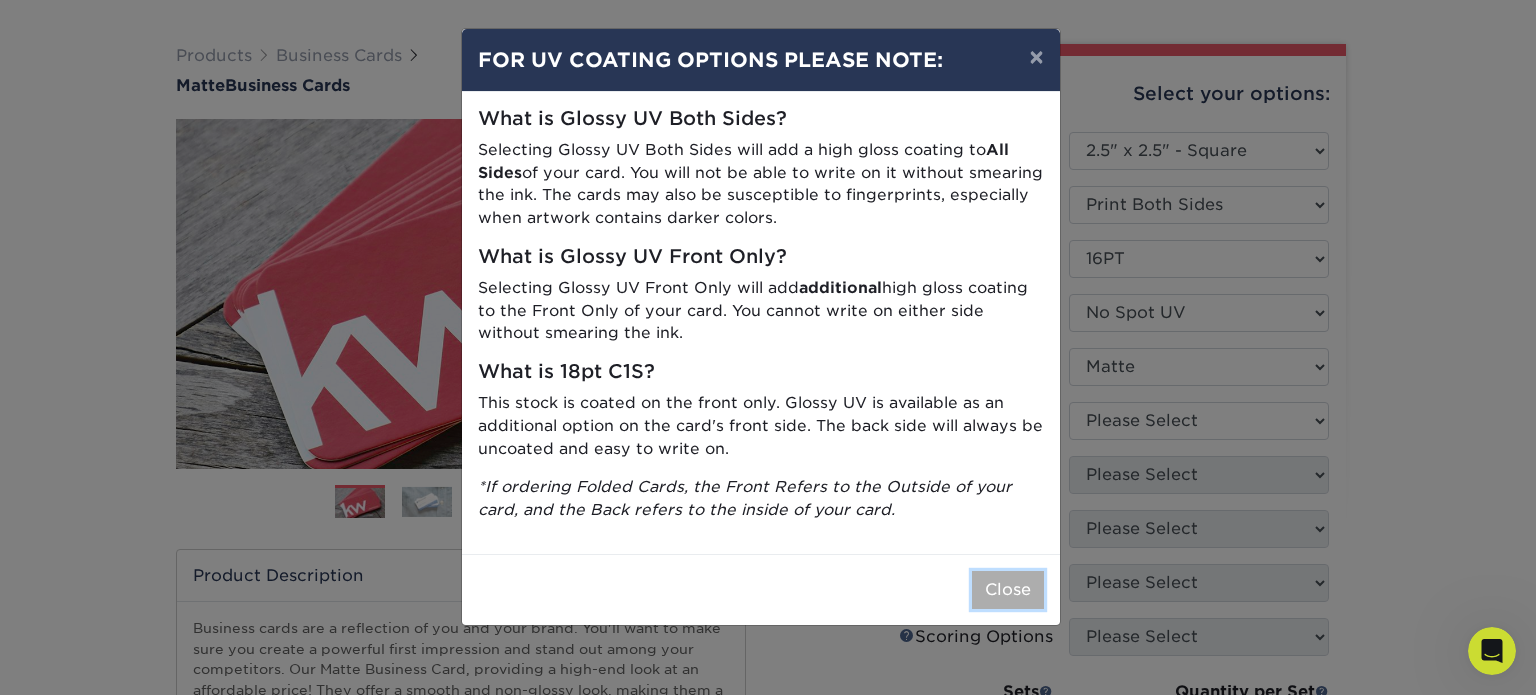 click on "Close" at bounding box center [1008, 590] 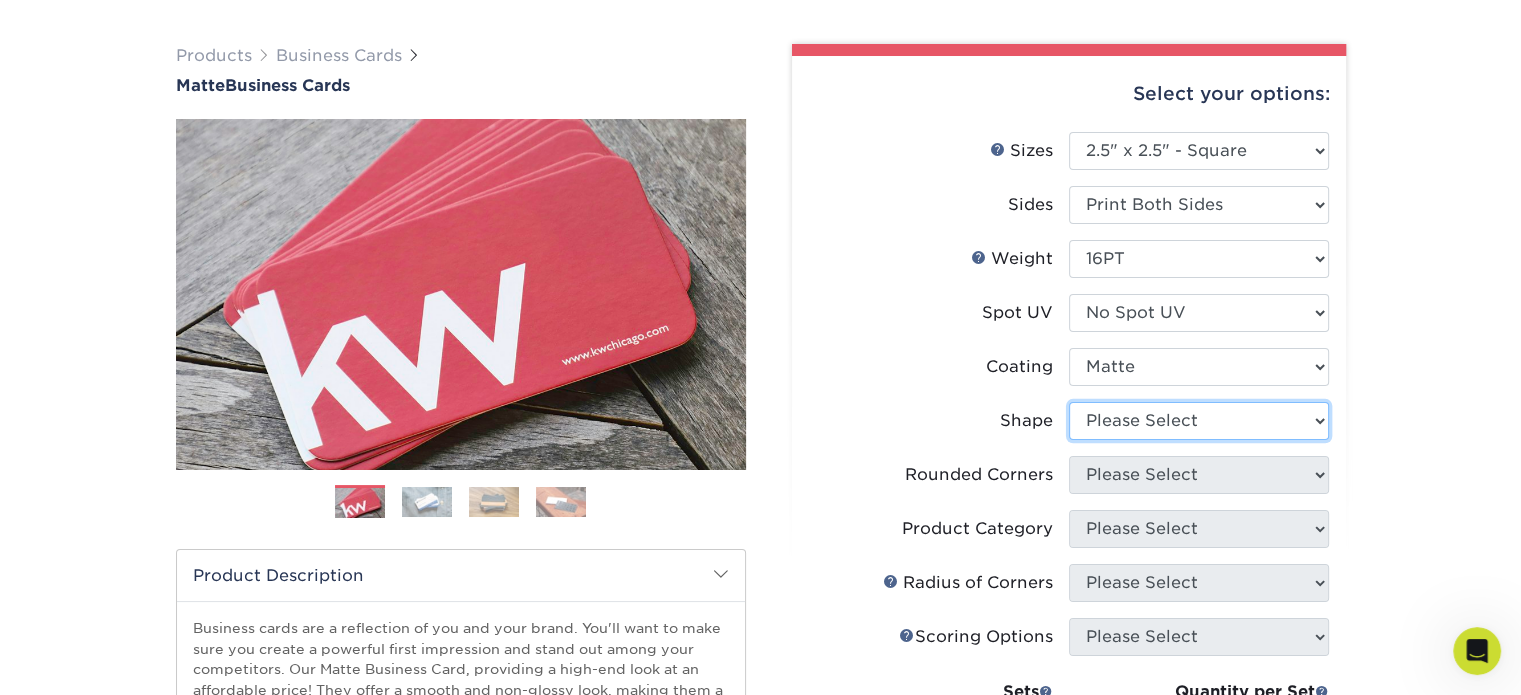 click on "Please Select Standard" at bounding box center [1199, 421] 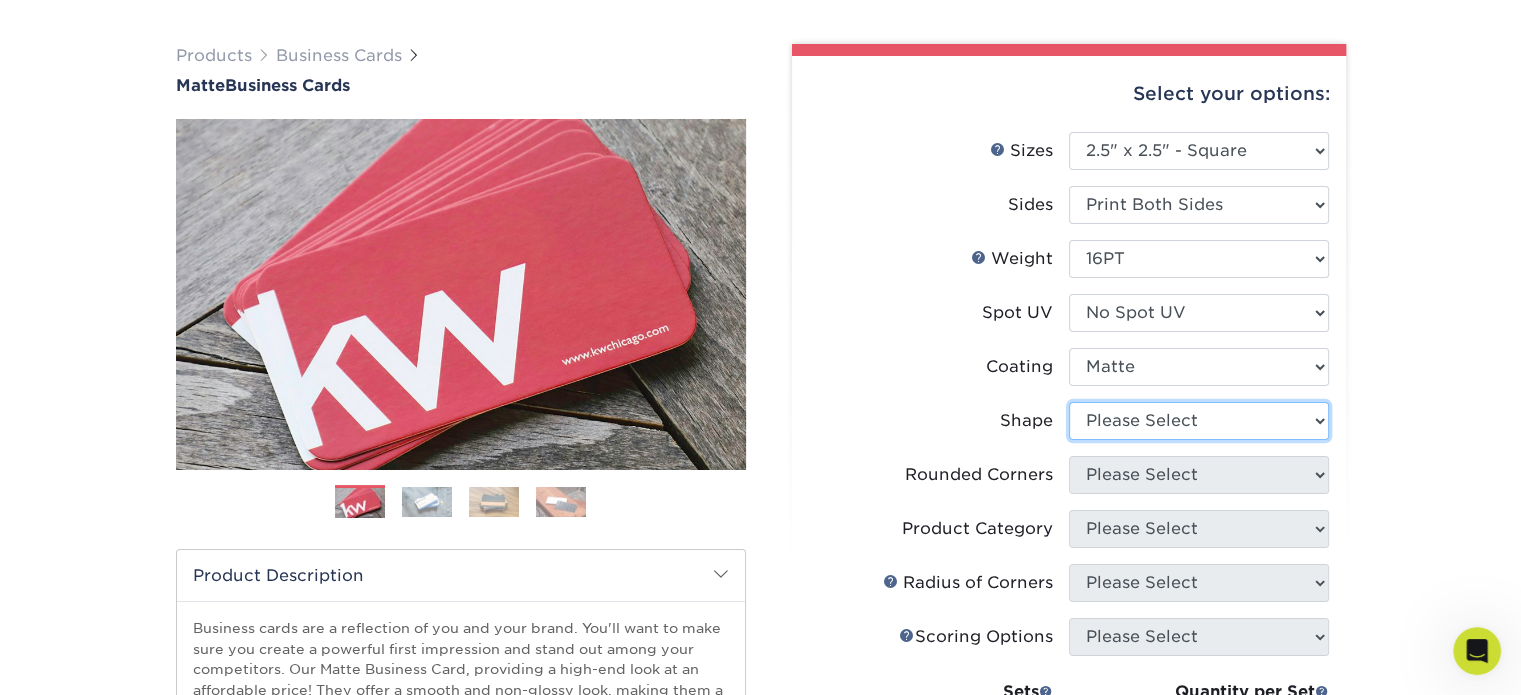 select on "standard" 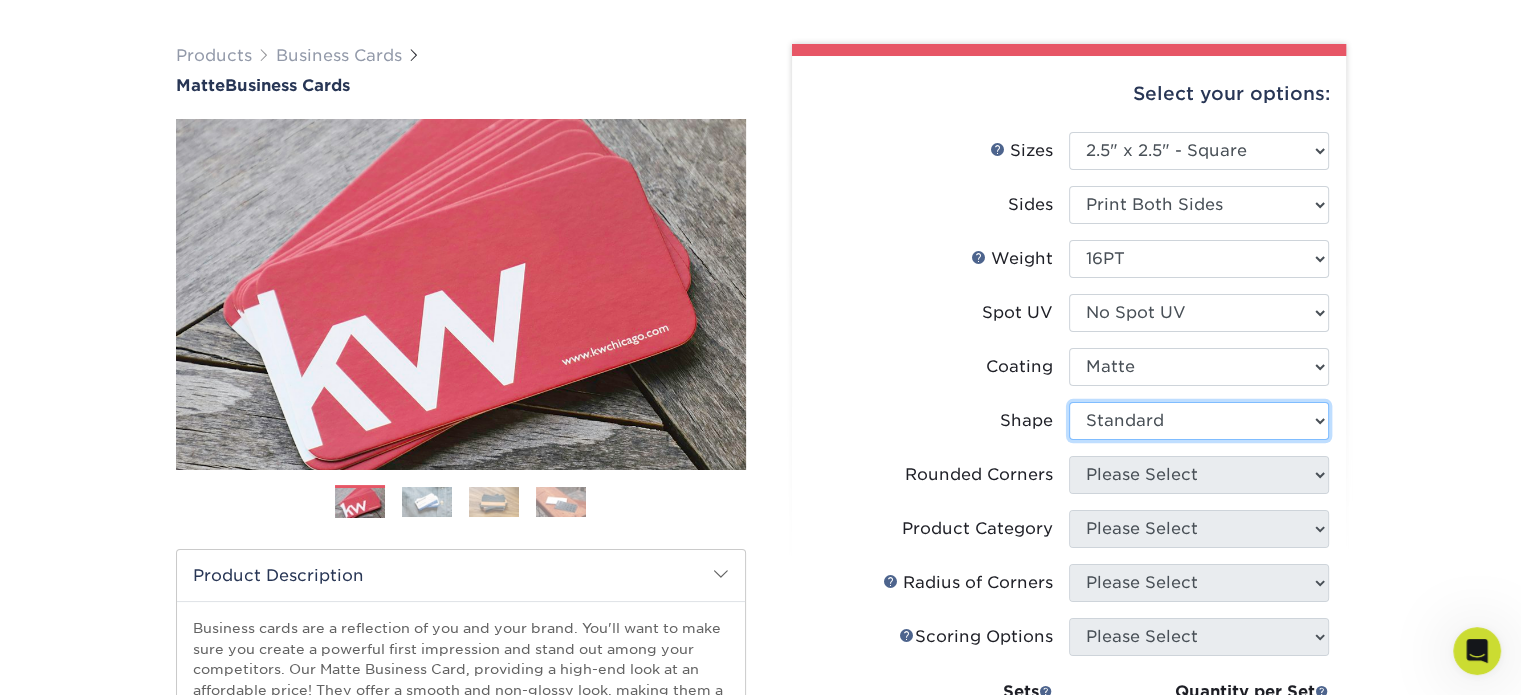 click on "Please Select Standard" at bounding box center (1199, 421) 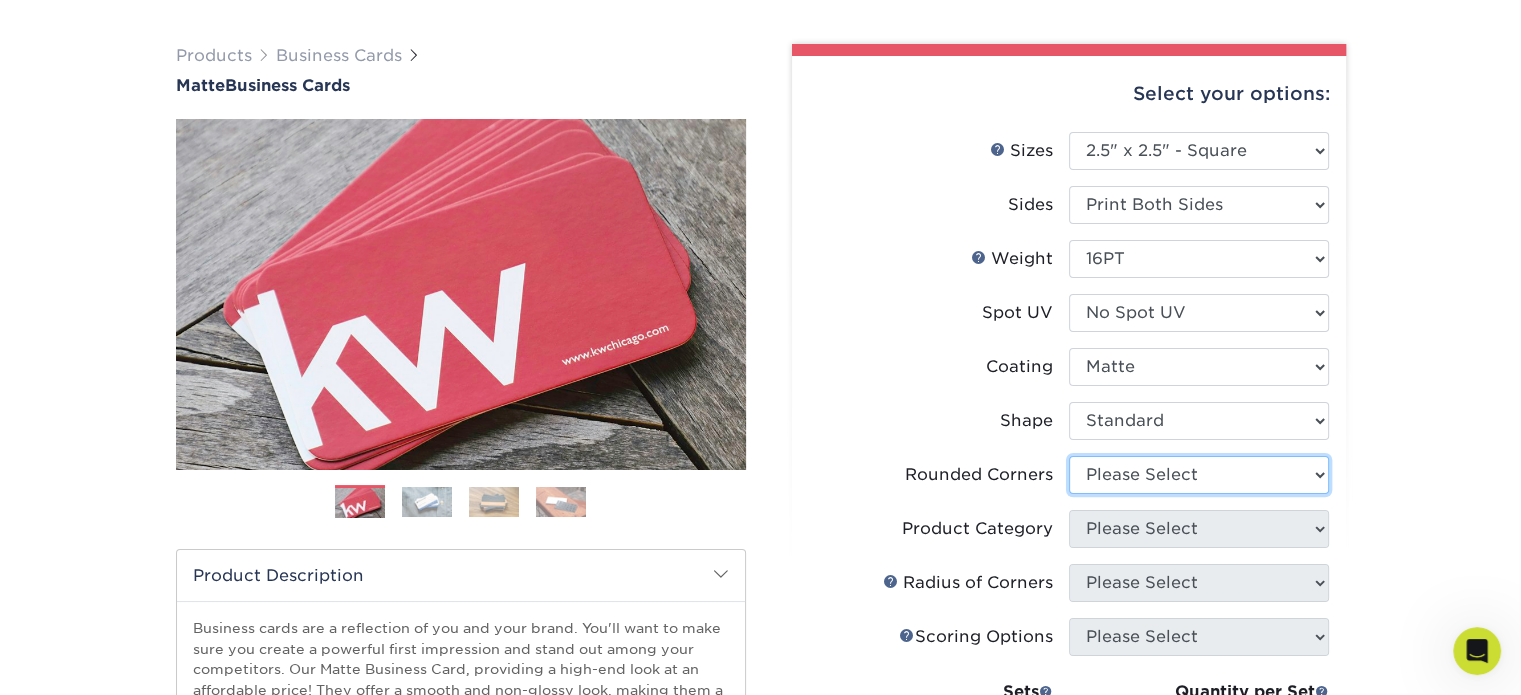 click on "Please Select
Yes - Round 2 Corners                                                    Yes - Round 4 Corners                                                    No" at bounding box center [1199, 475] 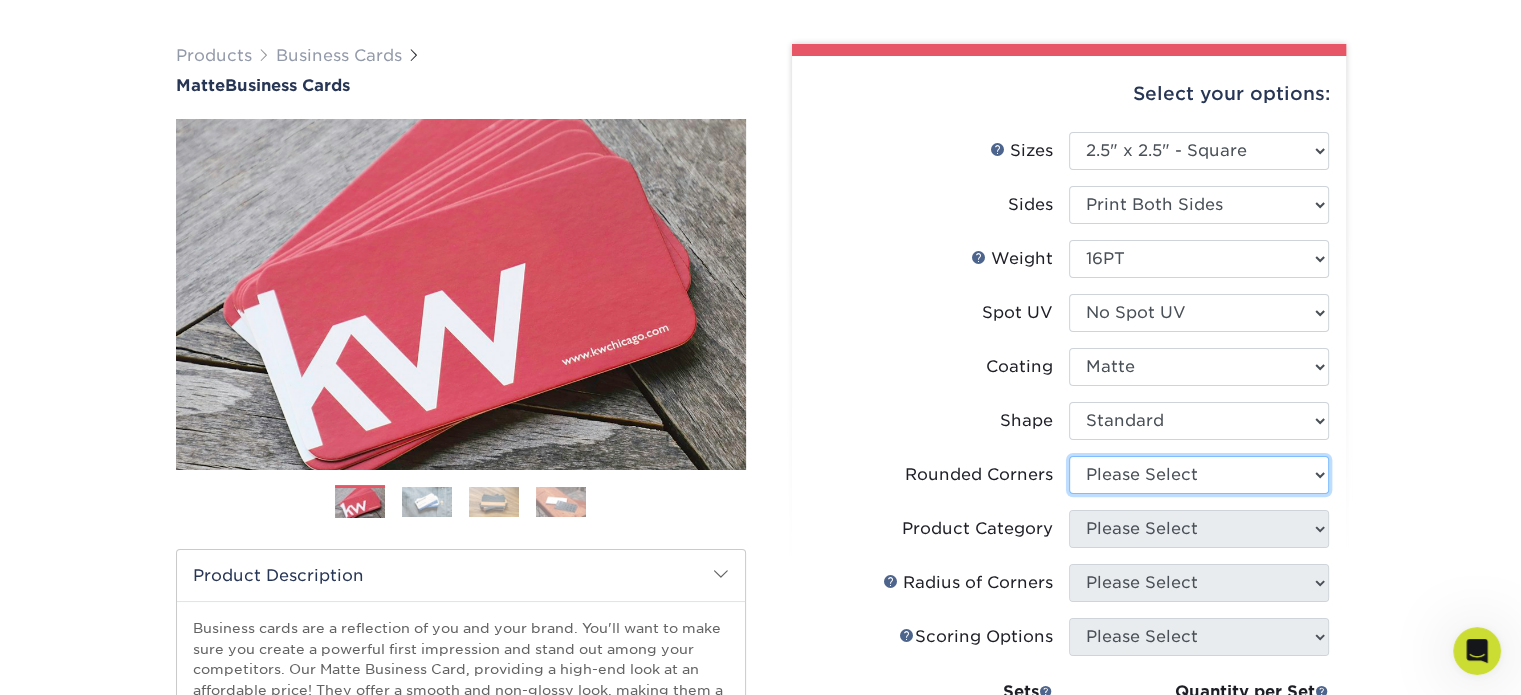 select on "7672df9e-0e0a-464d-8e1f-920c575e4da3" 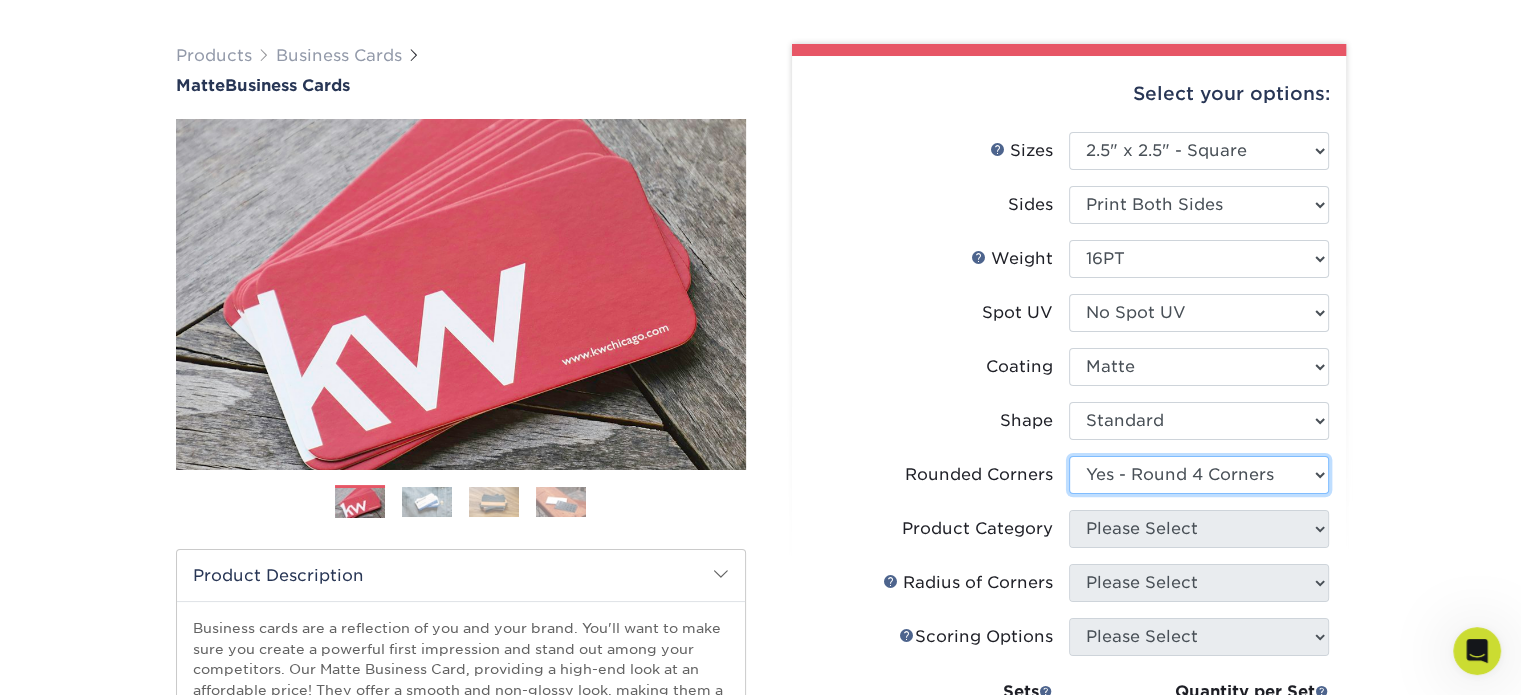 click on "Please Select
Yes - Round 2 Corners                                                    Yes - Round 4 Corners                                                    No" at bounding box center (1199, 475) 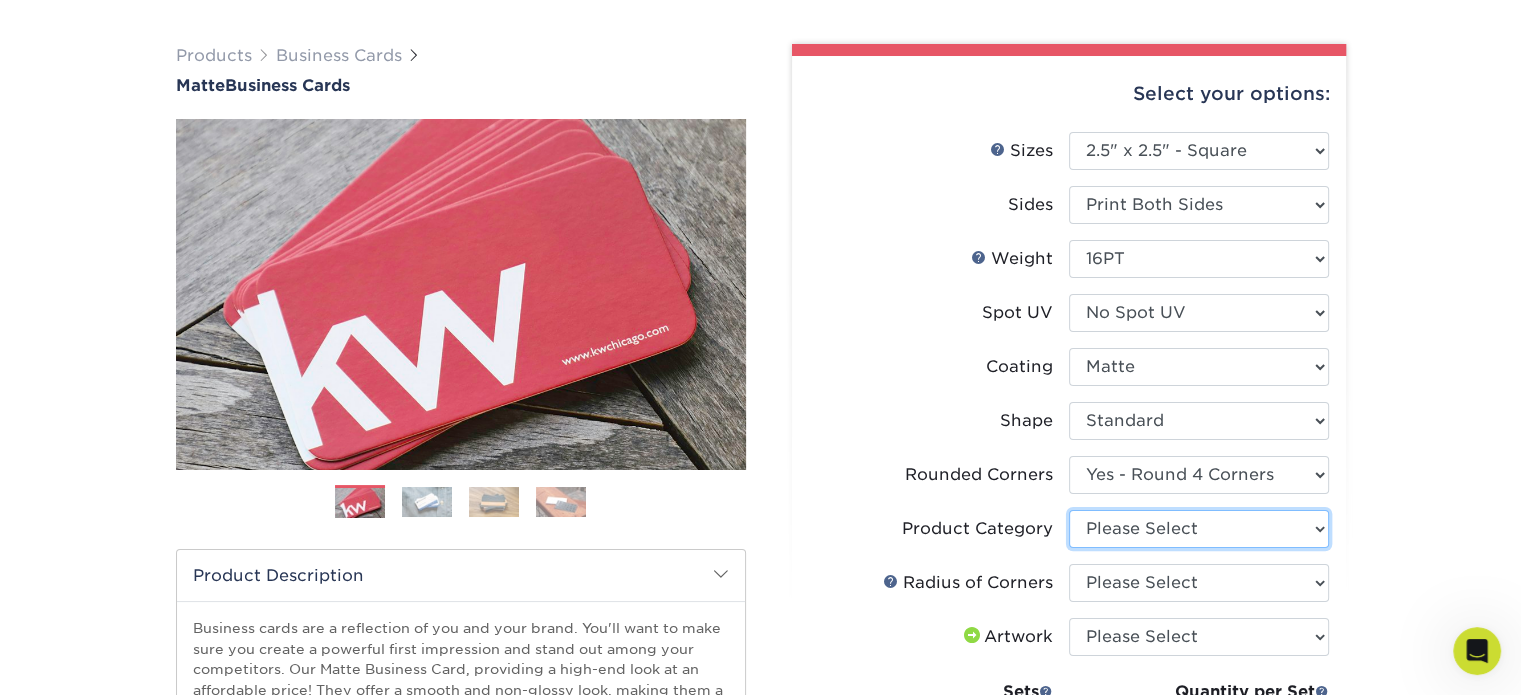 click on "Please Select Business Cards" at bounding box center (1199, 529) 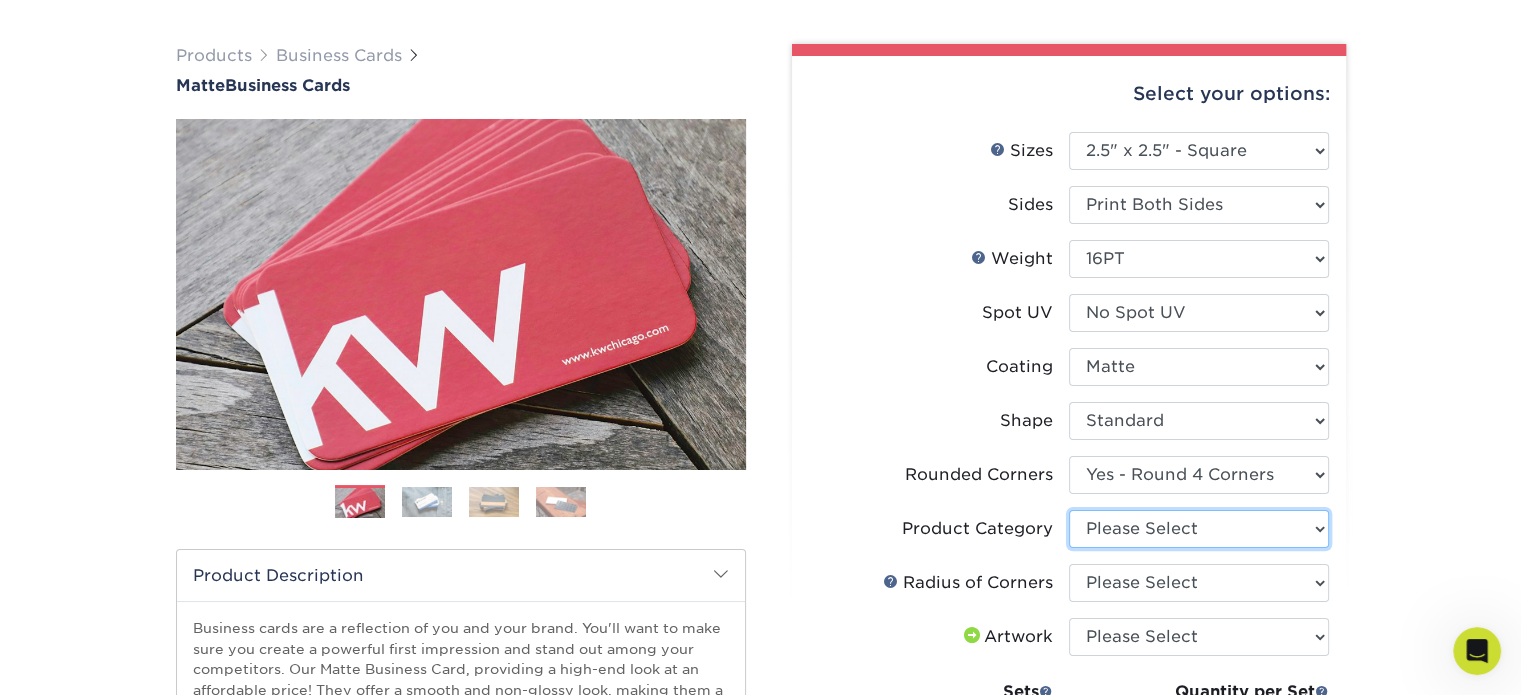 select on "3b5148f1-0588-4f88-a218-97bcfdce65c1" 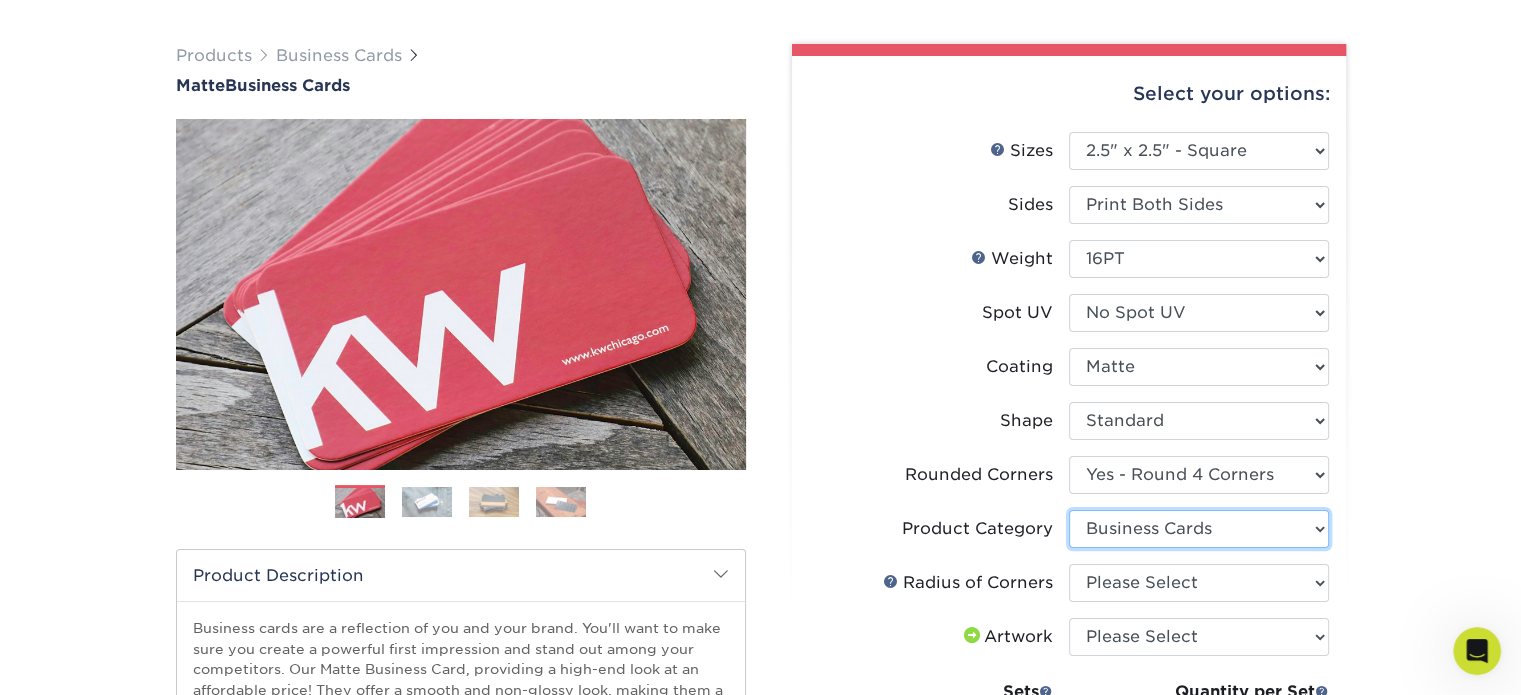 click on "Please Select Business Cards" at bounding box center (1199, 529) 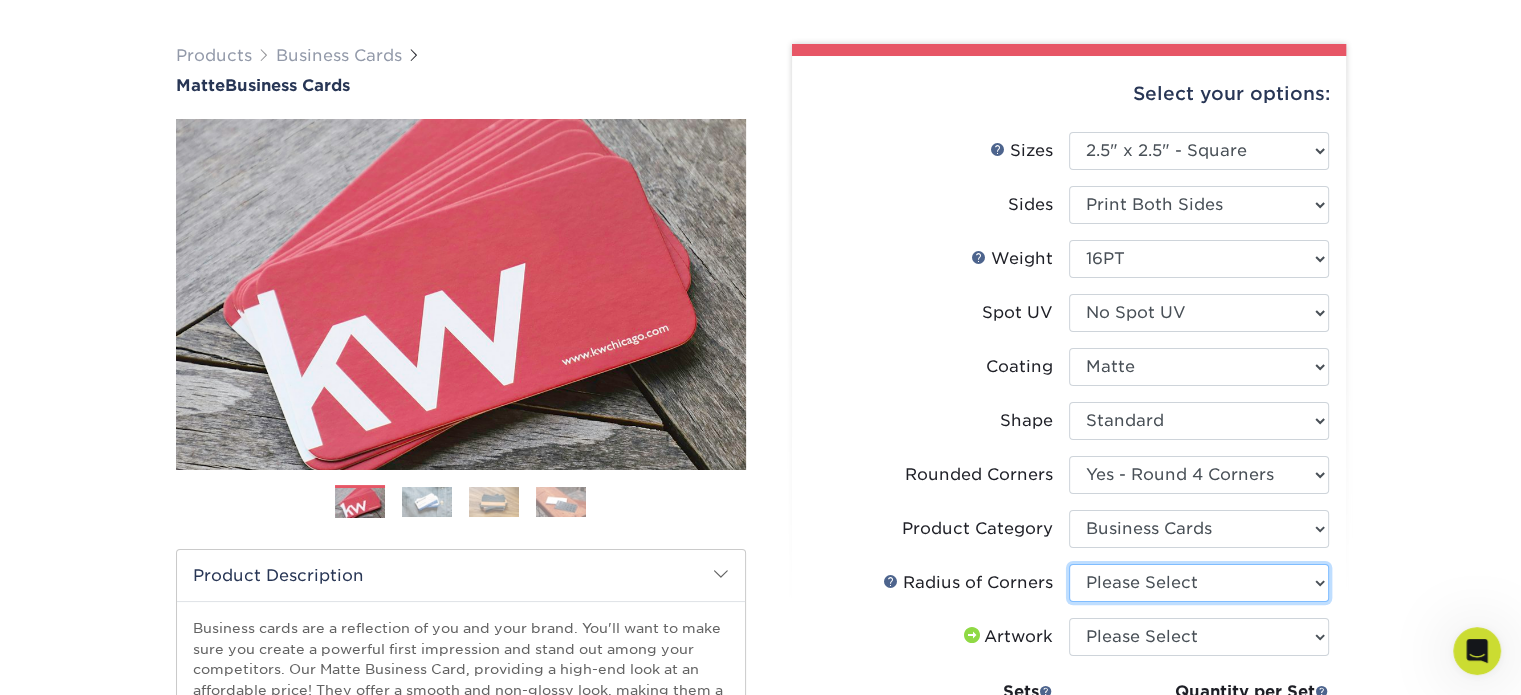 click on "Please Select Rounded 1/8" Rounded 1/4"" at bounding box center (1199, 583) 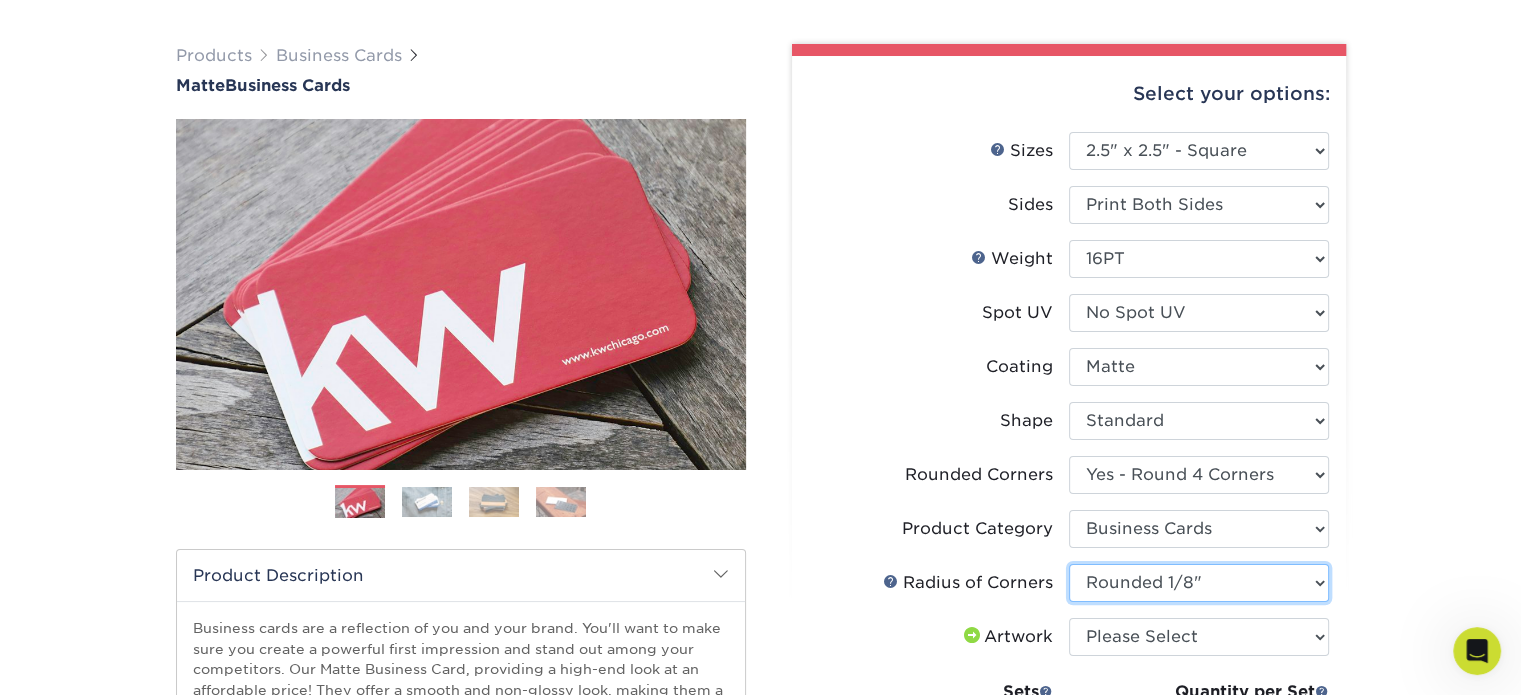 click on "Please Select Rounded 1/8" Rounded 1/4"" at bounding box center (1199, 583) 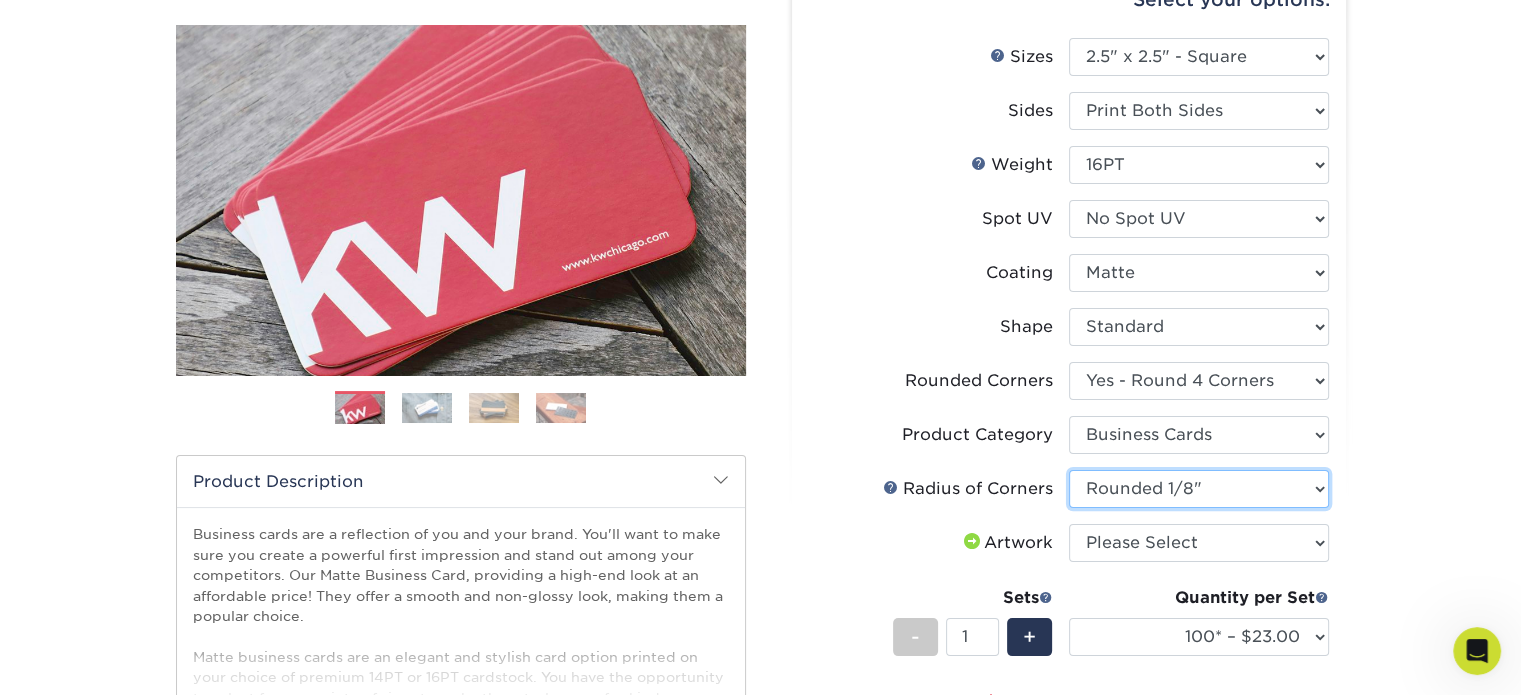 scroll, scrollTop: 240, scrollLeft: 0, axis: vertical 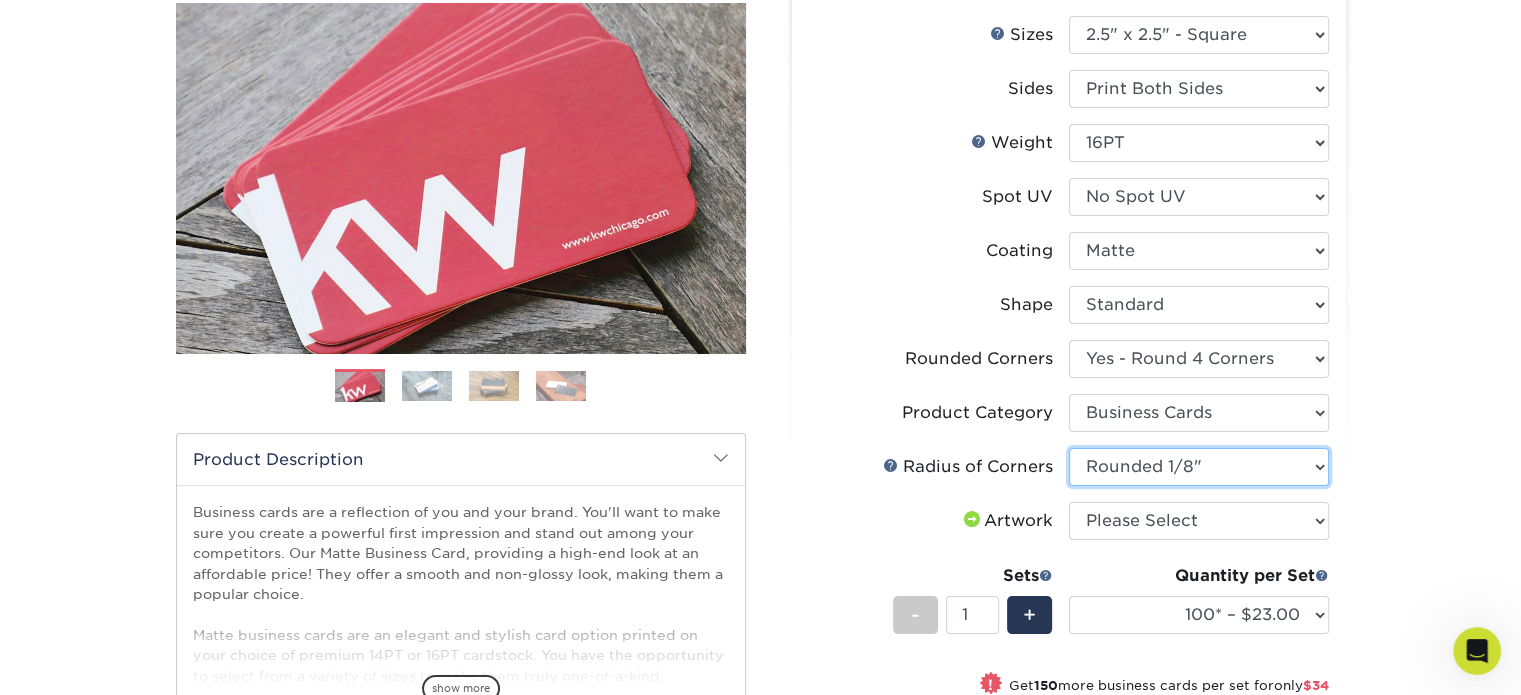 click on "Please Select Rounded 1/8" Rounded 1/4"" at bounding box center (1199, 467) 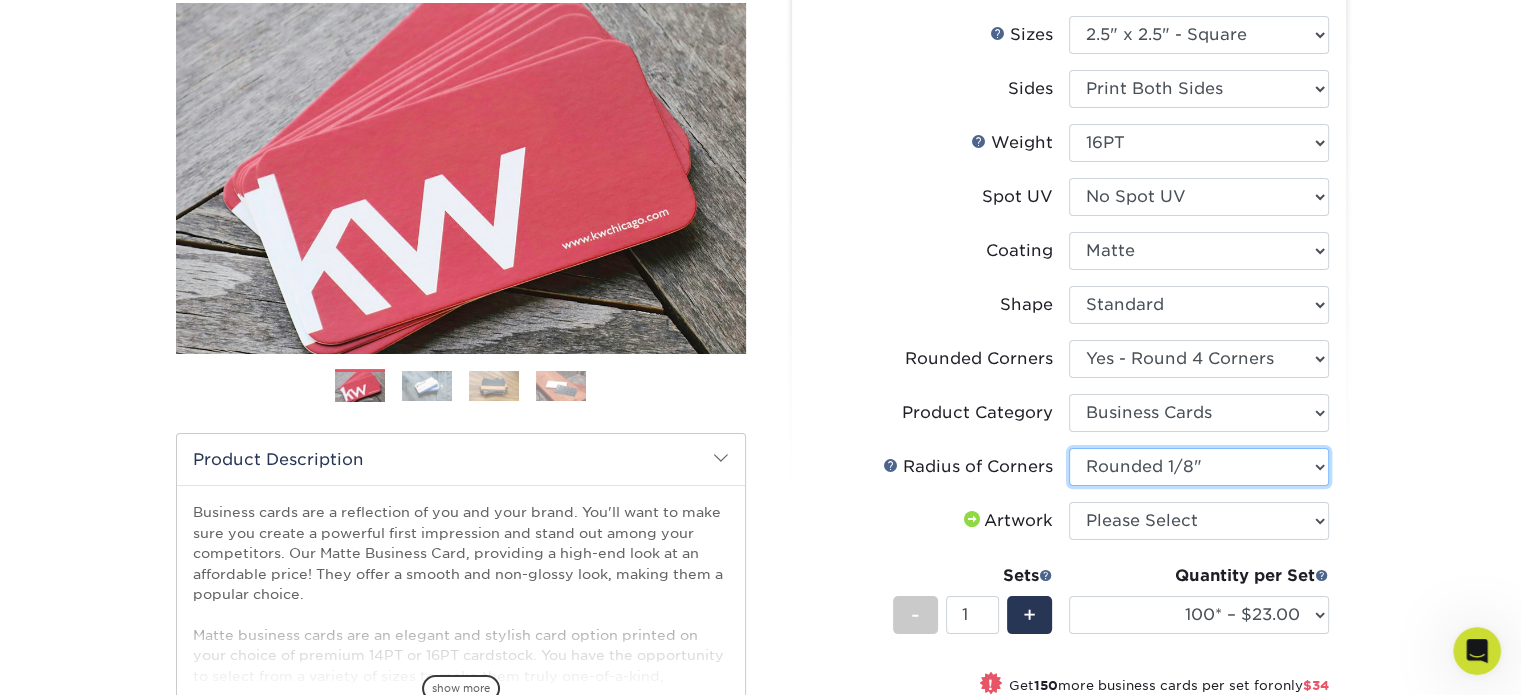 select on "479fbfe7-6a0c-4895-8c9a-81739b7486c9" 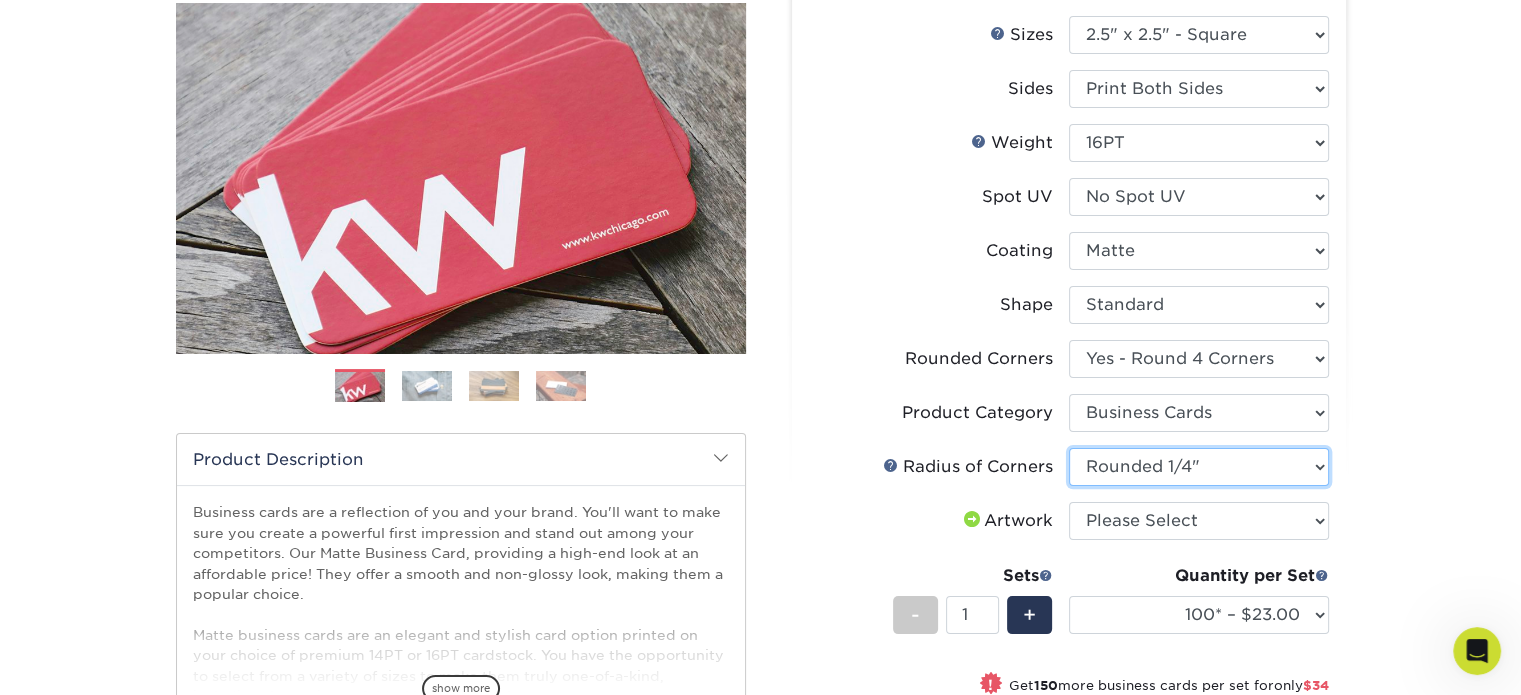 click on "Please Select Rounded 1/8" Rounded 1/4"" at bounding box center [1199, 467] 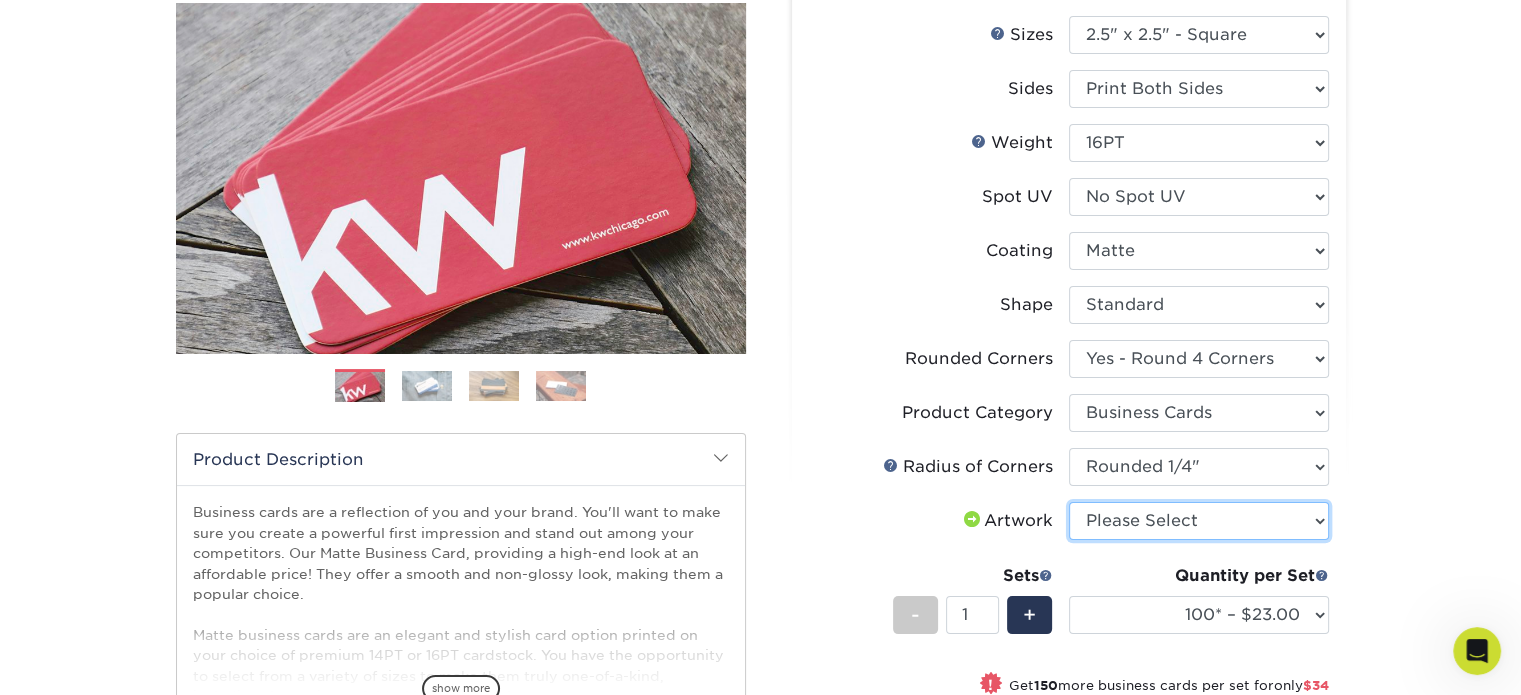 click on "Please Select I will upload files I need a design - $100" at bounding box center (1199, 521) 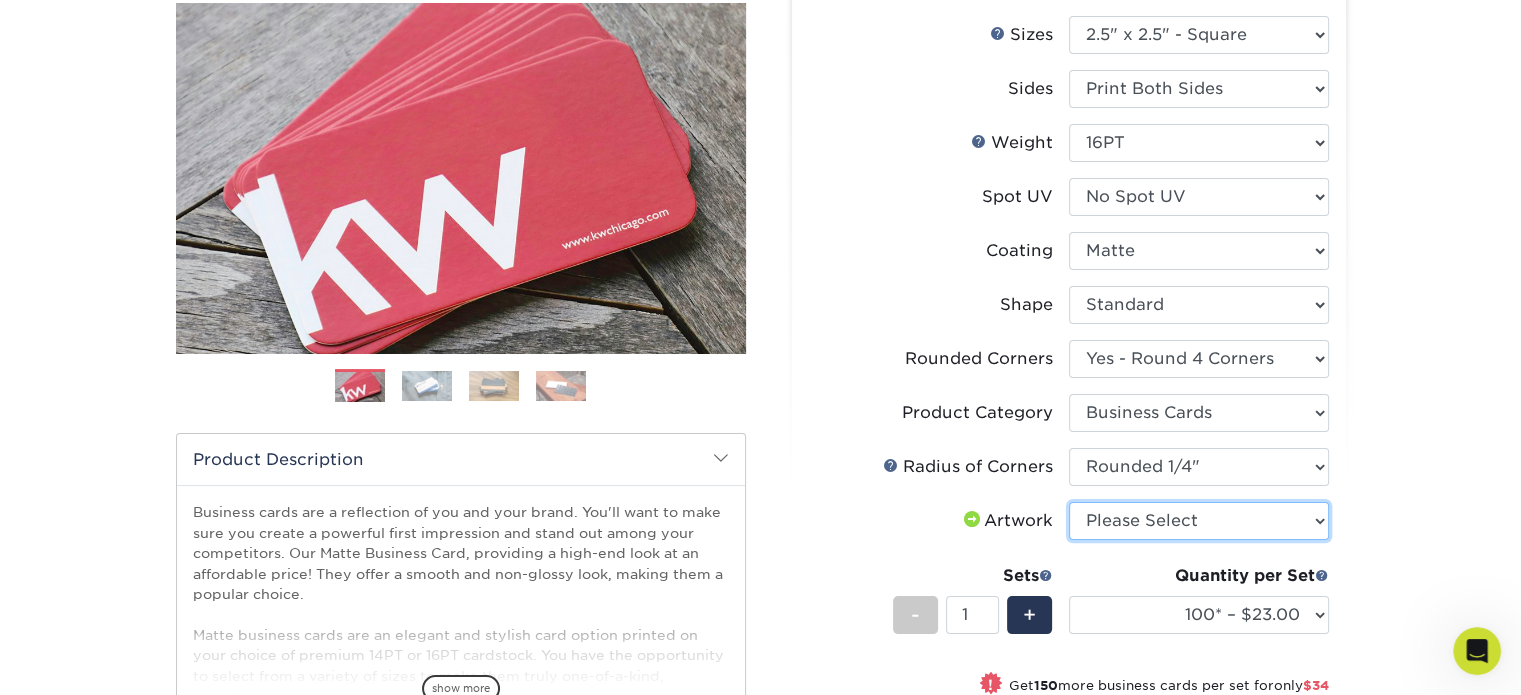 select on "upload" 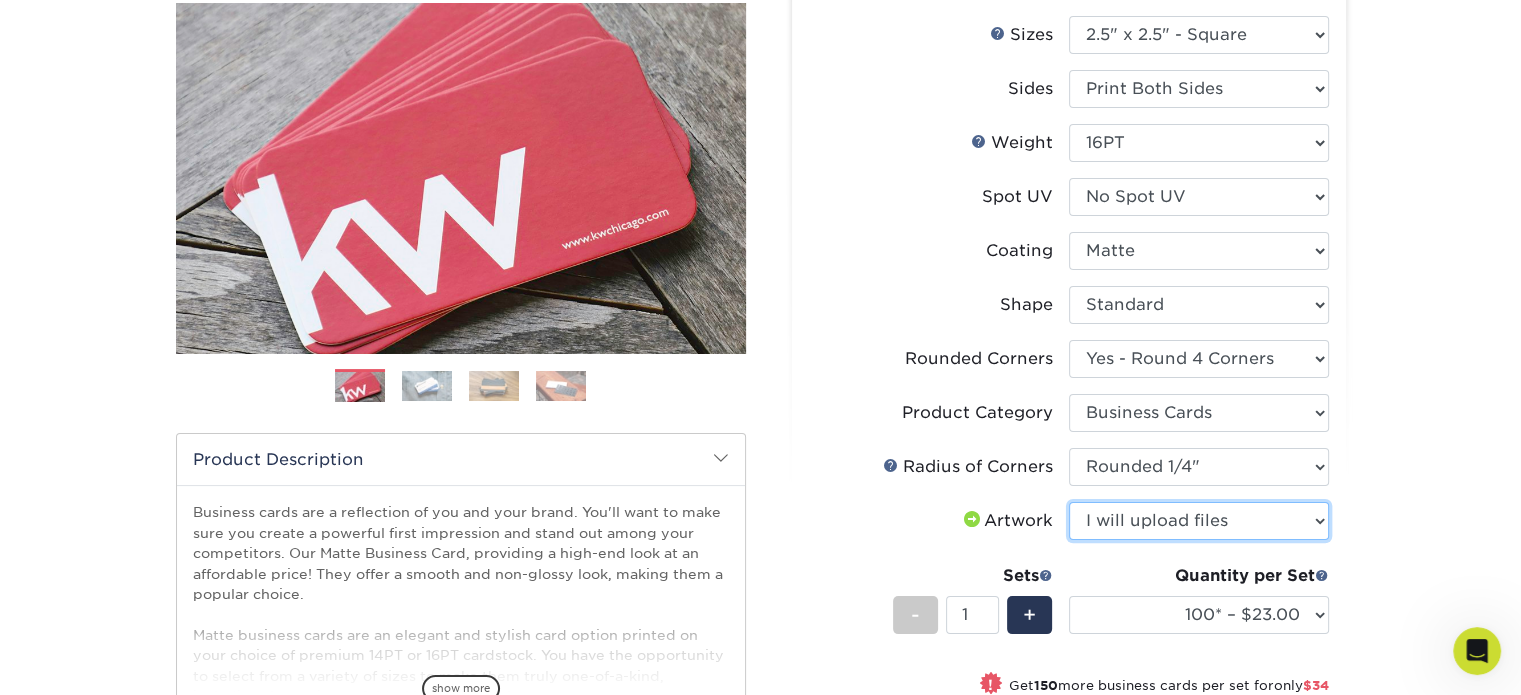 click on "Please Select I will upload files I need a design - $100" at bounding box center (1199, 521) 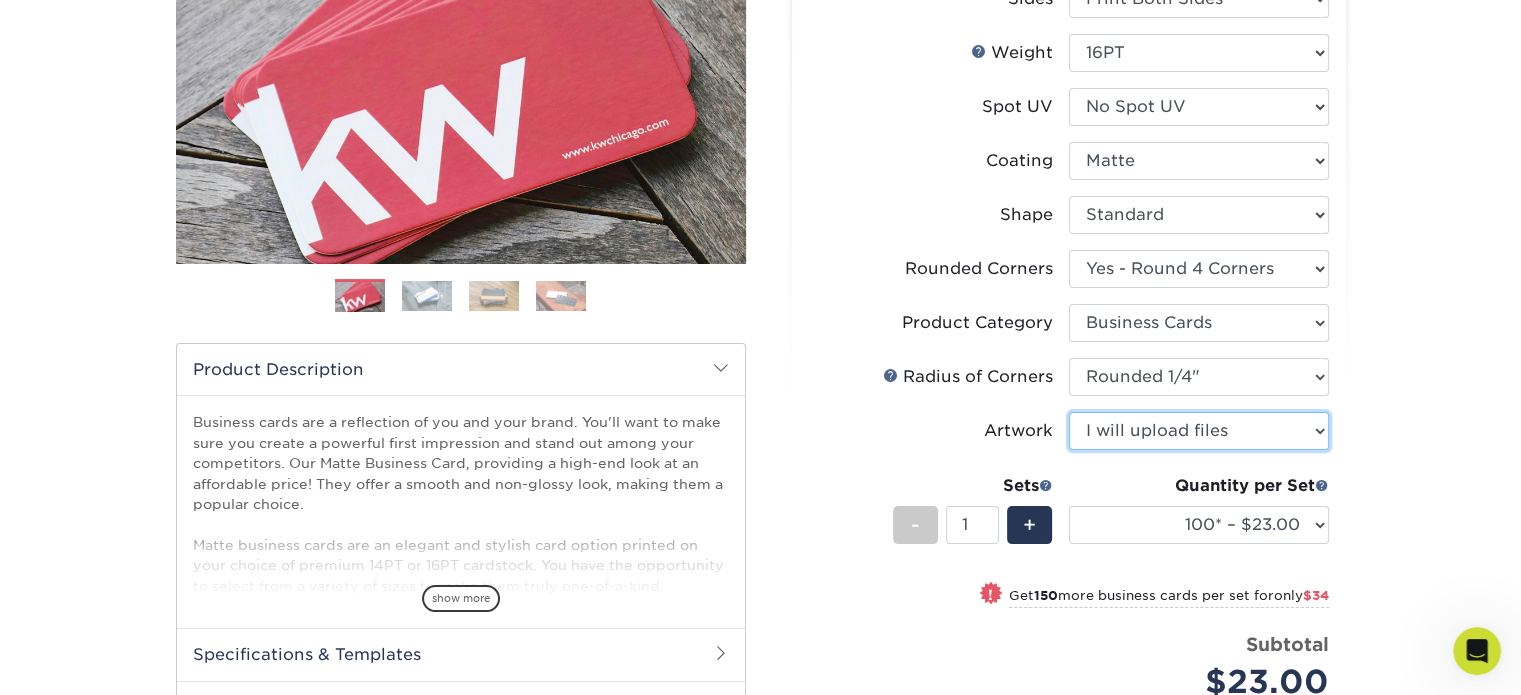 scroll, scrollTop: 352, scrollLeft: 0, axis: vertical 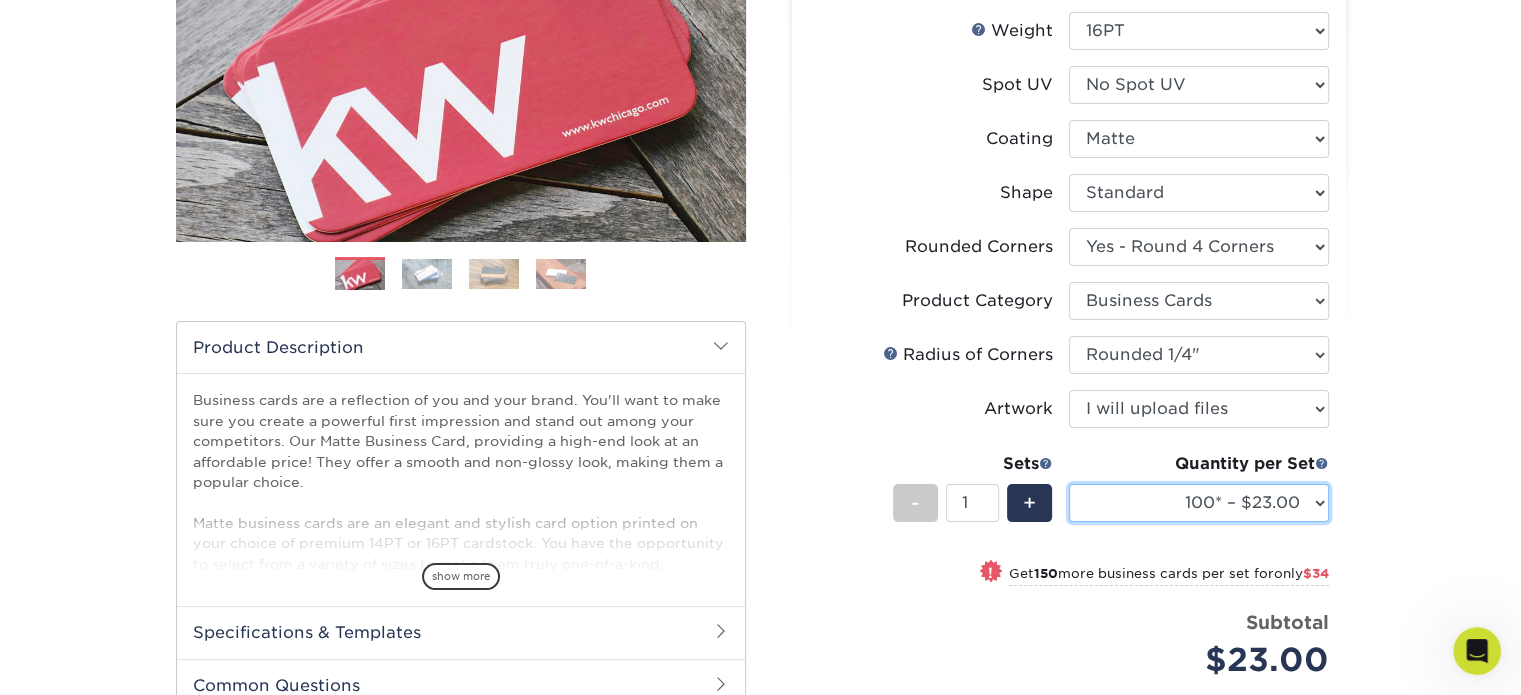 click on "100* – $23.00 250* – $57.00 500 – $114.00 1000 – $144.00 2500 – $257.00 5000 – $371.00 10000 – $756.00 15000 – $1200.00 20000 – $1551.00 25000 – $1857.00" at bounding box center (1199, 503) 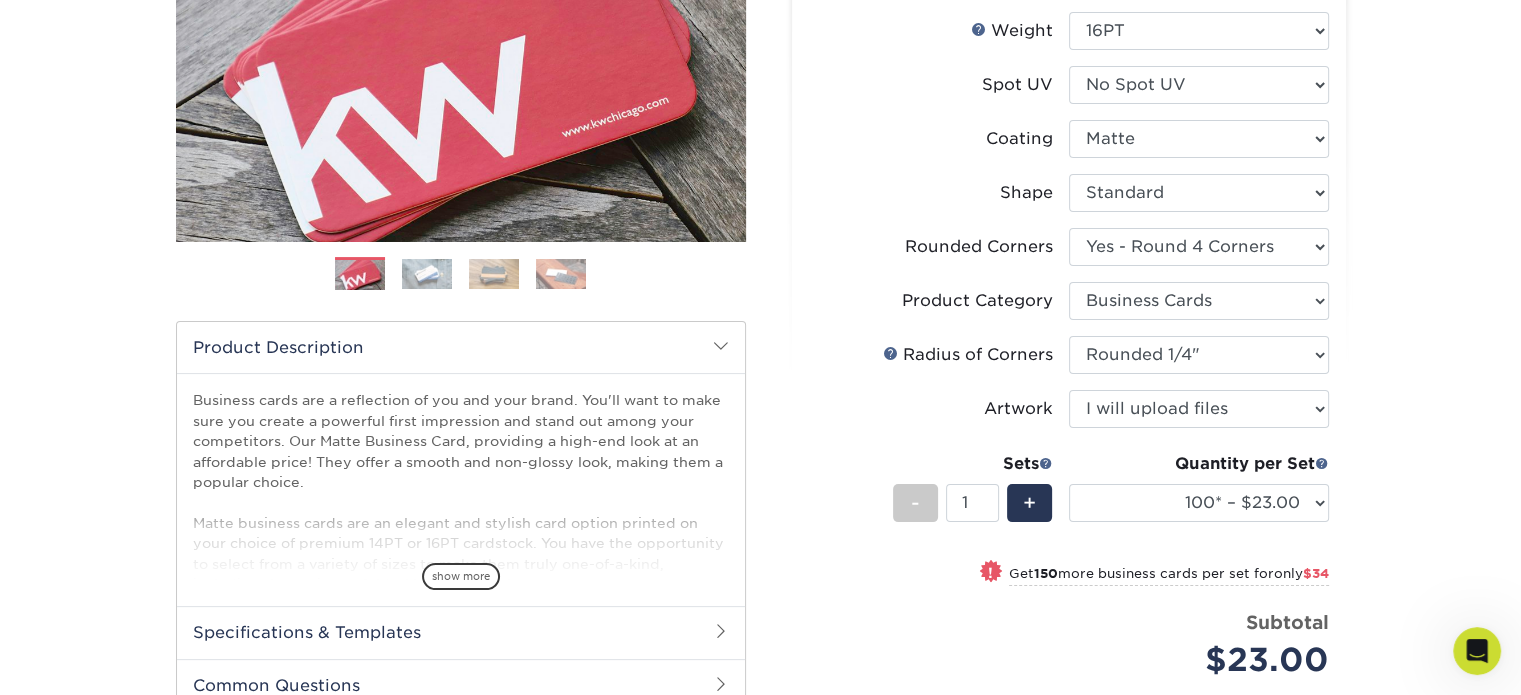 click on "Products
Business Cards
Matte  Business Cards
Previous Next
100 $ 9" at bounding box center [760, 398] 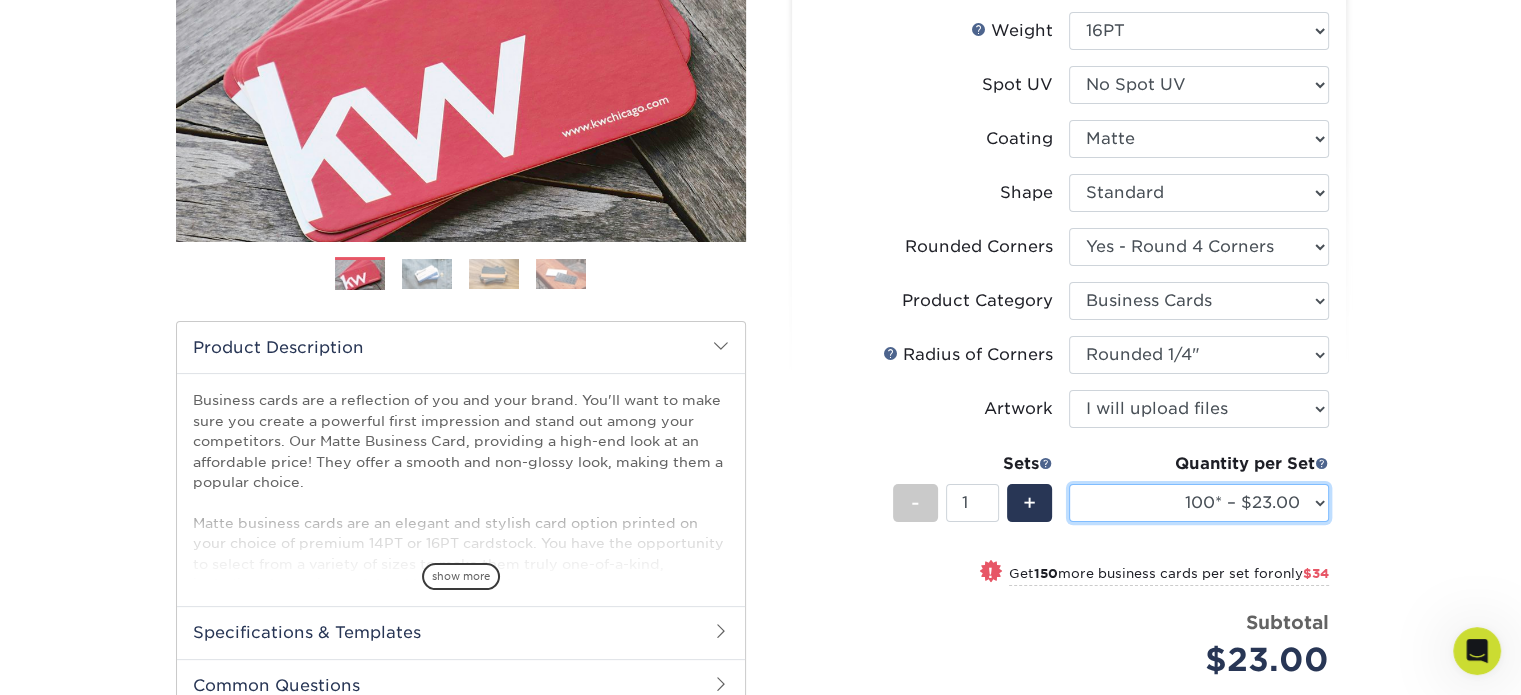 click on "100* – $23.00 250* – $57.00 500 – $114.00 1000 – $144.00 2500 – $257.00 5000 – $371.00 10000 – $756.00 15000 – $1200.00 20000 – $1551.00 25000 – $1857.00" at bounding box center (1199, 503) 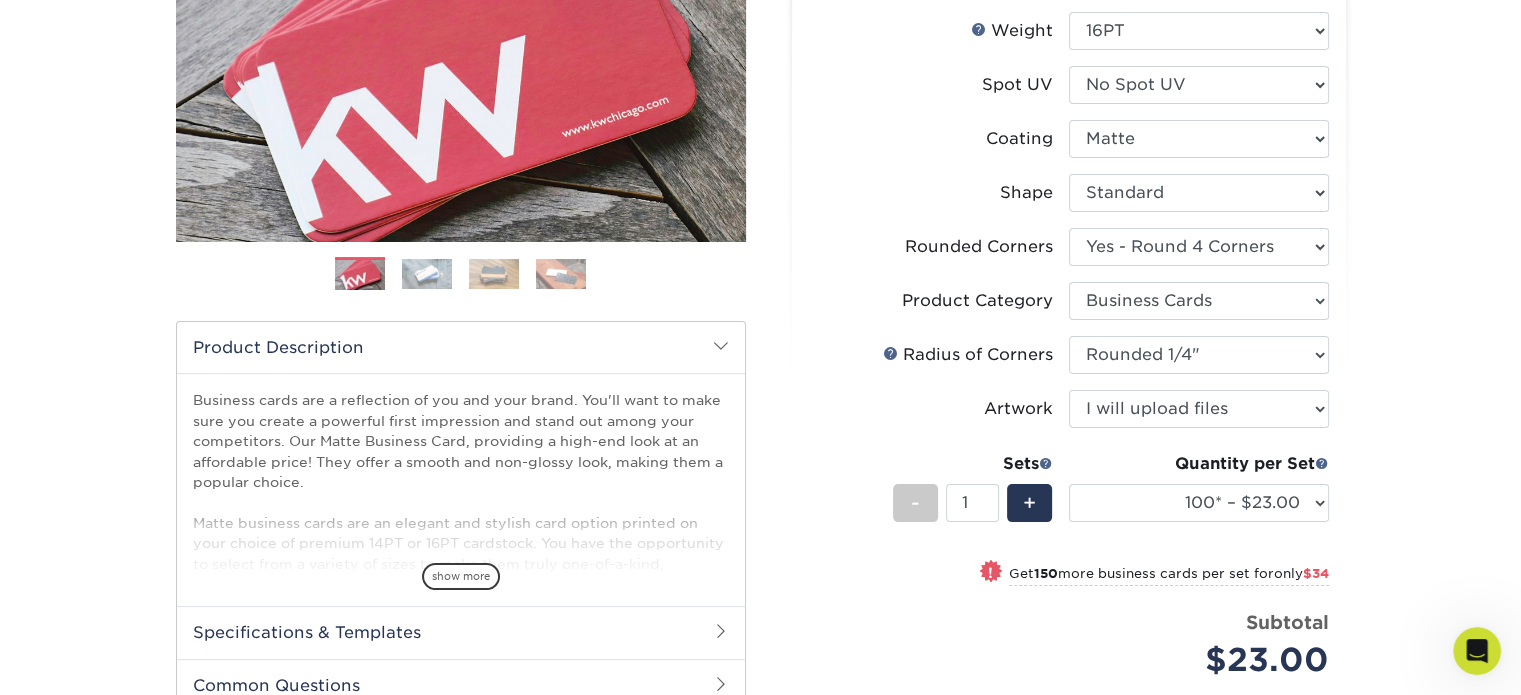 click on "Products
Business Cards
Matte  Business Cards
Previous Next
100 $ 9" at bounding box center [760, 398] 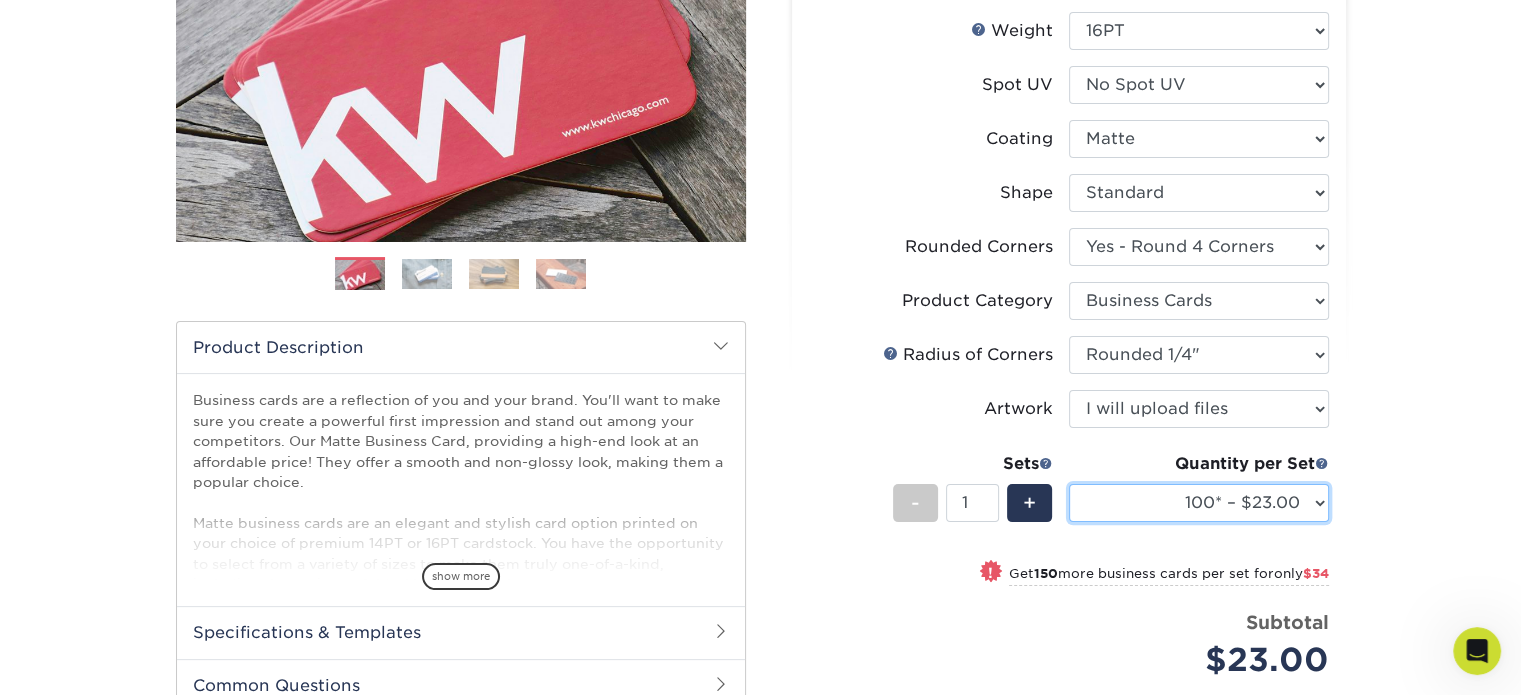 click on "100* – $23.00 250* – $57.00 500 – $114.00 1000 – $144.00 2500 – $257.00 5000 – $371.00 10000 – $756.00 15000 – $1200.00 20000 – $1551.00 25000 – $1857.00" at bounding box center [1199, 503] 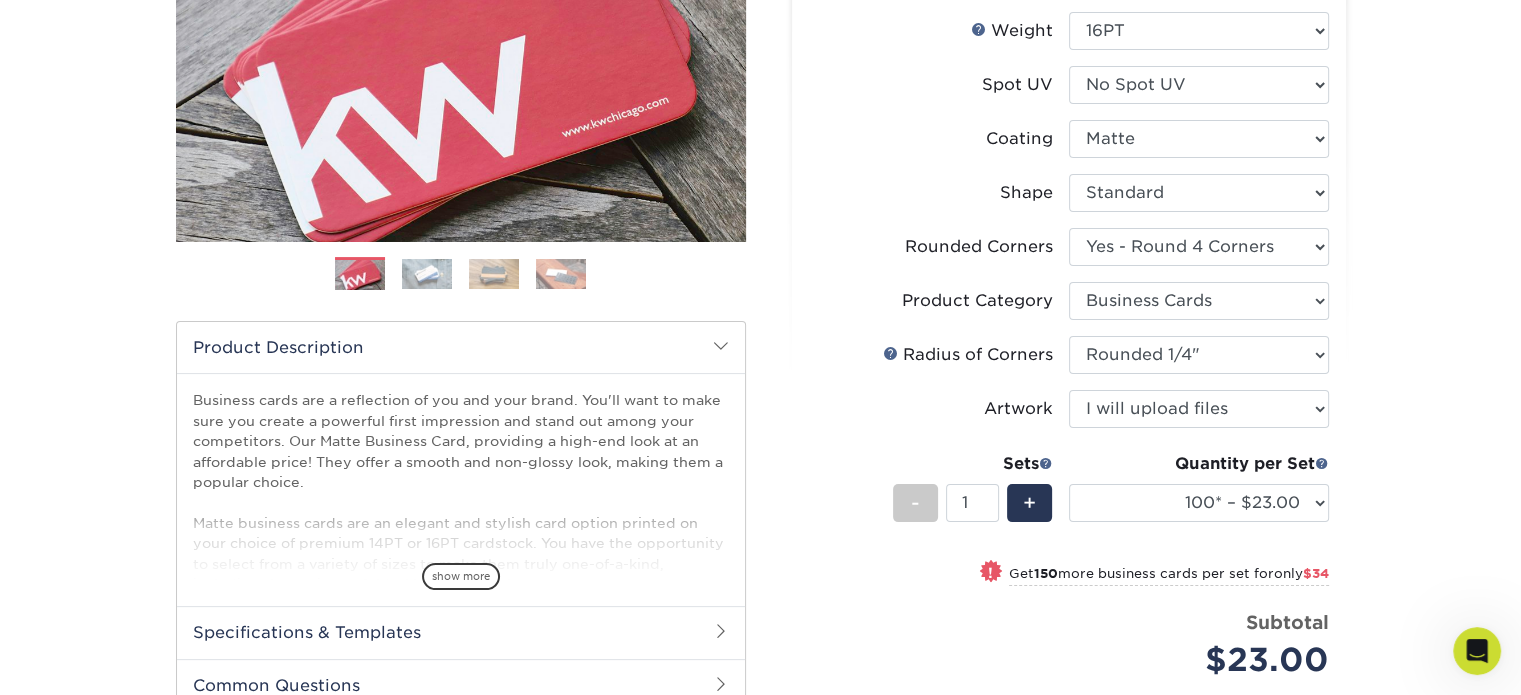 click on "Products
Business Cards
Matte  Business Cards
Previous Next
100 $ 9" at bounding box center [760, 398] 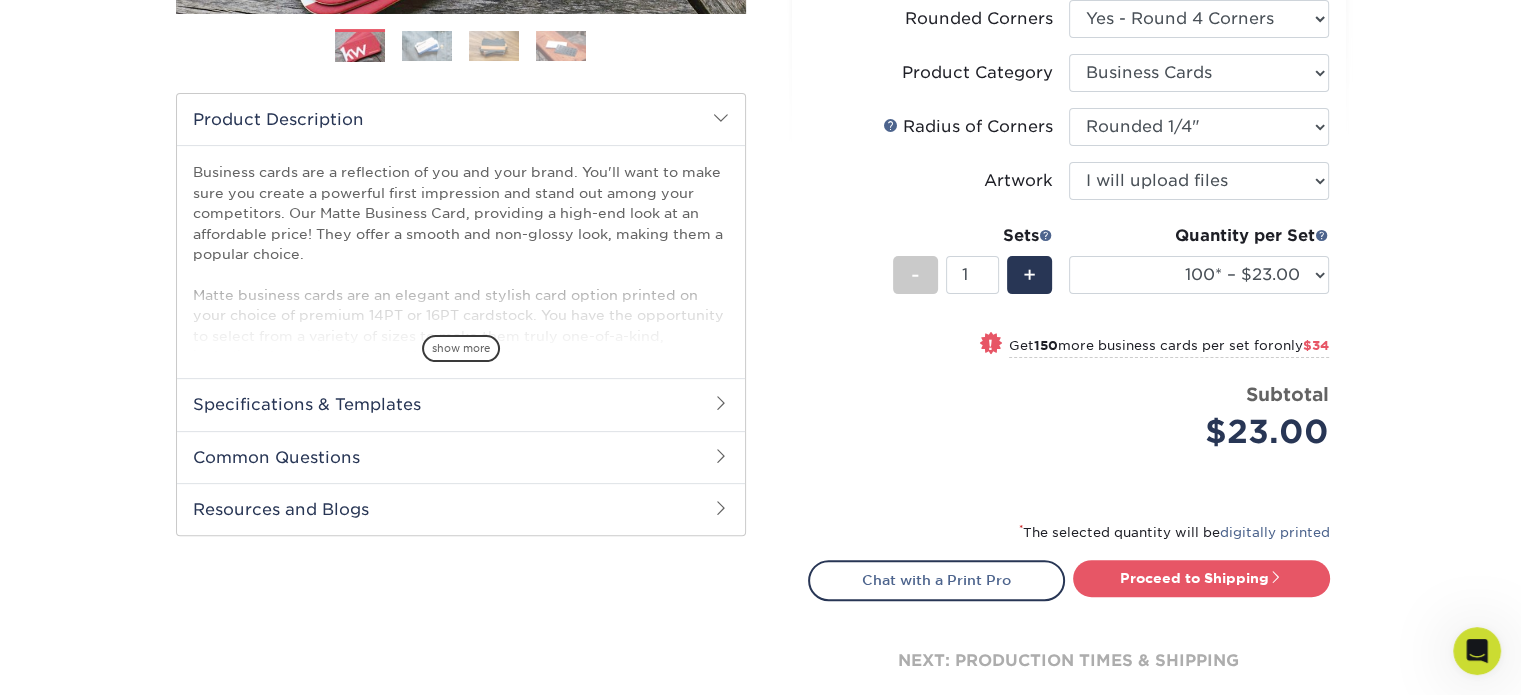 scroll, scrollTop: 578, scrollLeft: 0, axis: vertical 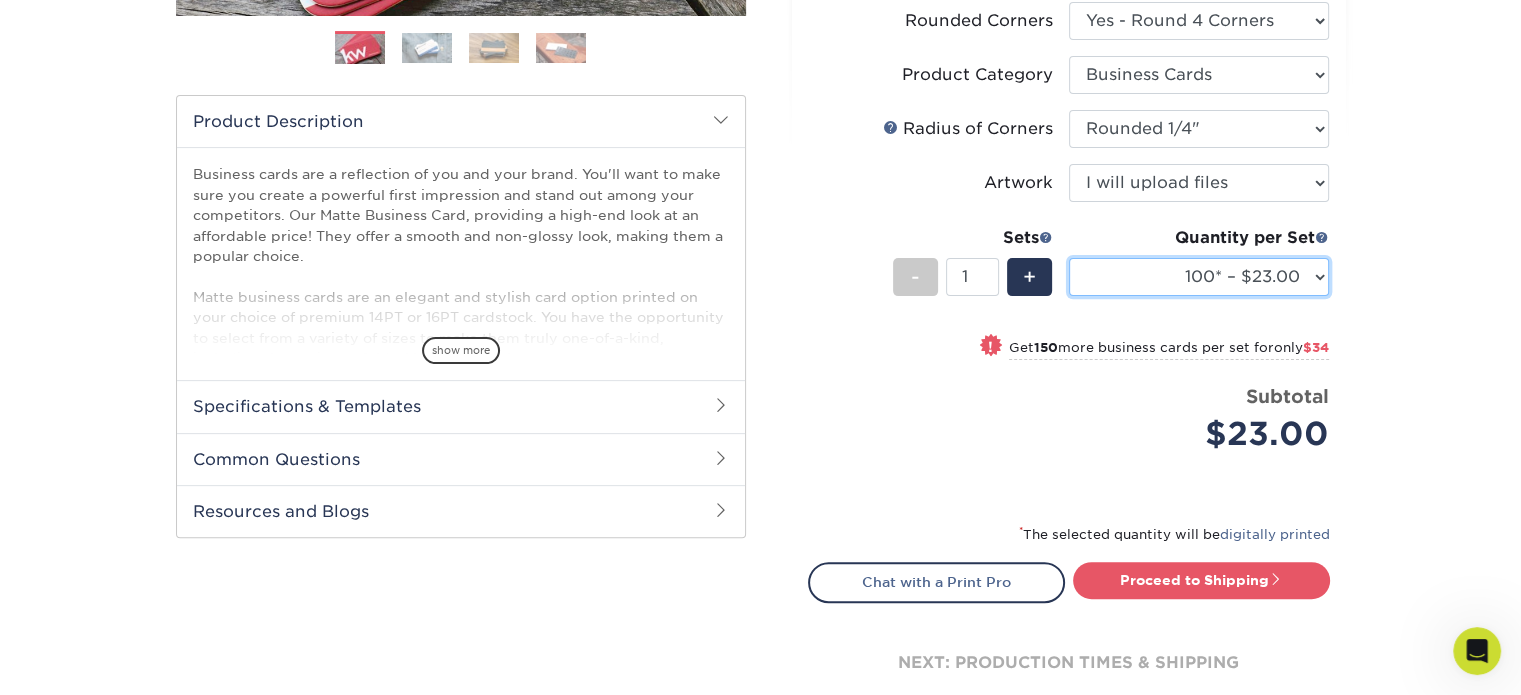 click on "100* – $23.00 250* – $57.00 500 – $114.00 1000 – $144.00 2500 – $257.00 5000 – $371.00 10000 – $756.00 15000 – $1200.00 20000 – $1551.00 25000 – $1857.00" at bounding box center (1199, 277) 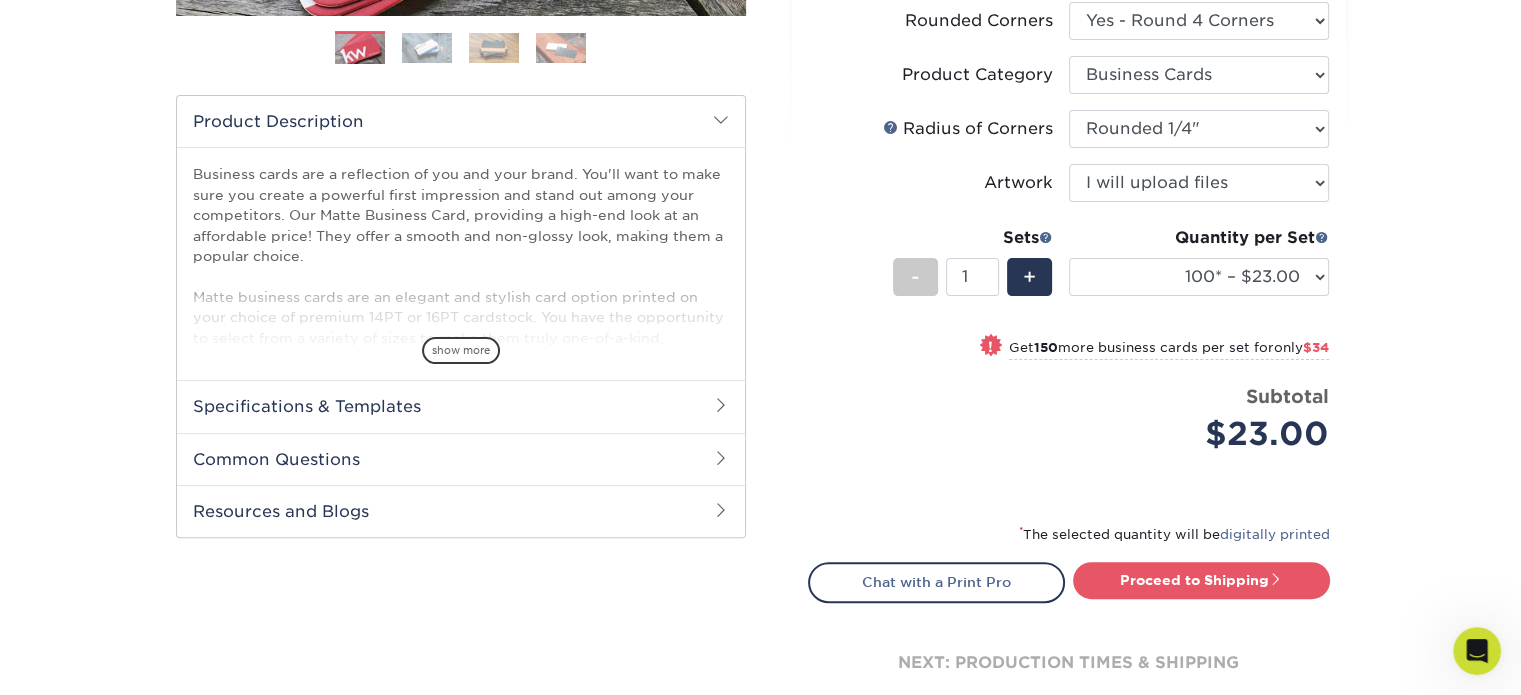 click on "Products
Business Cards
Matte  Business Cards
Previous Next
100 $ 9" at bounding box center (760, 172) 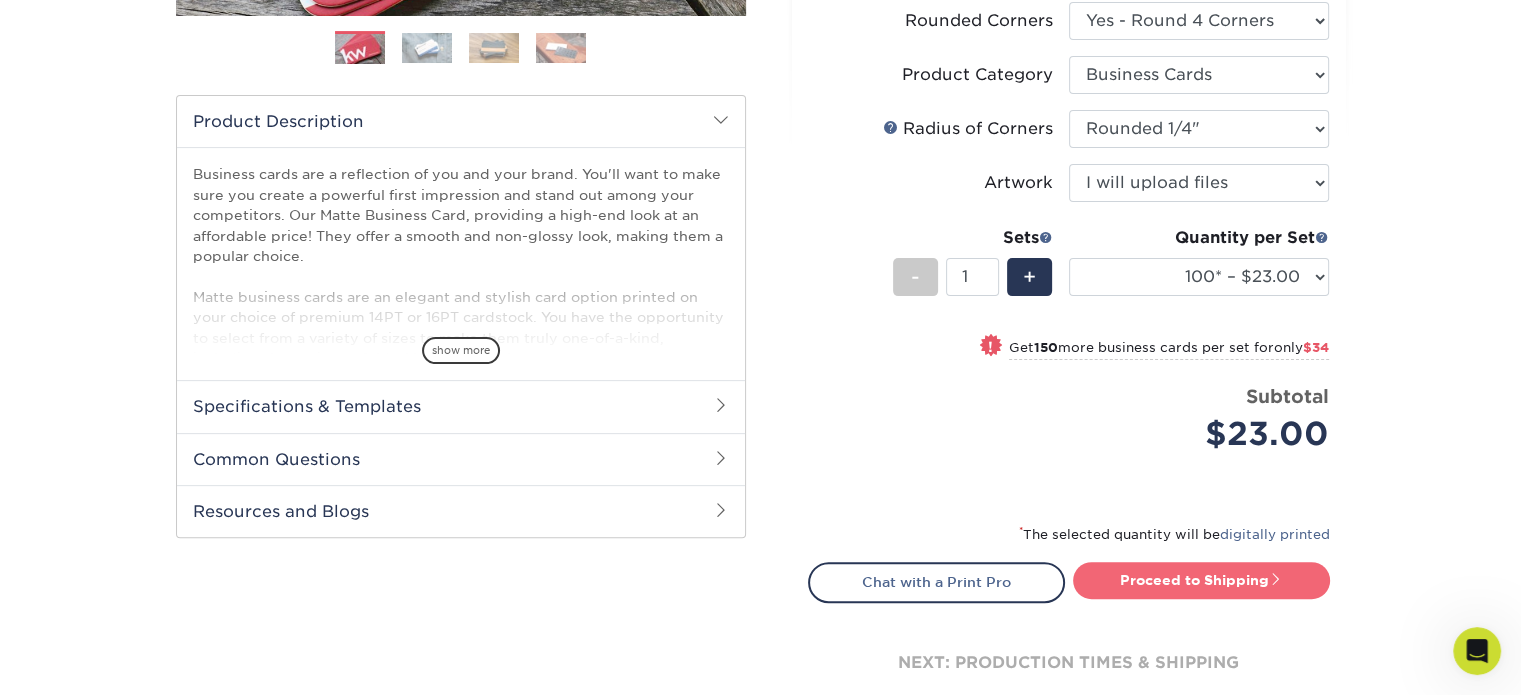 click on "Proceed to Shipping" at bounding box center (1201, 580) 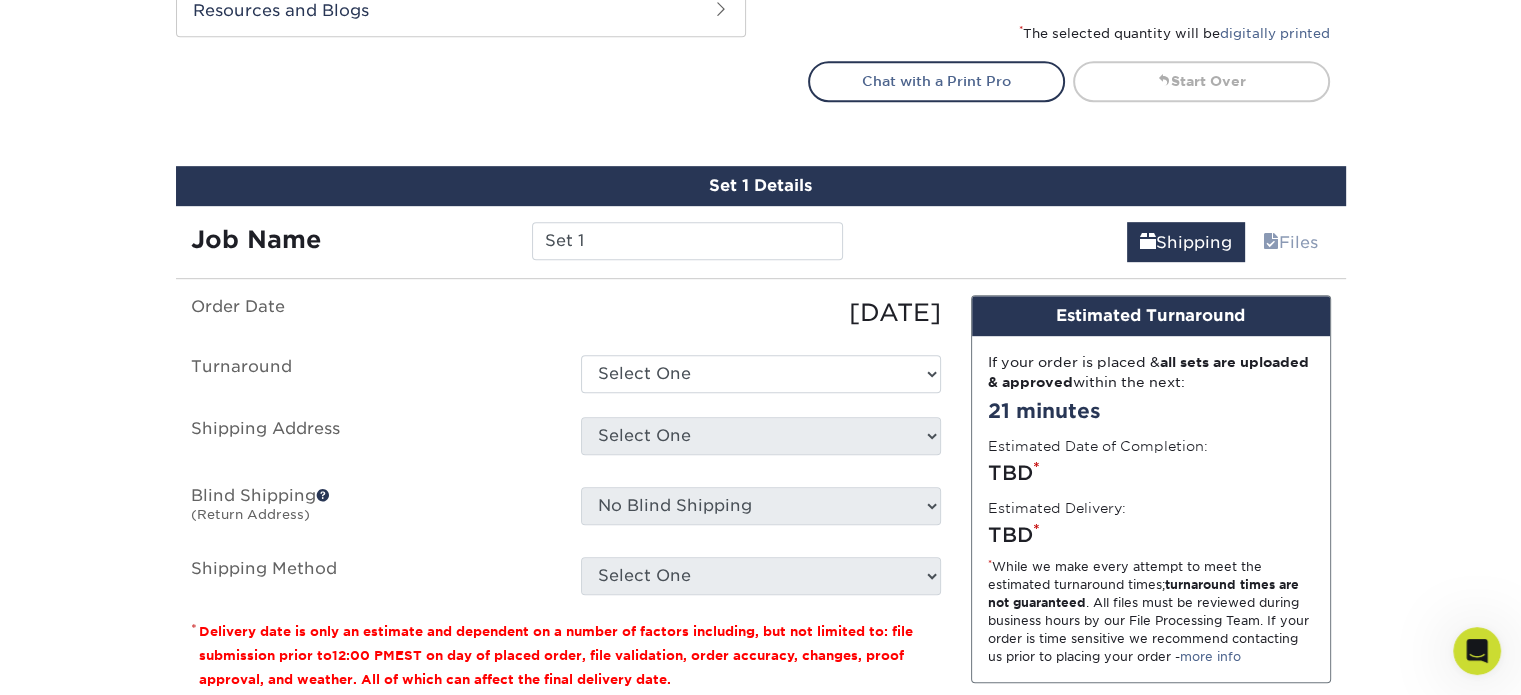 scroll, scrollTop: 1192, scrollLeft: 0, axis: vertical 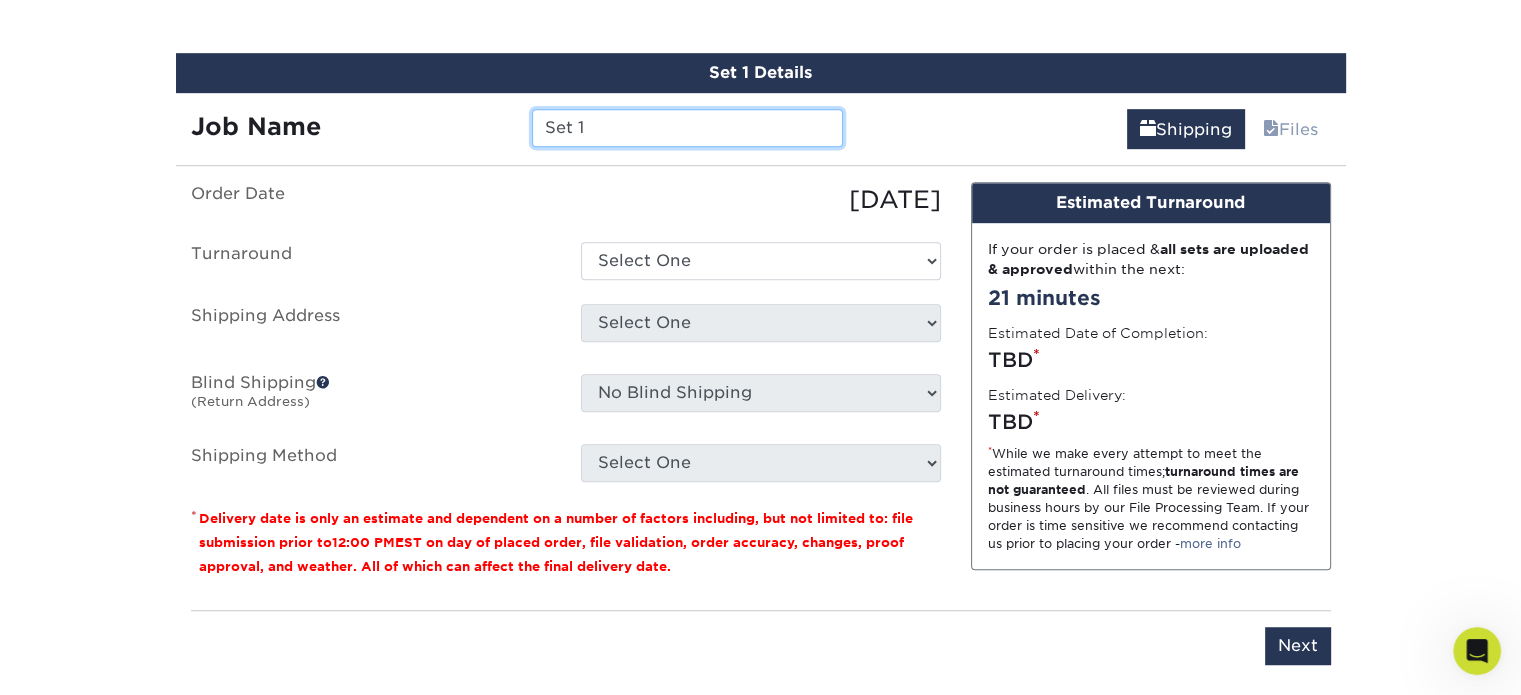 drag, startPoint x: 617, startPoint y: 128, endPoint x: 473, endPoint y: 138, distance: 144.3468 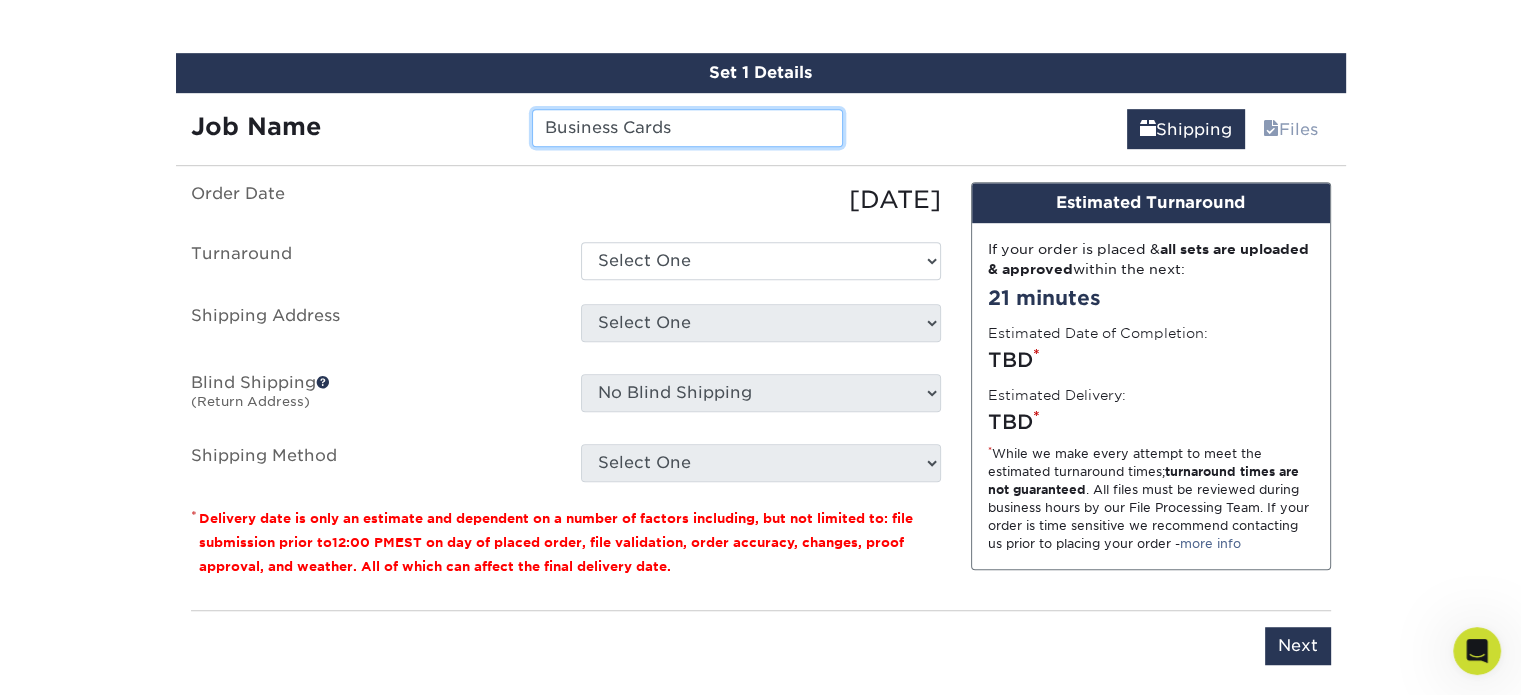 type on "Business Cards" 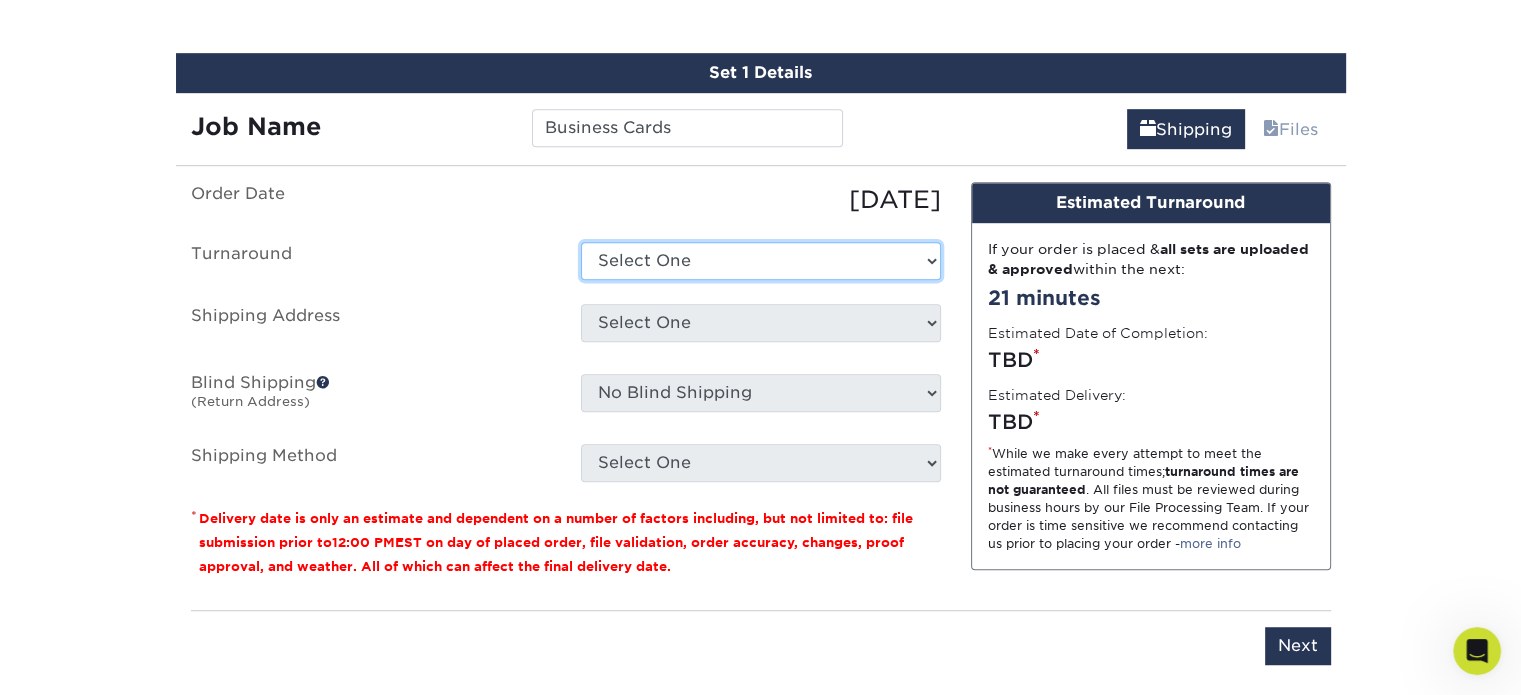 click on "Select One 2-4 Business Days 2 Day Next Business Day" at bounding box center [761, 261] 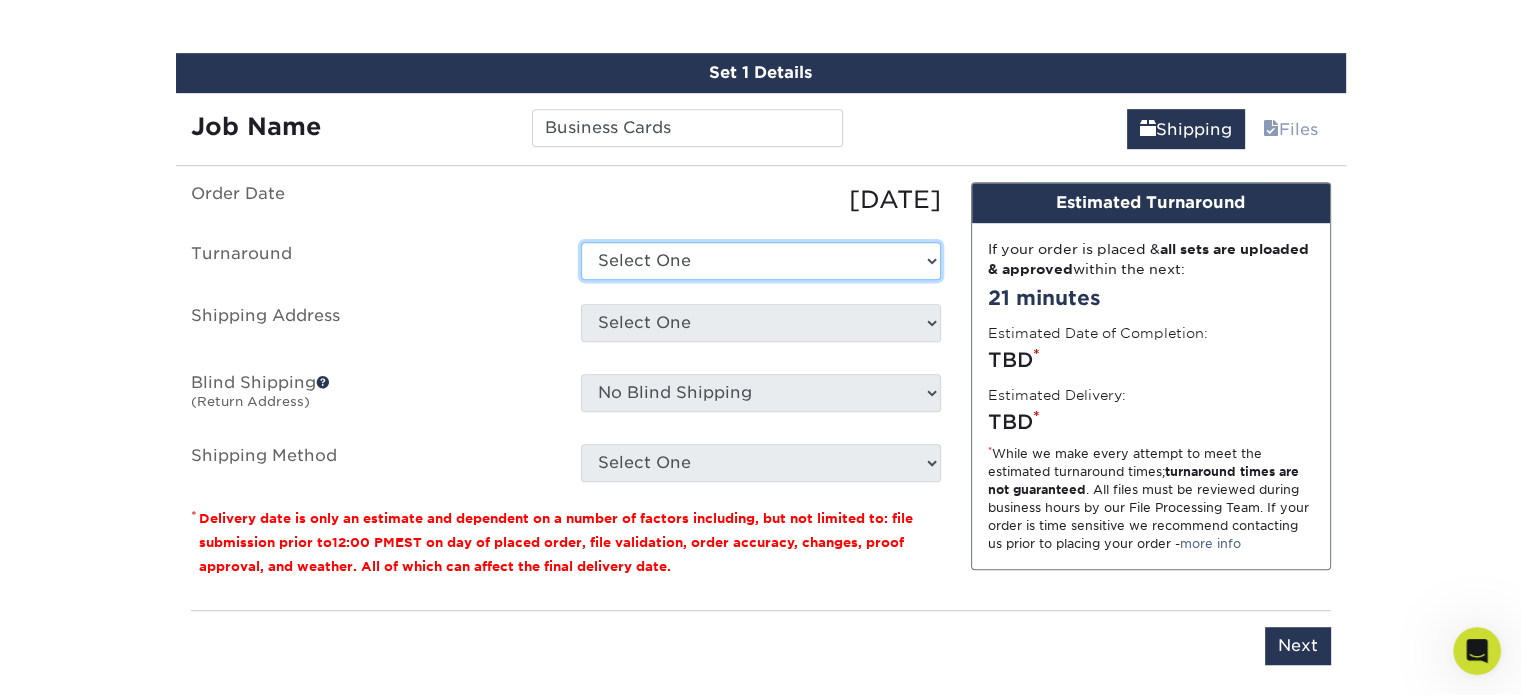 select on "cccaa4bb-9db9-44b8-b4c6-ad32356a94d3" 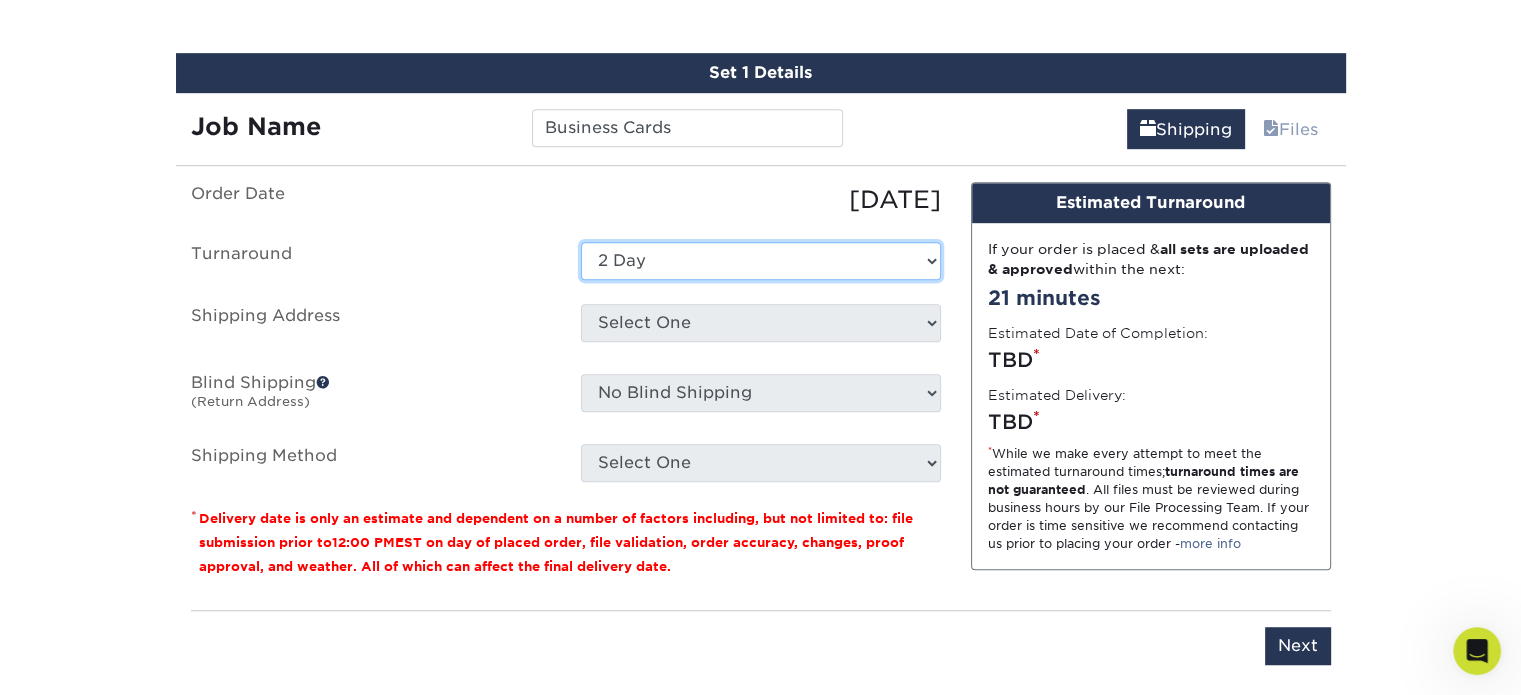 click on "Select One 2-4 Business Days 2 Day Next Business Day" at bounding box center [761, 261] 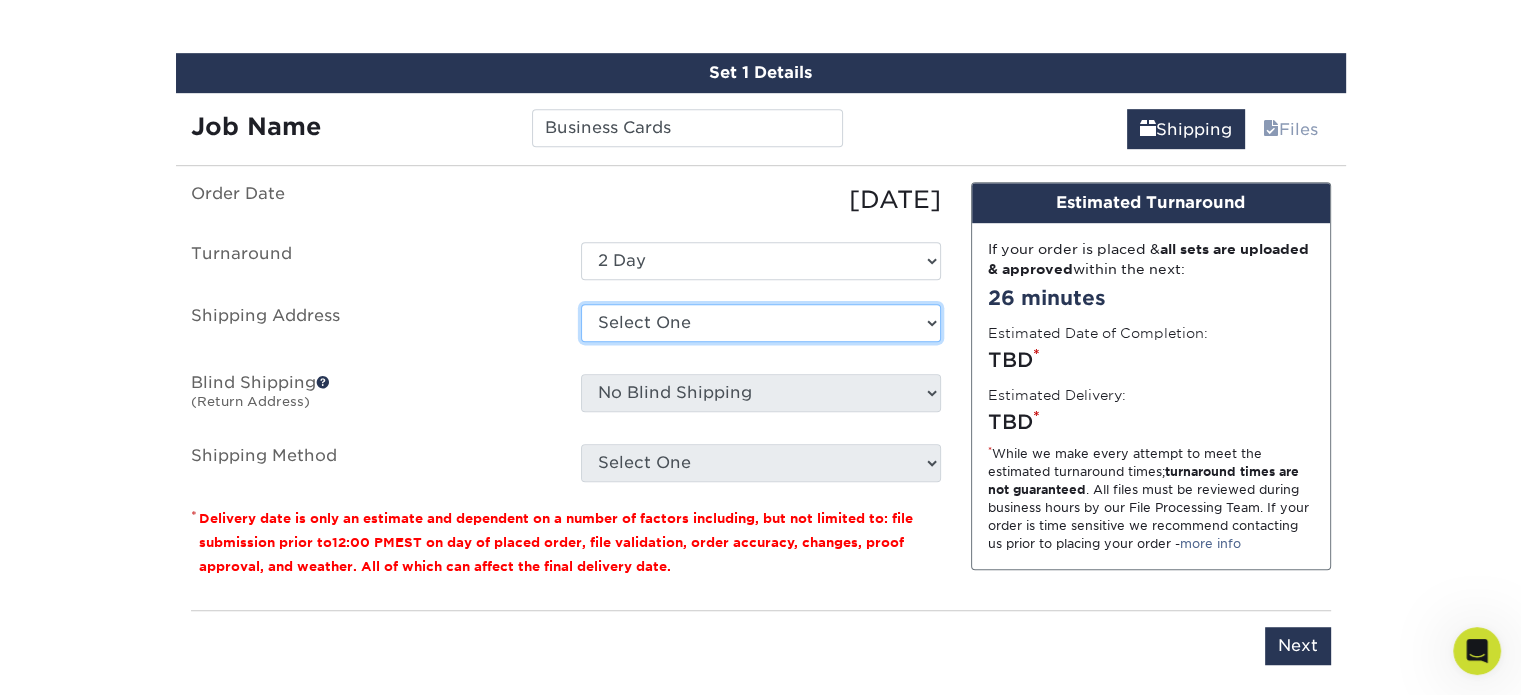 click on "Select One
+ Add New Address
- Login" at bounding box center [761, 323] 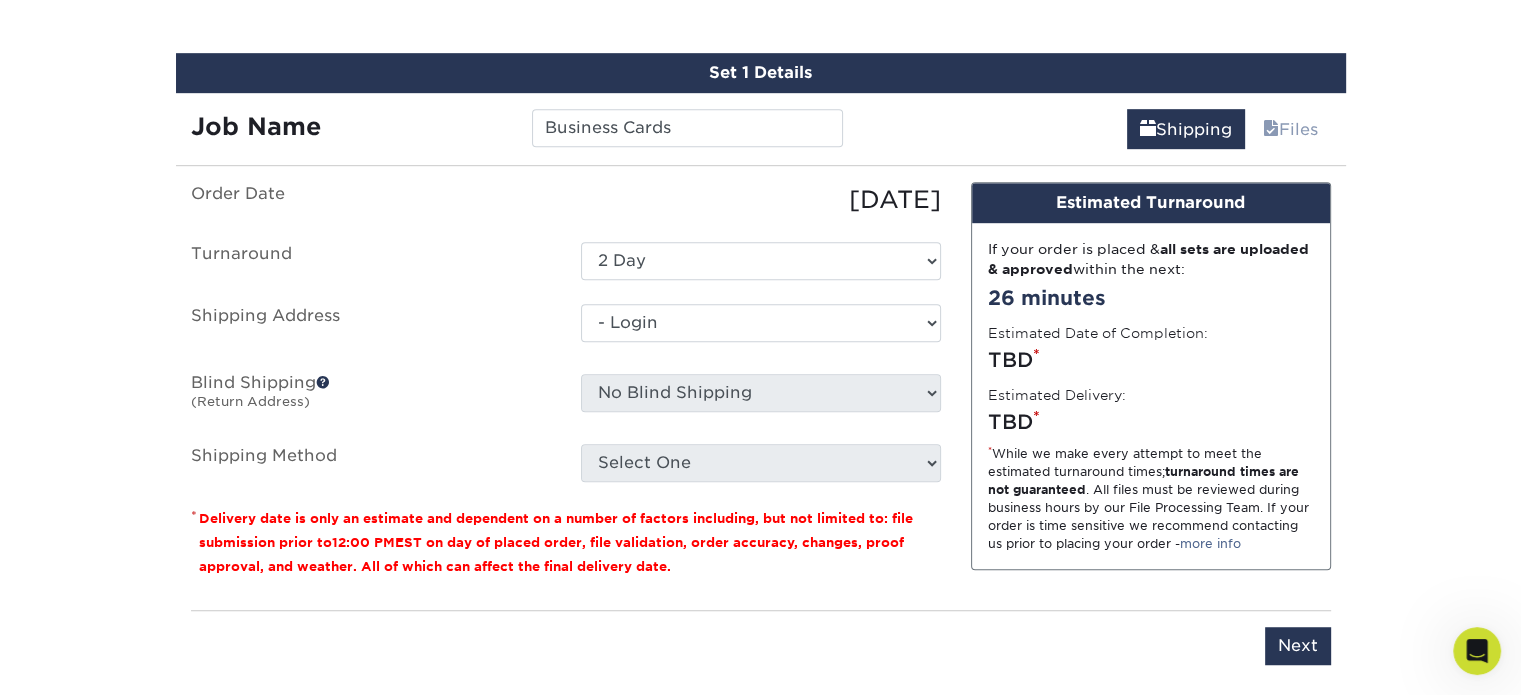 click on "Select One
+ Add New Address
- Login" at bounding box center (761, 323) 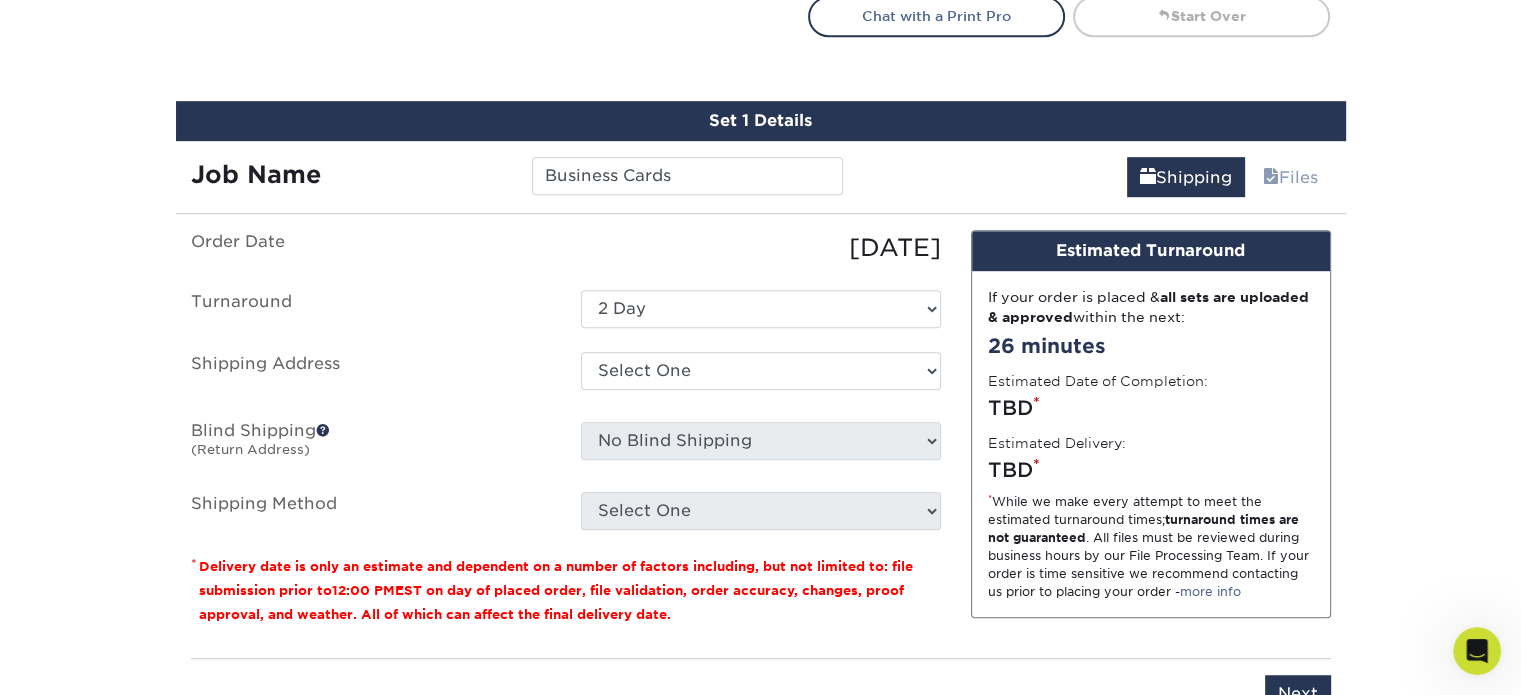 scroll, scrollTop: 1144, scrollLeft: 0, axis: vertical 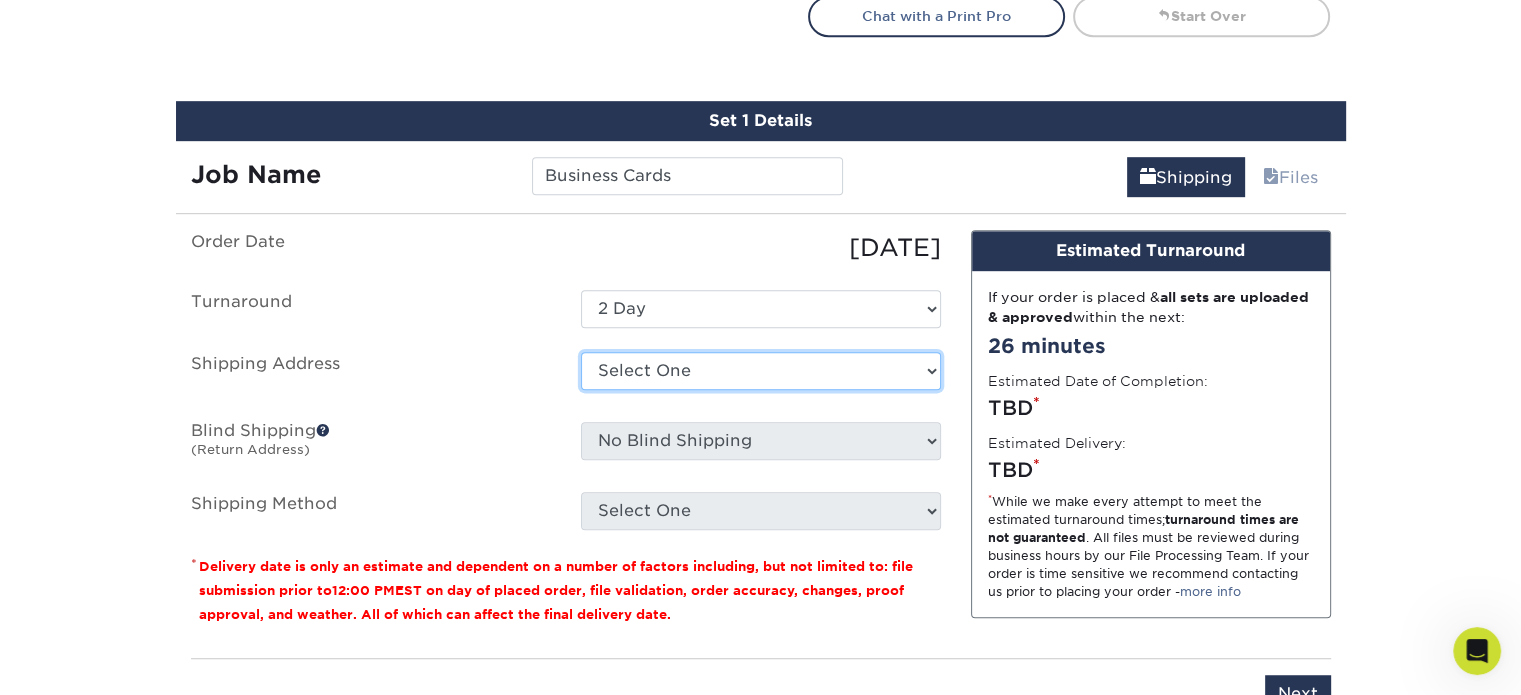 click on "Select One
+ Add New Address
- Login" at bounding box center [761, 371] 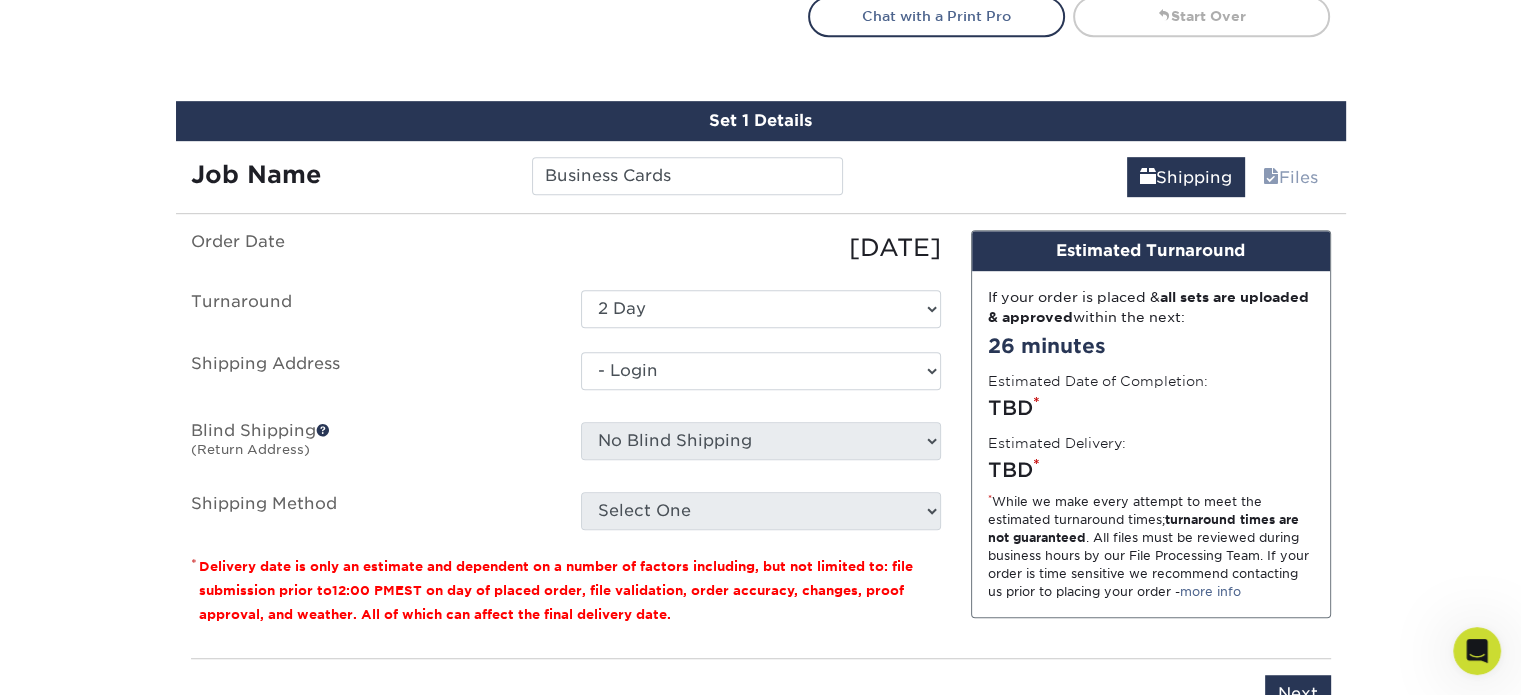 click on "Select One
+ Add New Address
- Login" at bounding box center (761, 371) 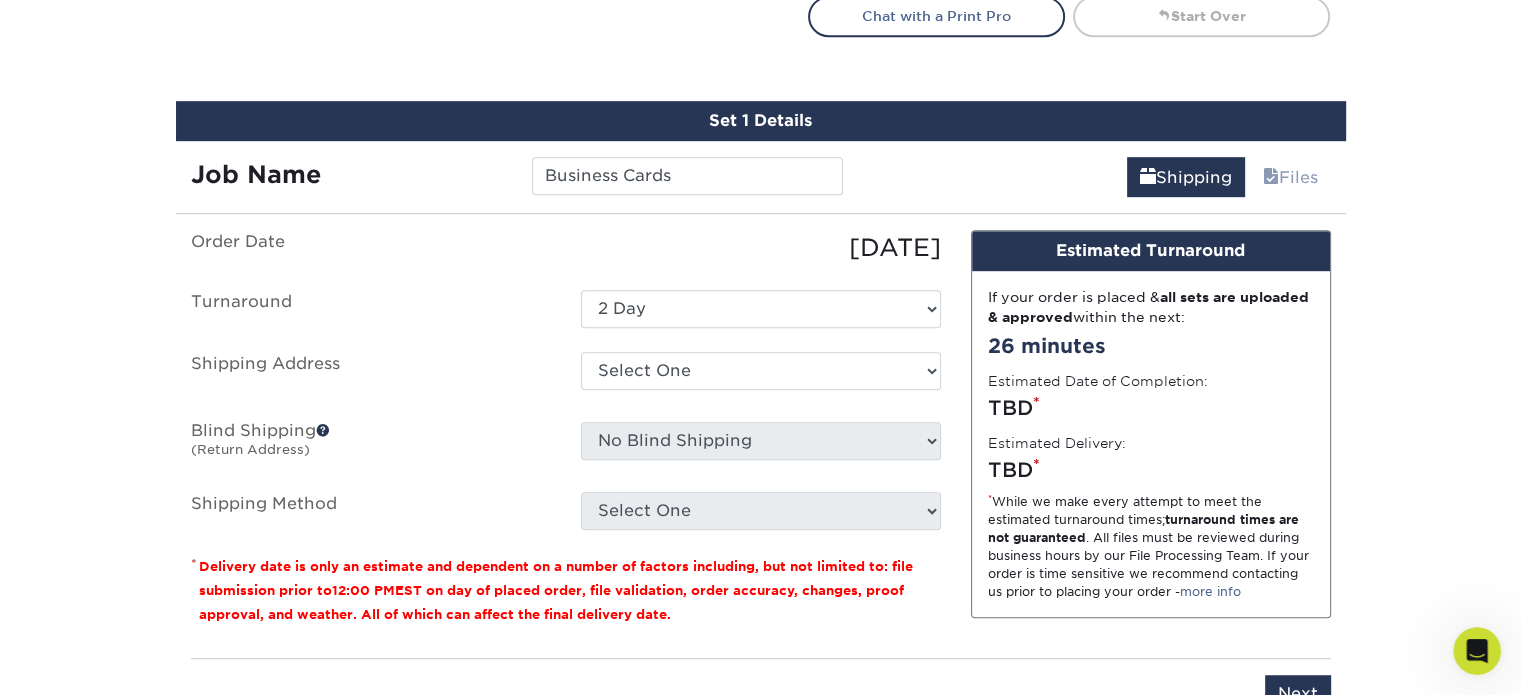 scroll, scrollTop: 0, scrollLeft: 0, axis: both 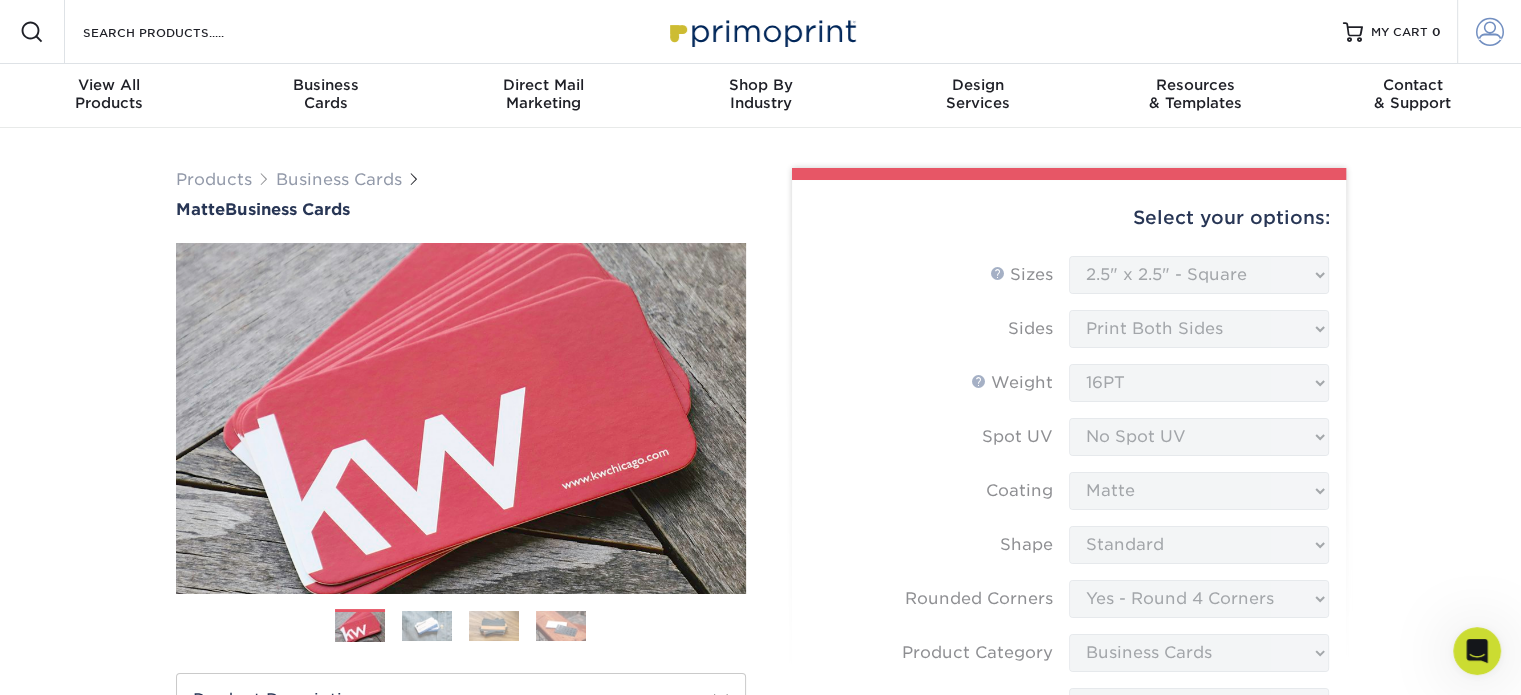 click at bounding box center [1490, 32] 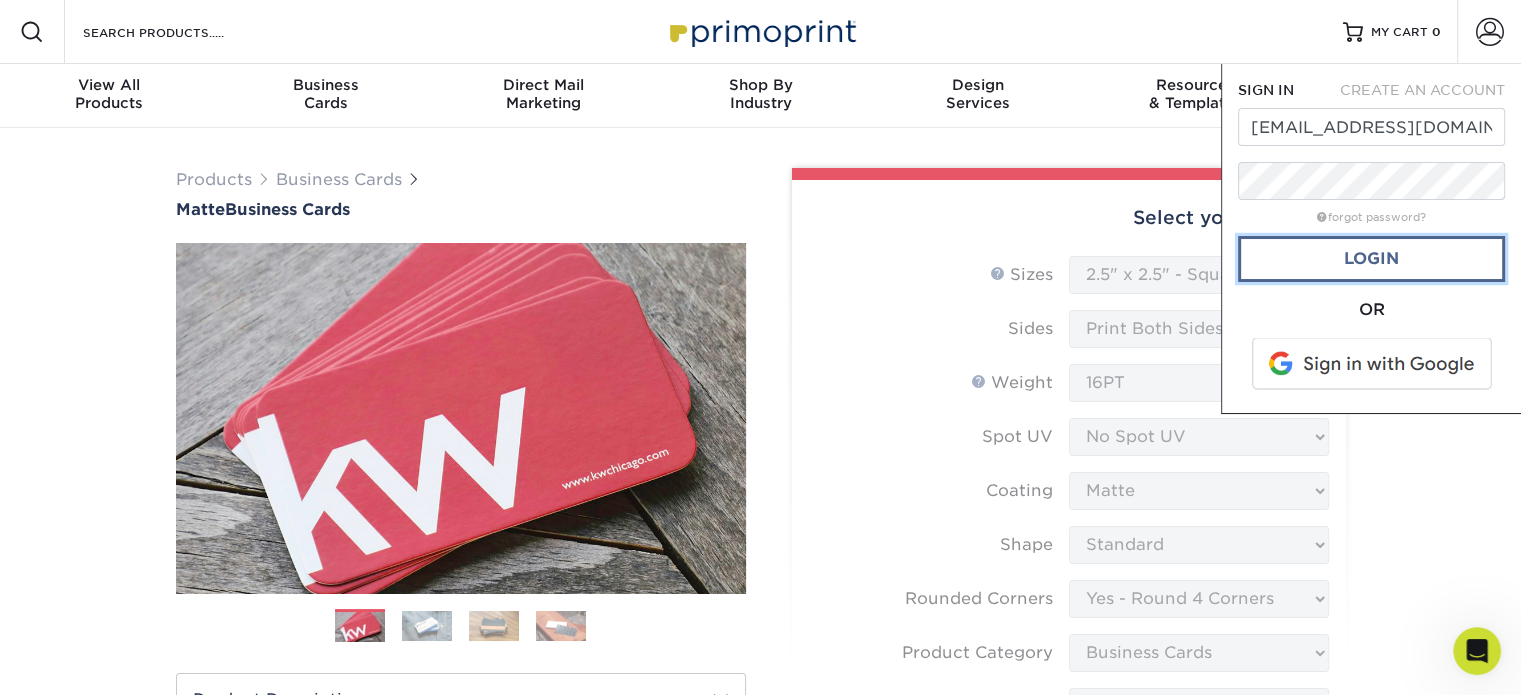 click on "Login" at bounding box center [1371, 259] 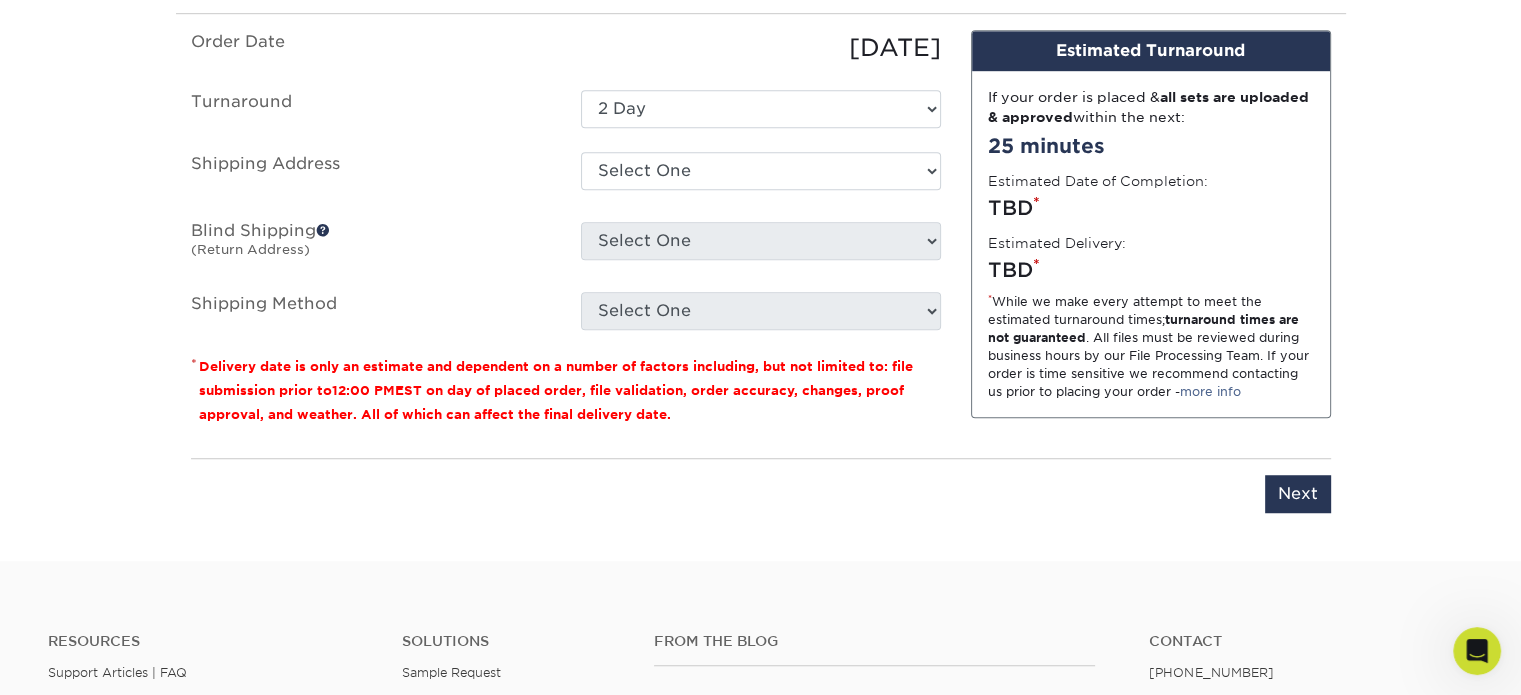 scroll, scrollTop: 1343, scrollLeft: 0, axis: vertical 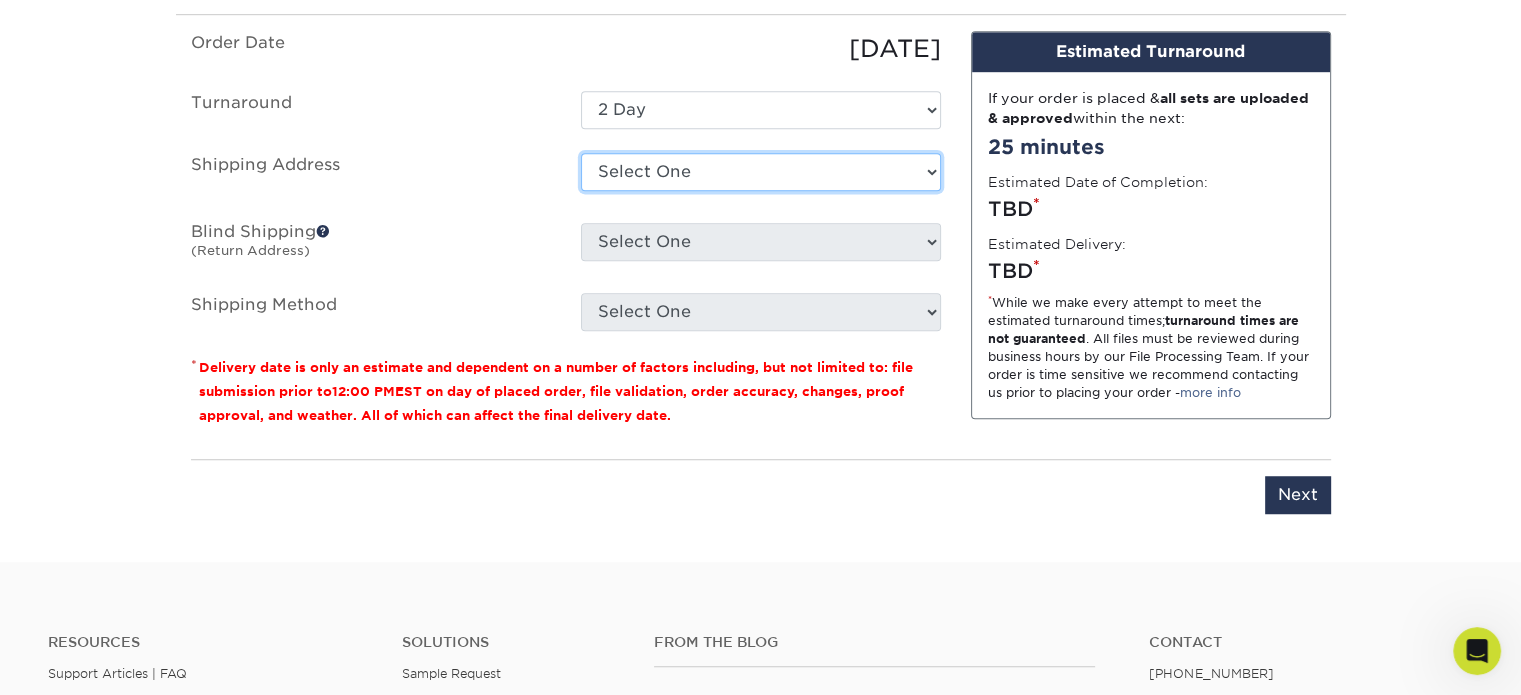 click on "Select One [STREET_ADDRESS][PERSON_NAME][PERSON_NAME] + Add New Address" at bounding box center [761, 172] 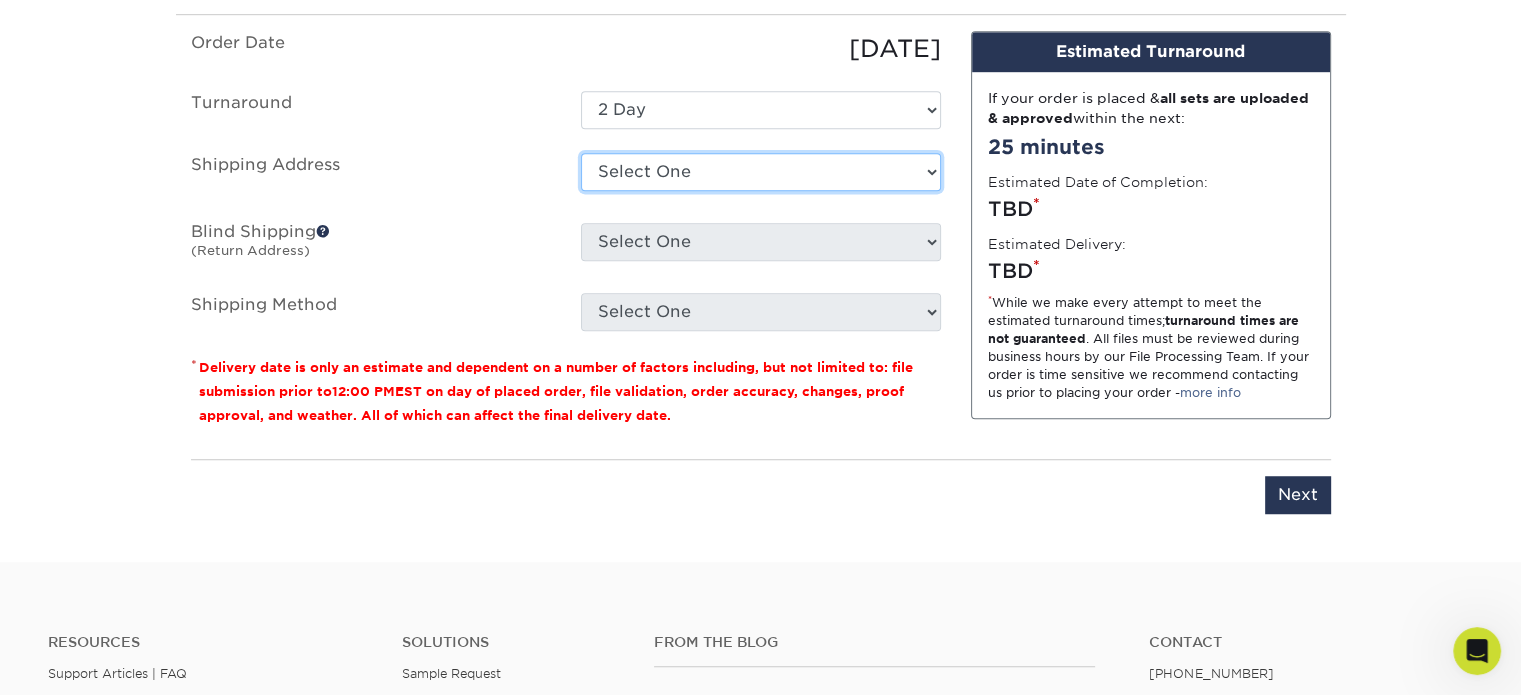 select on "278032" 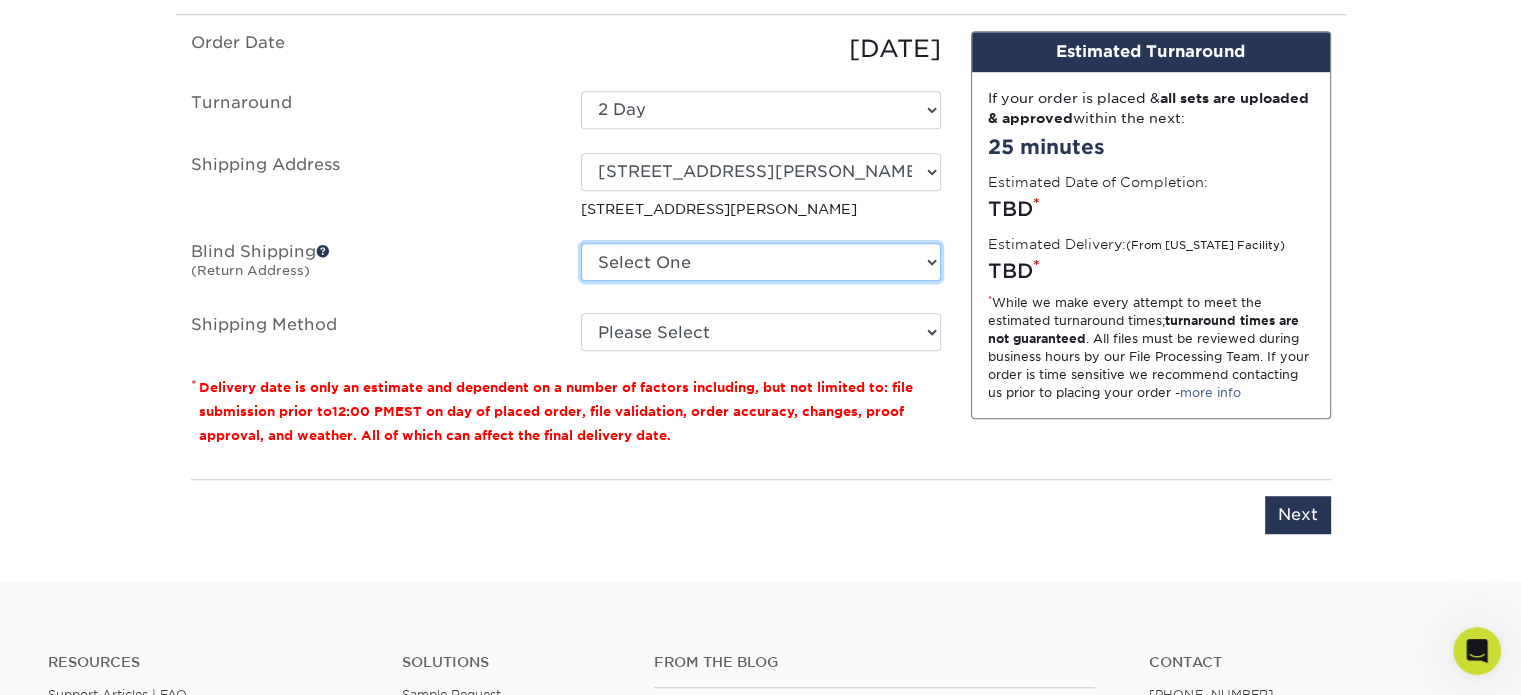 click on "Select One [STREET_ADDRESS][PERSON_NAME][PERSON_NAME] + Add New Address" at bounding box center (761, 262) 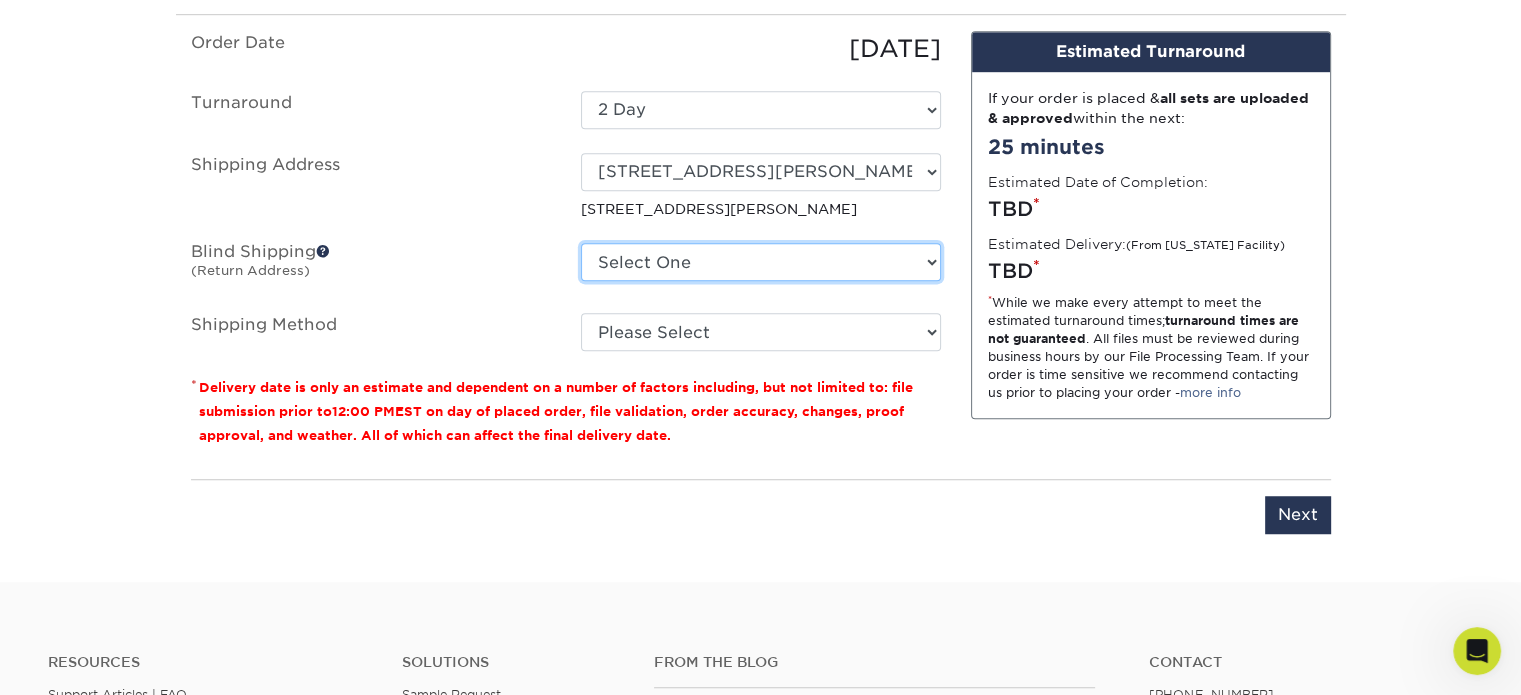 select on "278032" 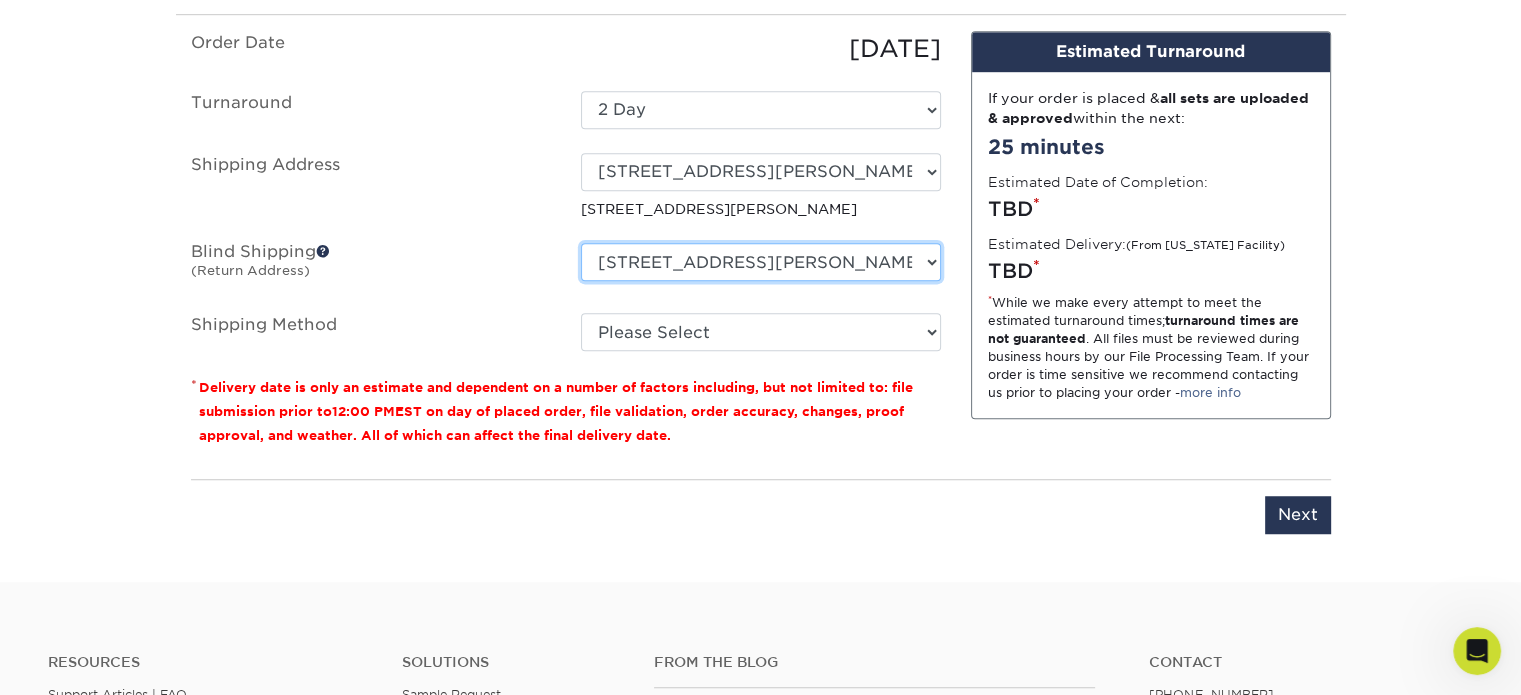 click on "Select One [STREET_ADDRESS][PERSON_NAME][PERSON_NAME] + Add New Address" at bounding box center (761, 262) 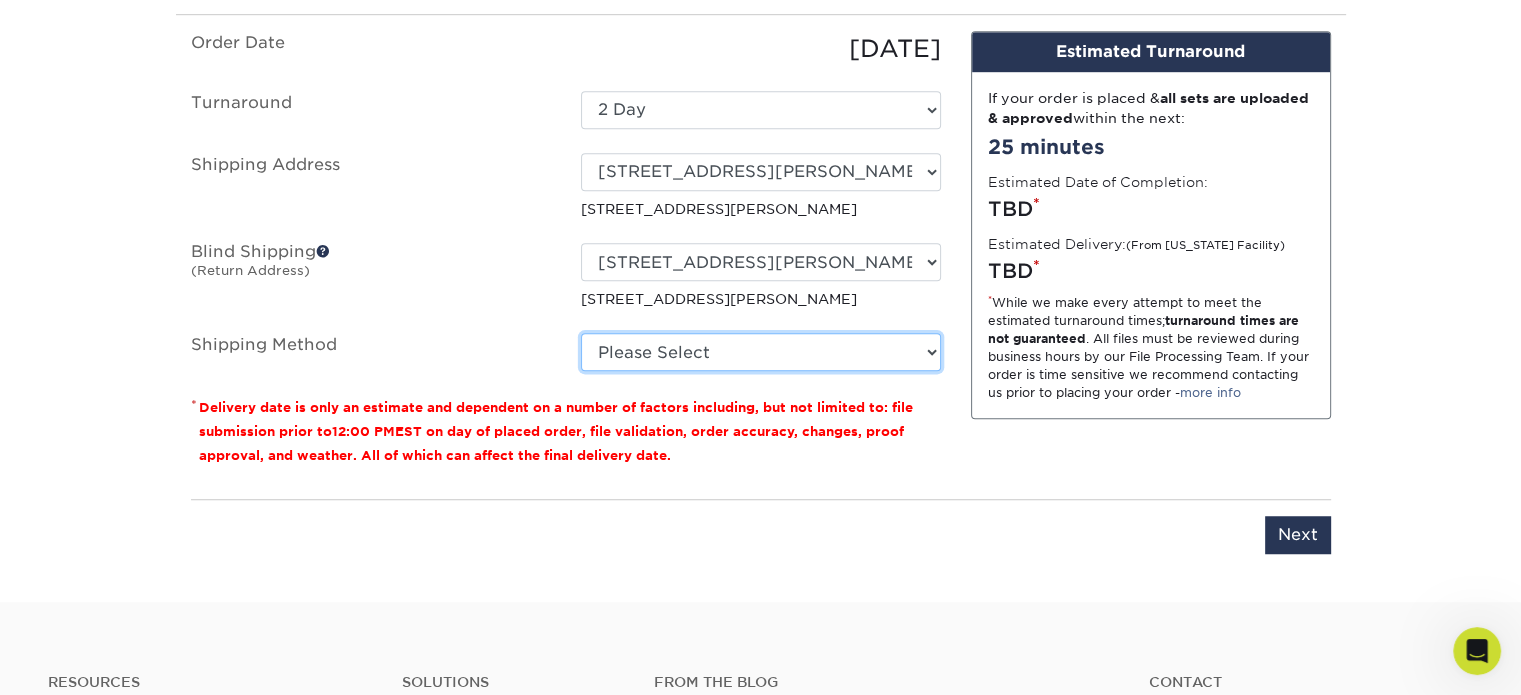 click on "Please Select Ground Shipping (+$7.84) 3 Day Shipping Service (+$20.08) 2 Day Air Shipping (+$20.57) Next Day Shipping by 5pm (+$23.03) Next Day Shipping by 12 noon (+$24.12) Next Day Air Early A.M. (+$128.26)" at bounding box center (761, 352) 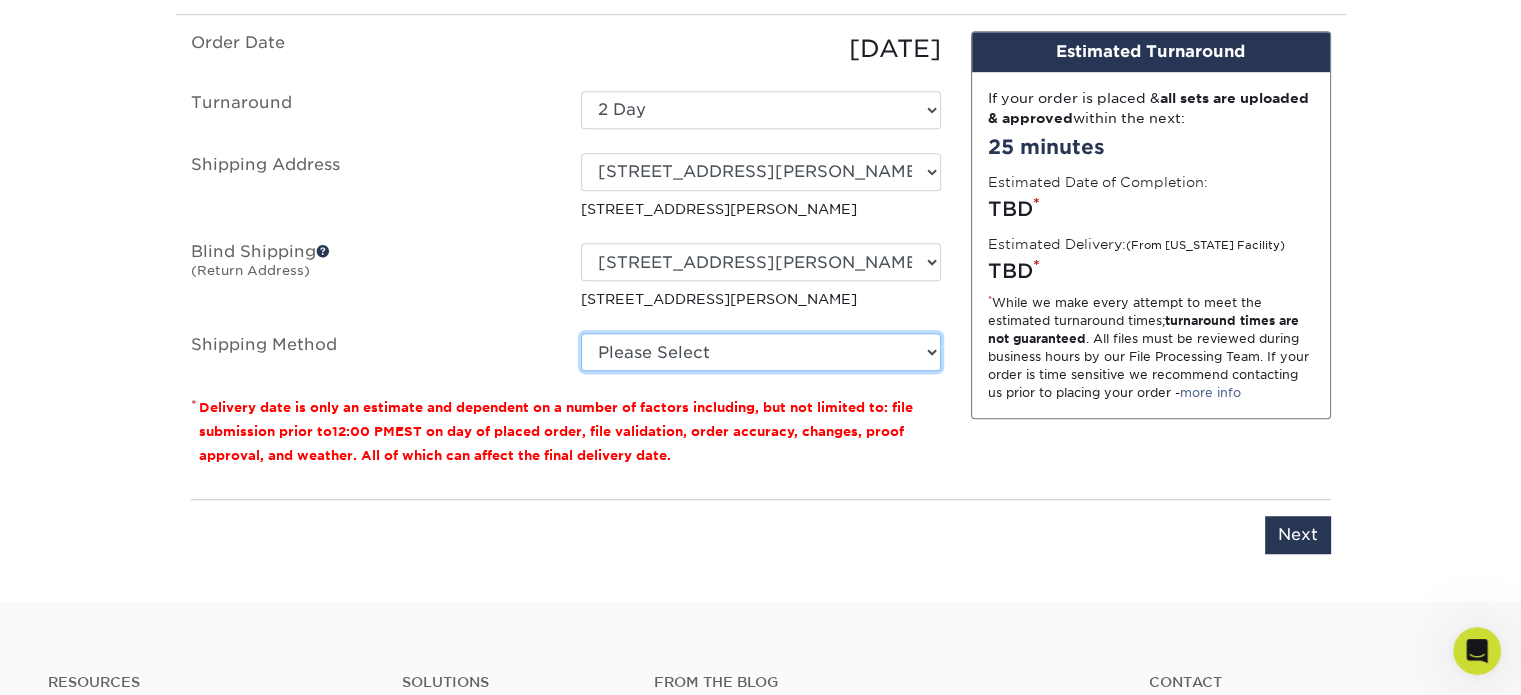 select on "03" 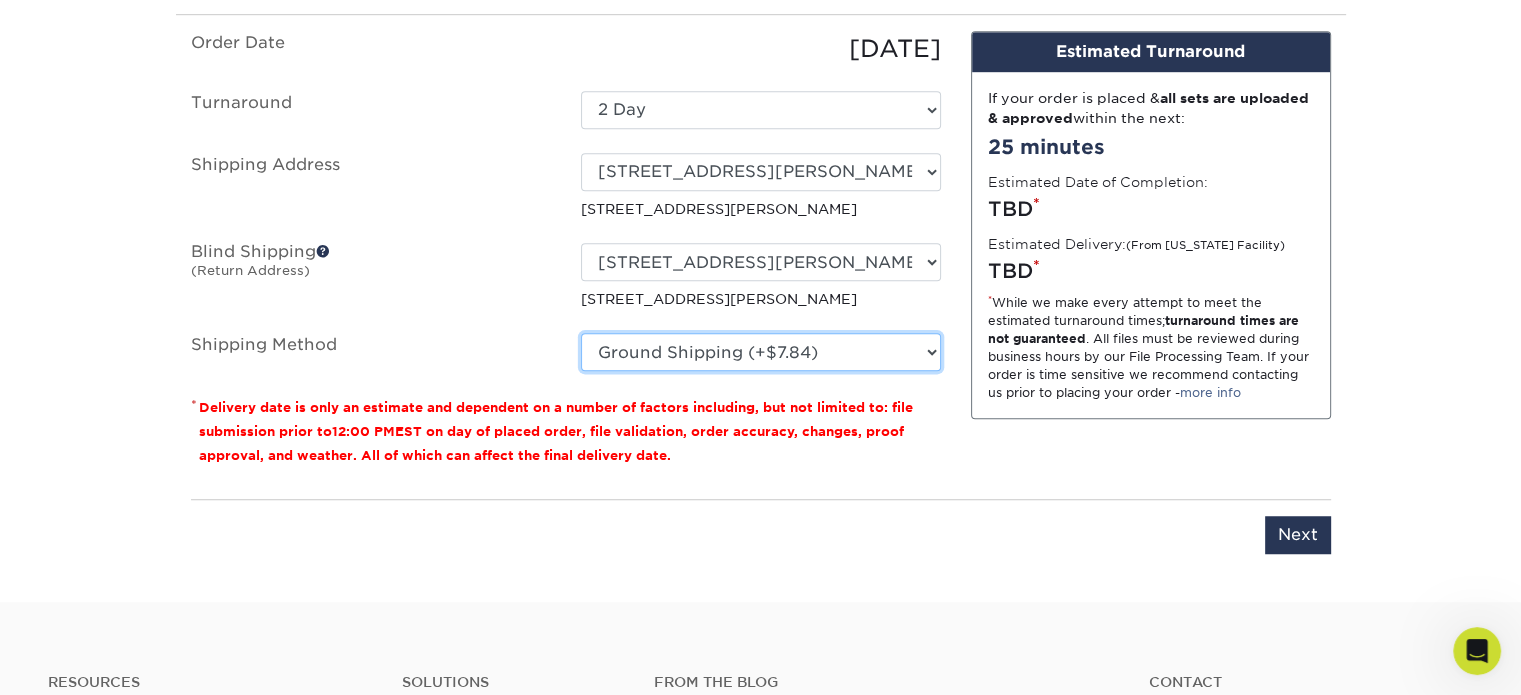 click on "Please Select Ground Shipping (+$7.84) 3 Day Shipping Service (+$20.08) 2 Day Air Shipping (+$20.57) Next Day Shipping by 5pm (+$23.03) Next Day Shipping by 12 noon (+$24.12) Next Day Air Early A.M. (+$128.26)" at bounding box center [761, 352] 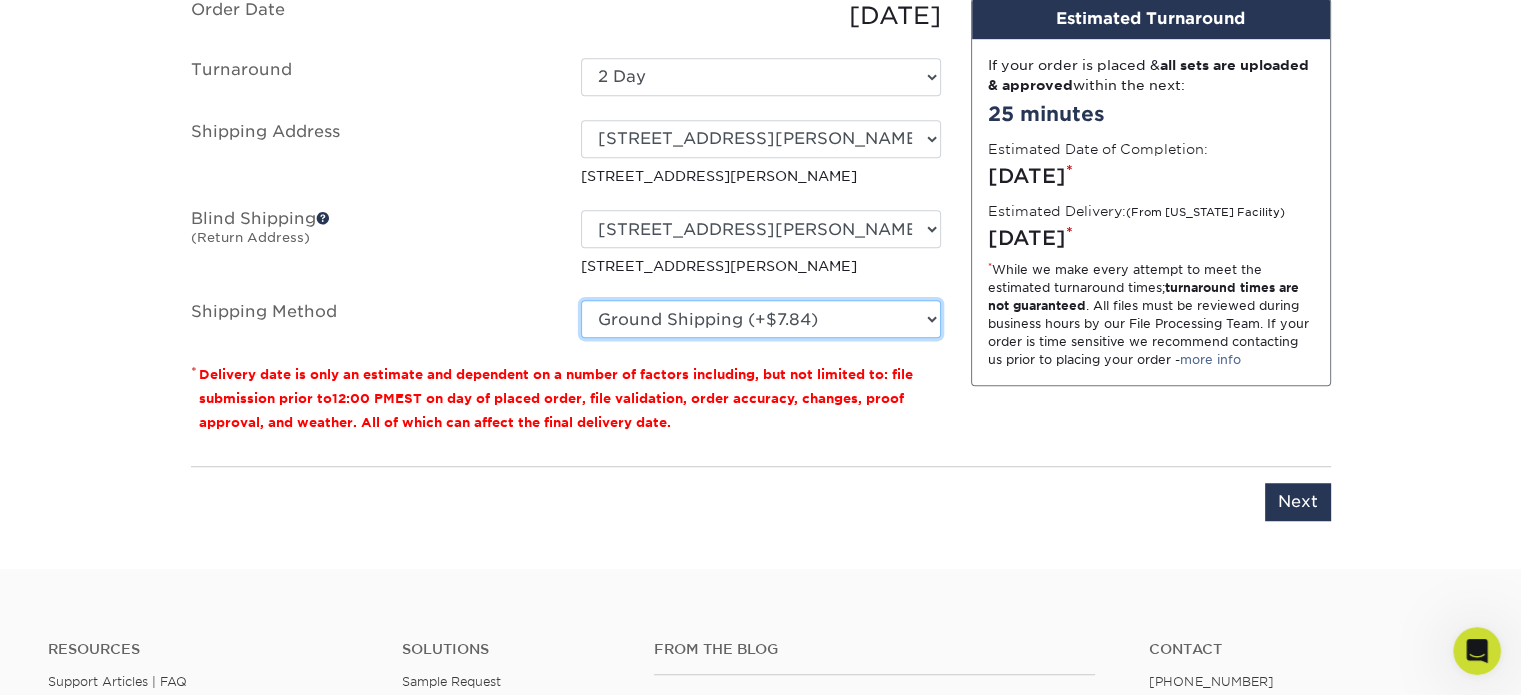 scroll, scrollTop: 1476, scrollLeft: 0, axis: vertical 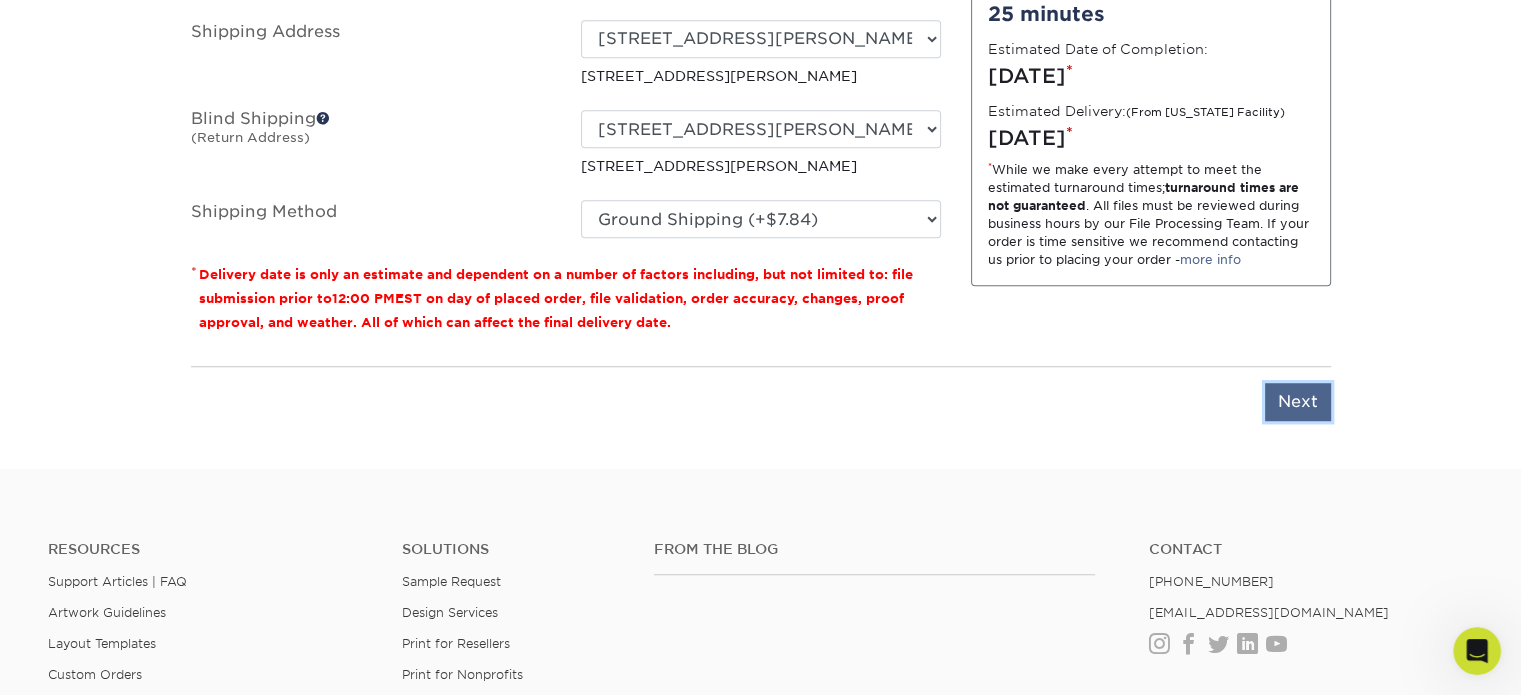 click on "Next" at bounding box center [1298, 402] 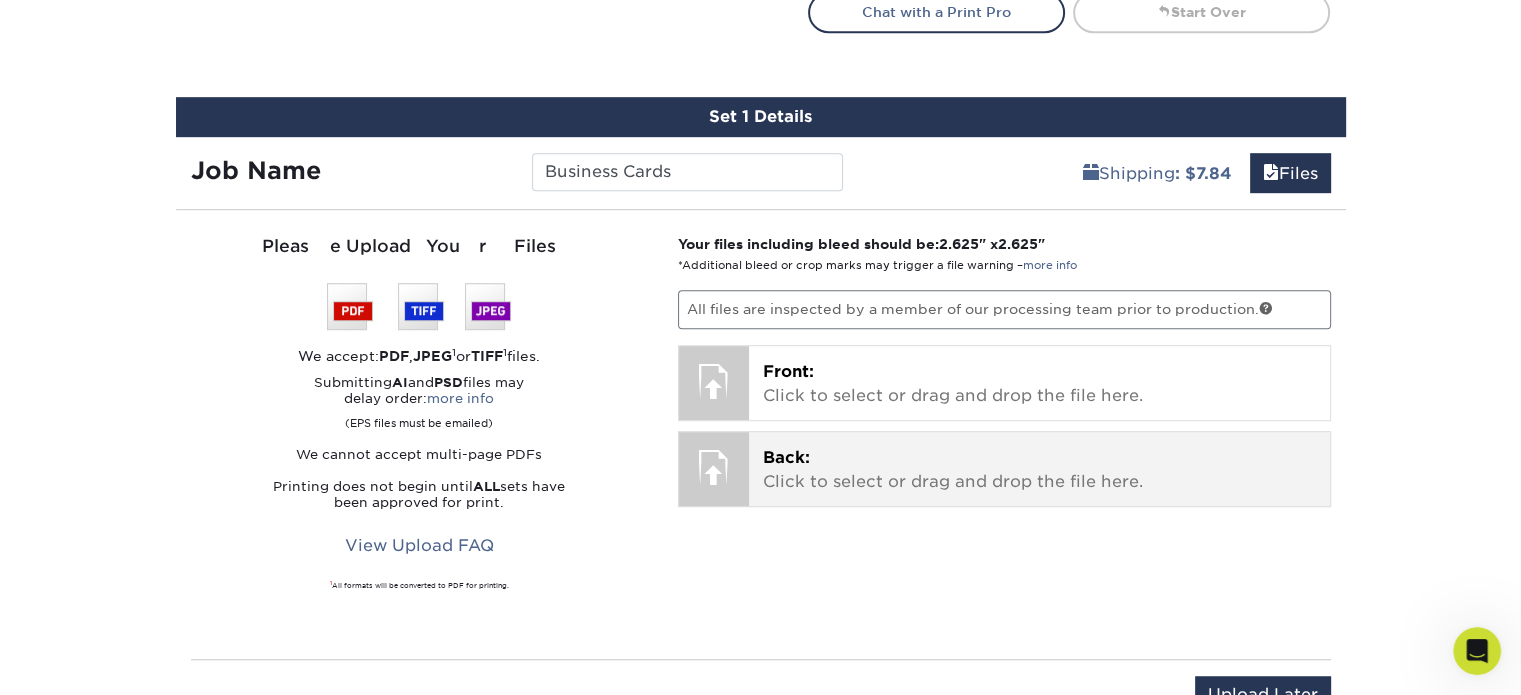 scroll, scrollTop: 1148, scrollLeft: 0, axis: vertical 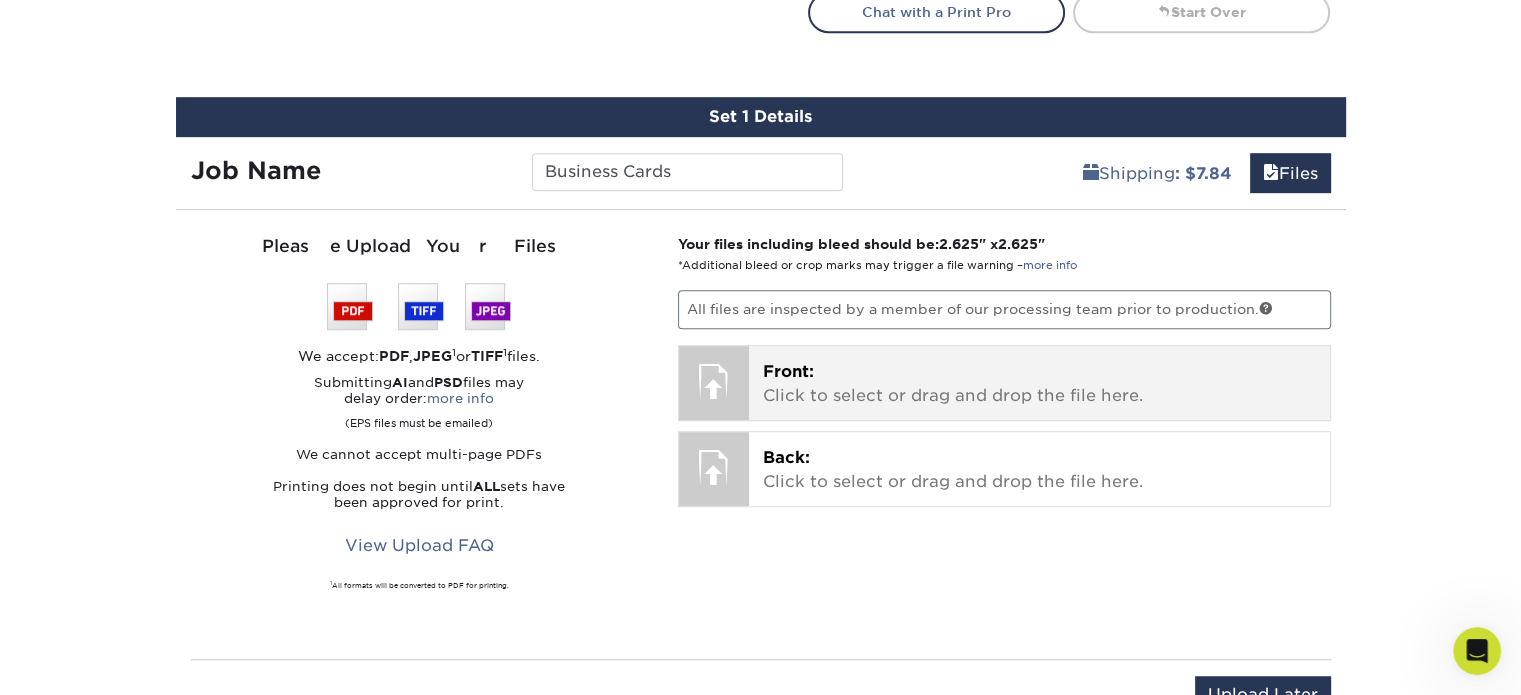 click on "Front: Click to select or drag and drop the file here.
Choose file" at bounding box center (1039, 383) 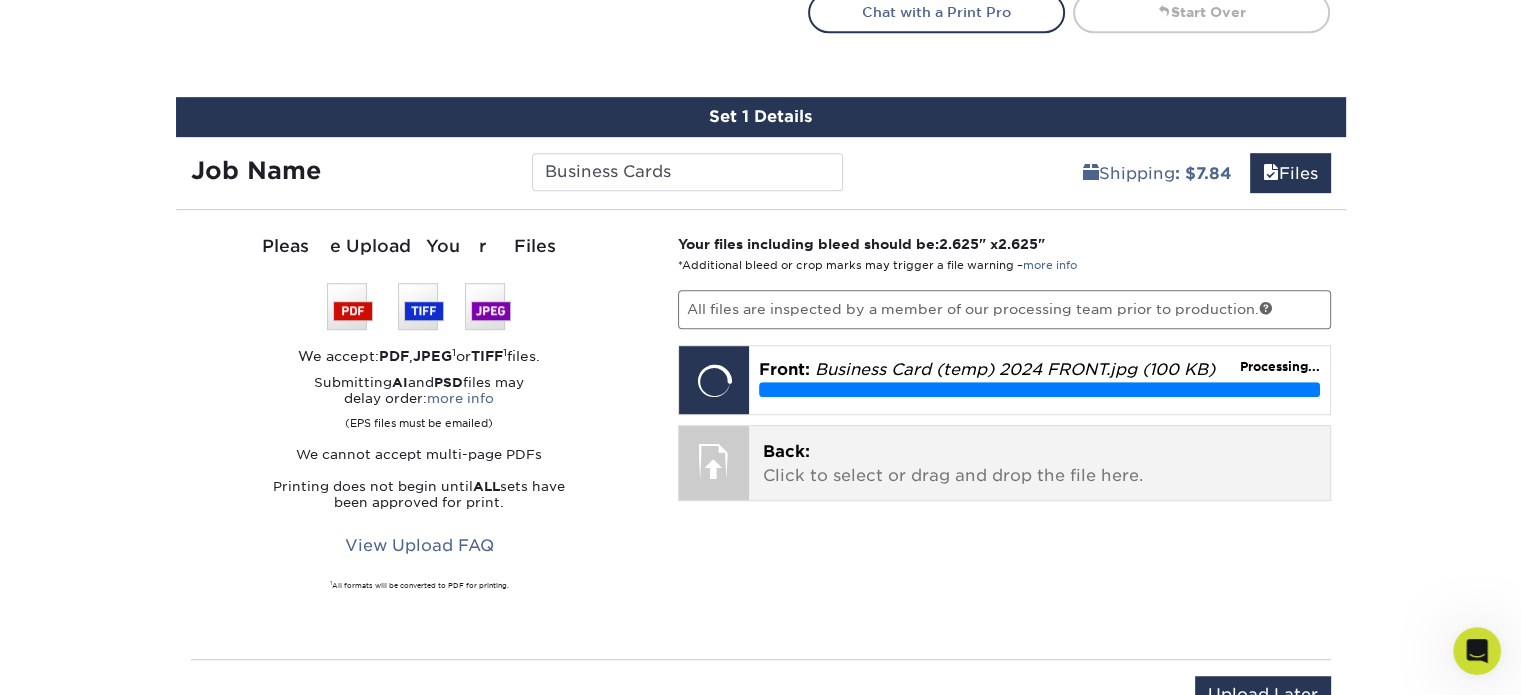 click at bounding box center (714, 461) 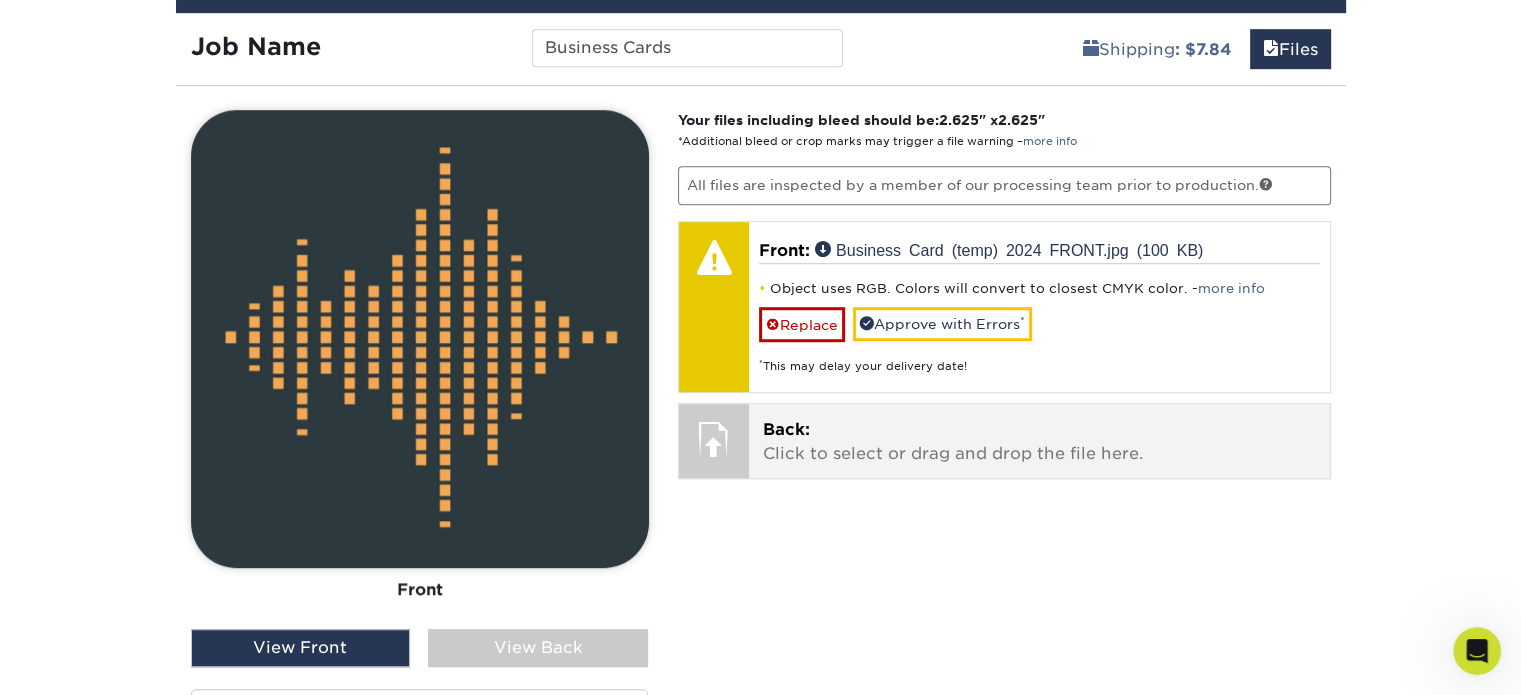 scroll, scrollTop: 1256, scrollLeft: 0, axis: vertical 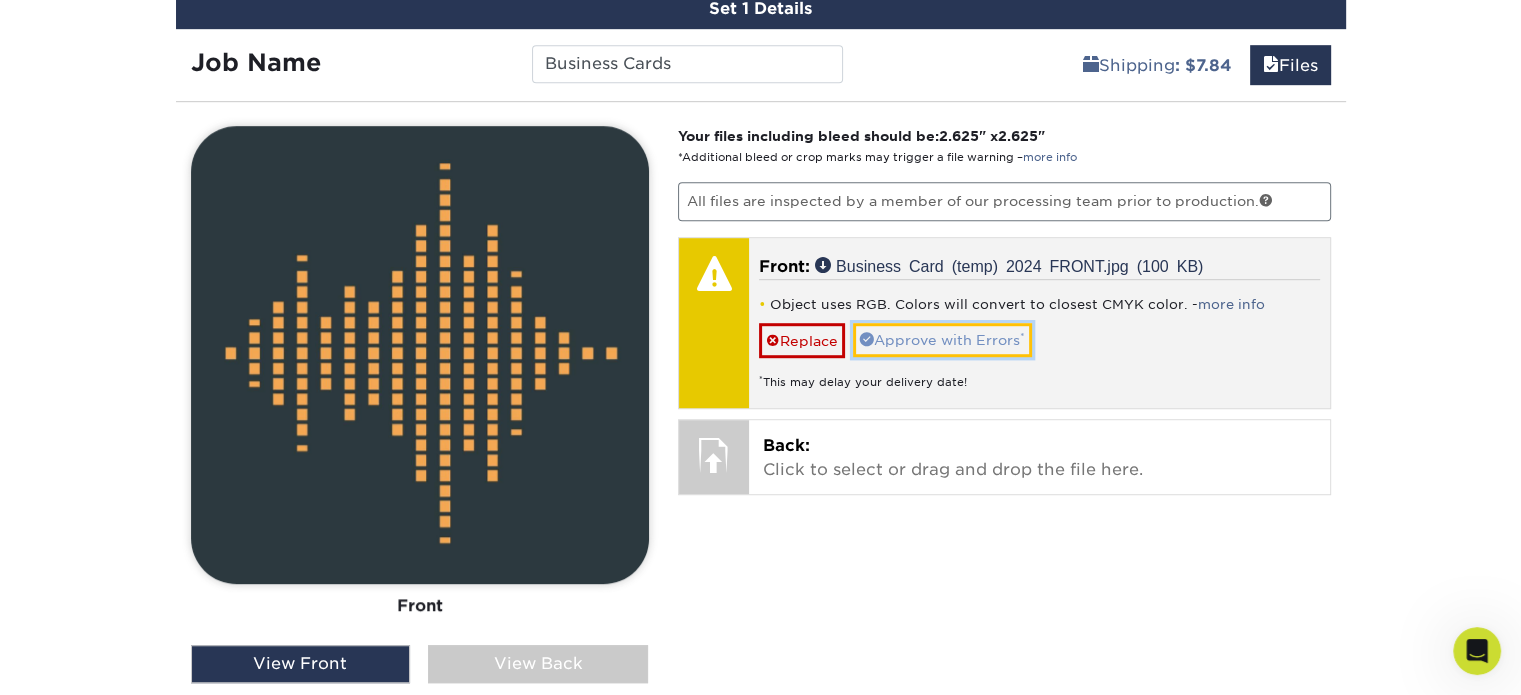 click on "Approve with Errors *" at bounding box center [942, 340] 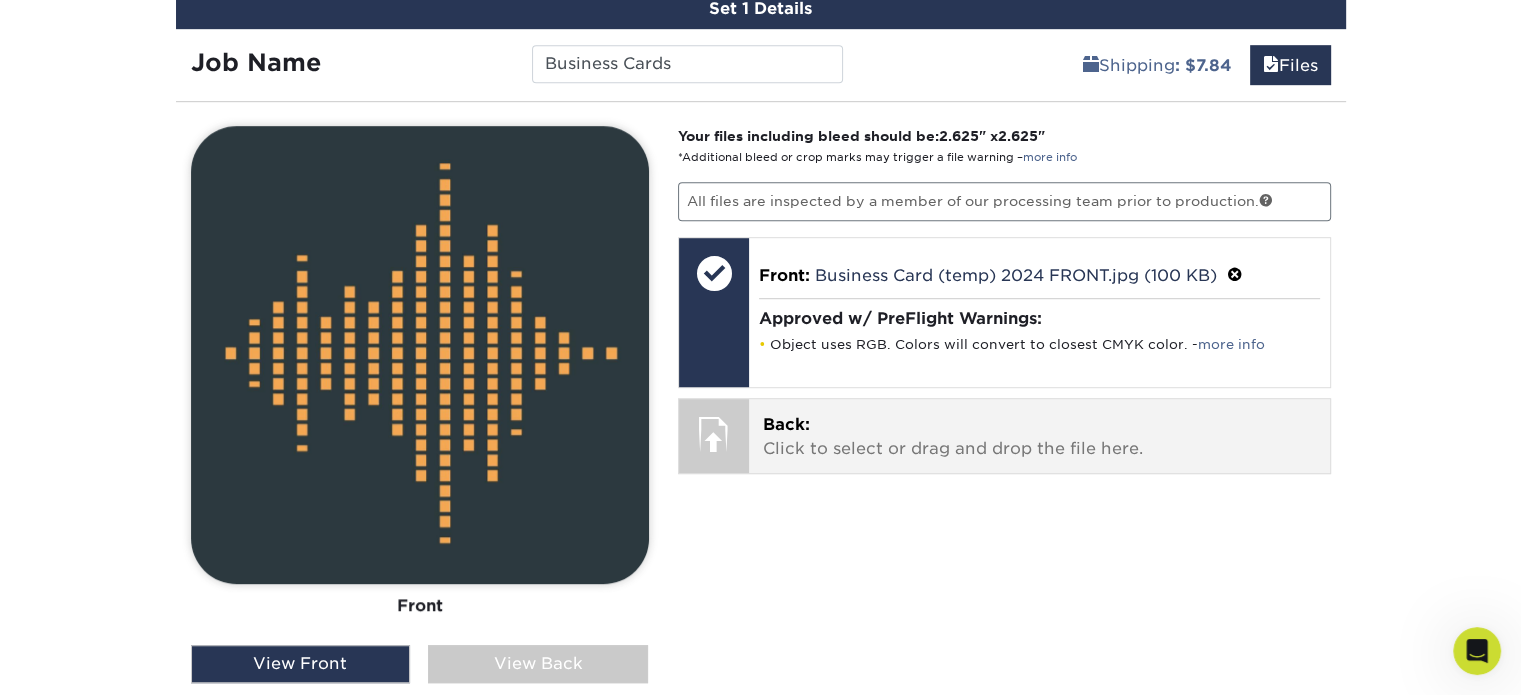 click on "Back: Click to select or drag and drop the file here." at bounding box center [1039, 437] 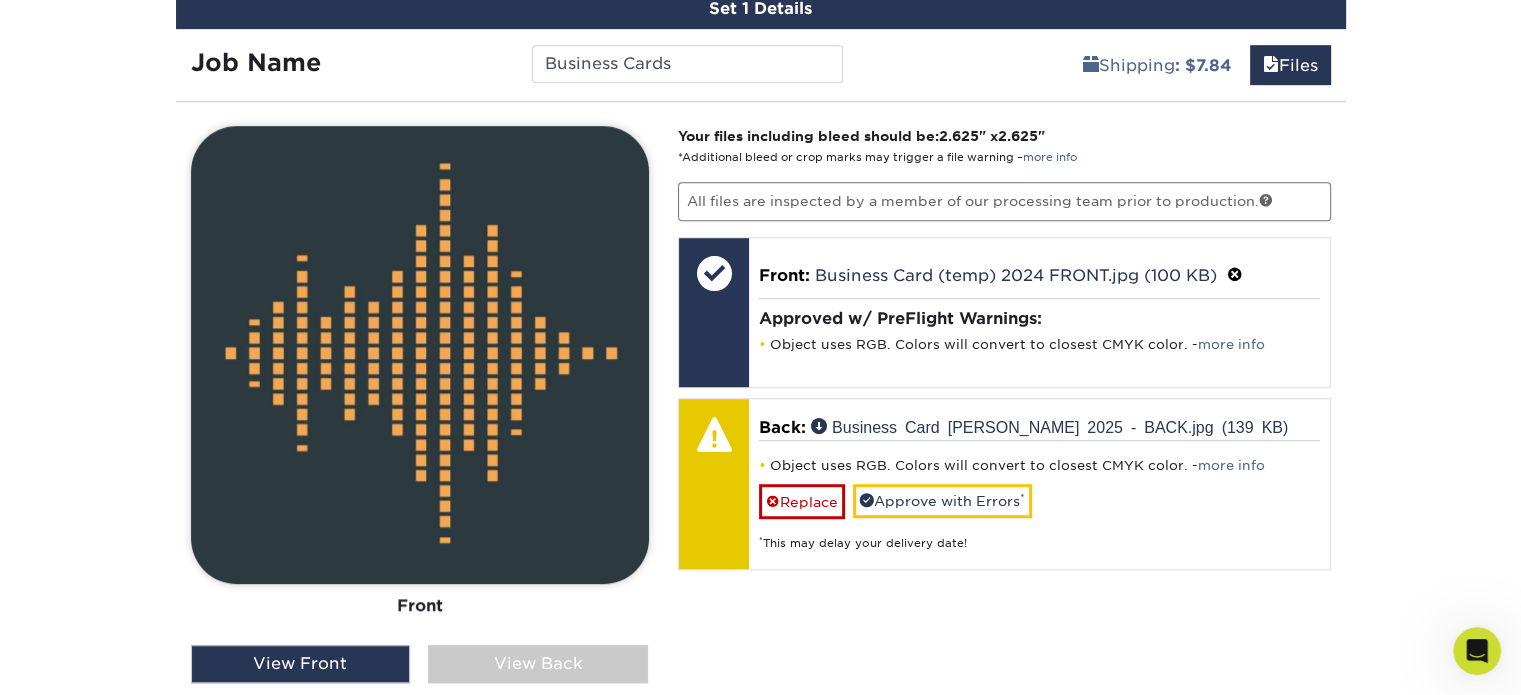 click on "View Back" at bounding box center (538, 664) 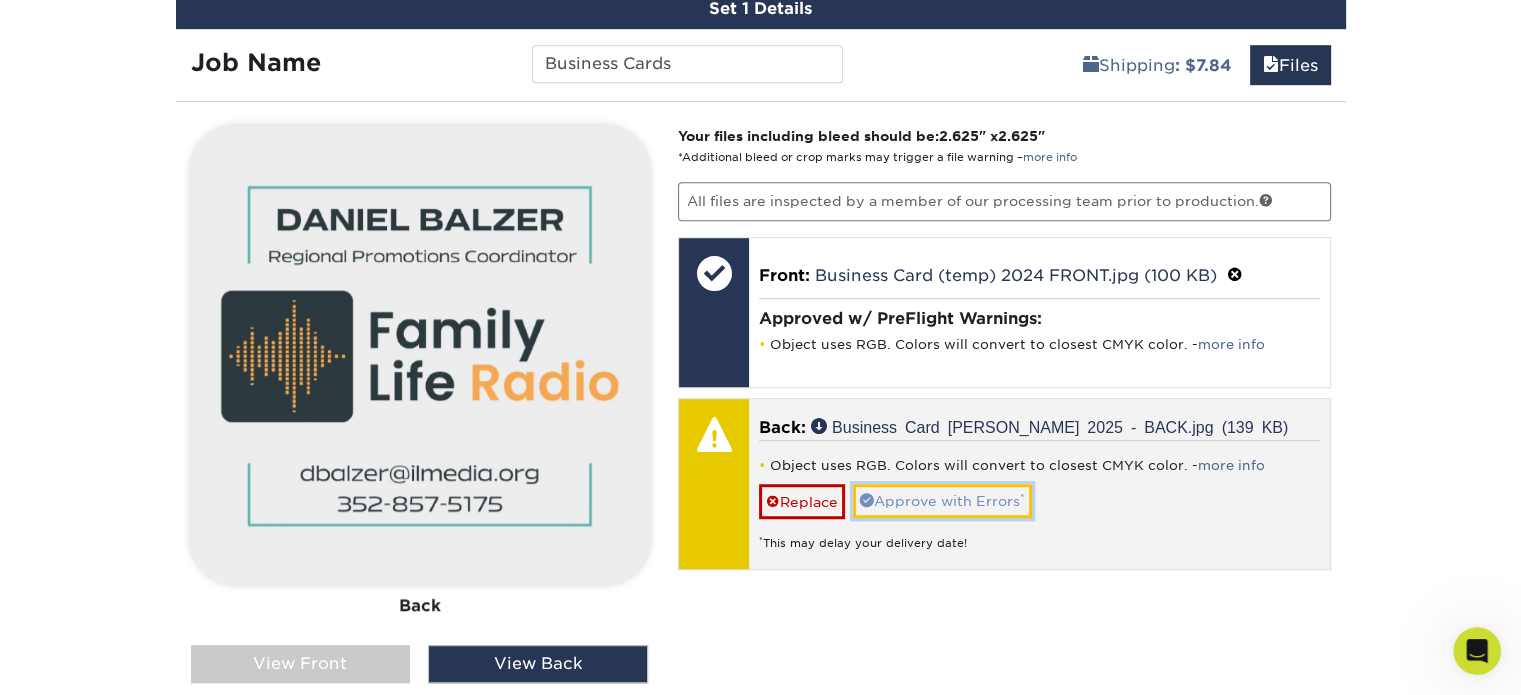 click on "Approve with Errors *" at bounding box center (942, 501) 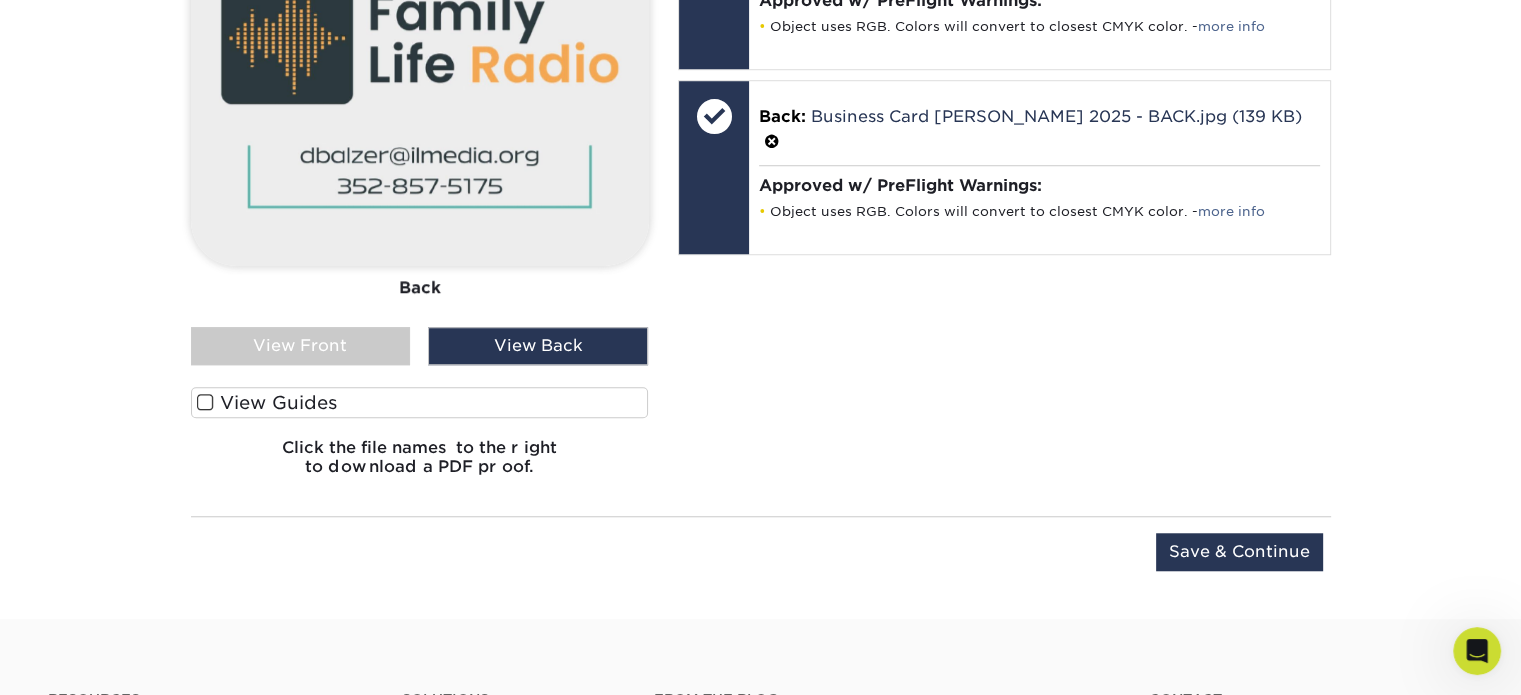 scroll, scrollTop: 1568, scrollLeft: 0, axis: vertical 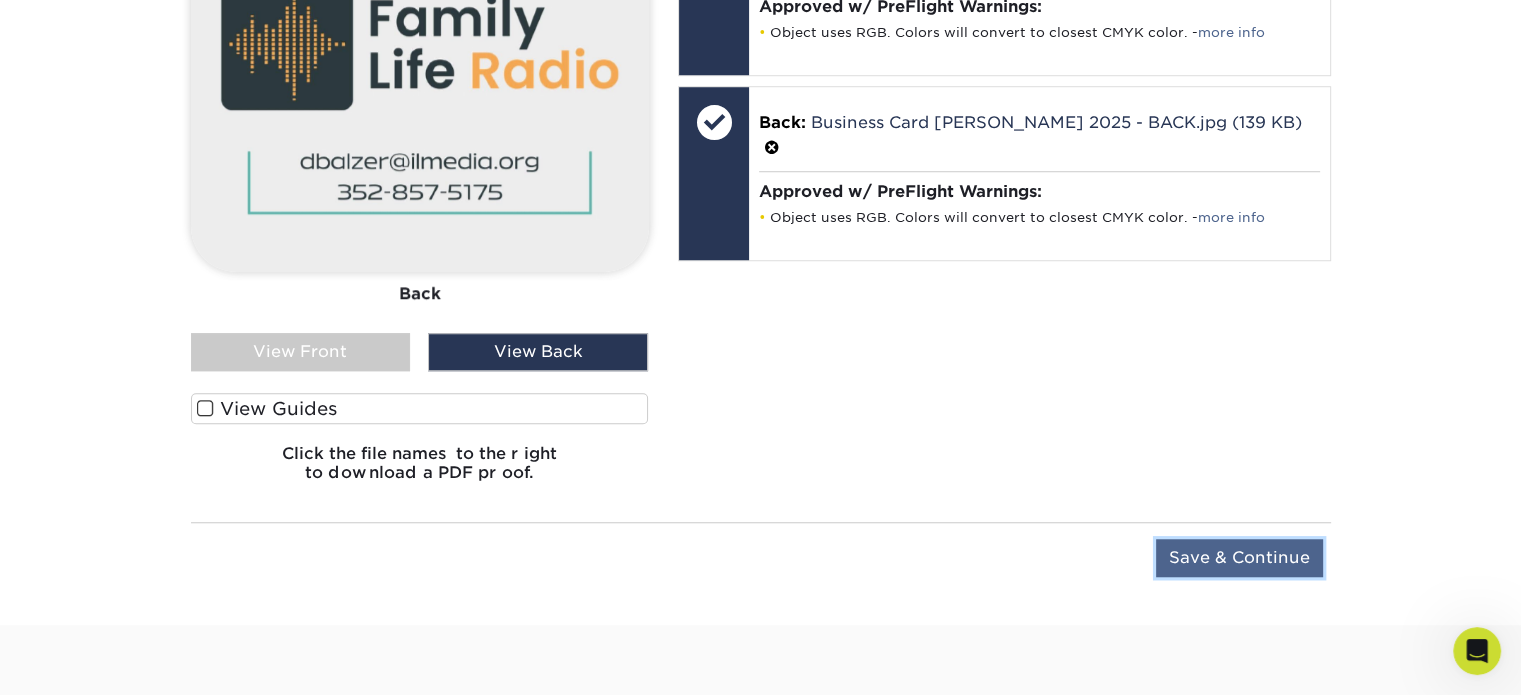 click on "Save & Continue" at bounding box center [1239, 558] 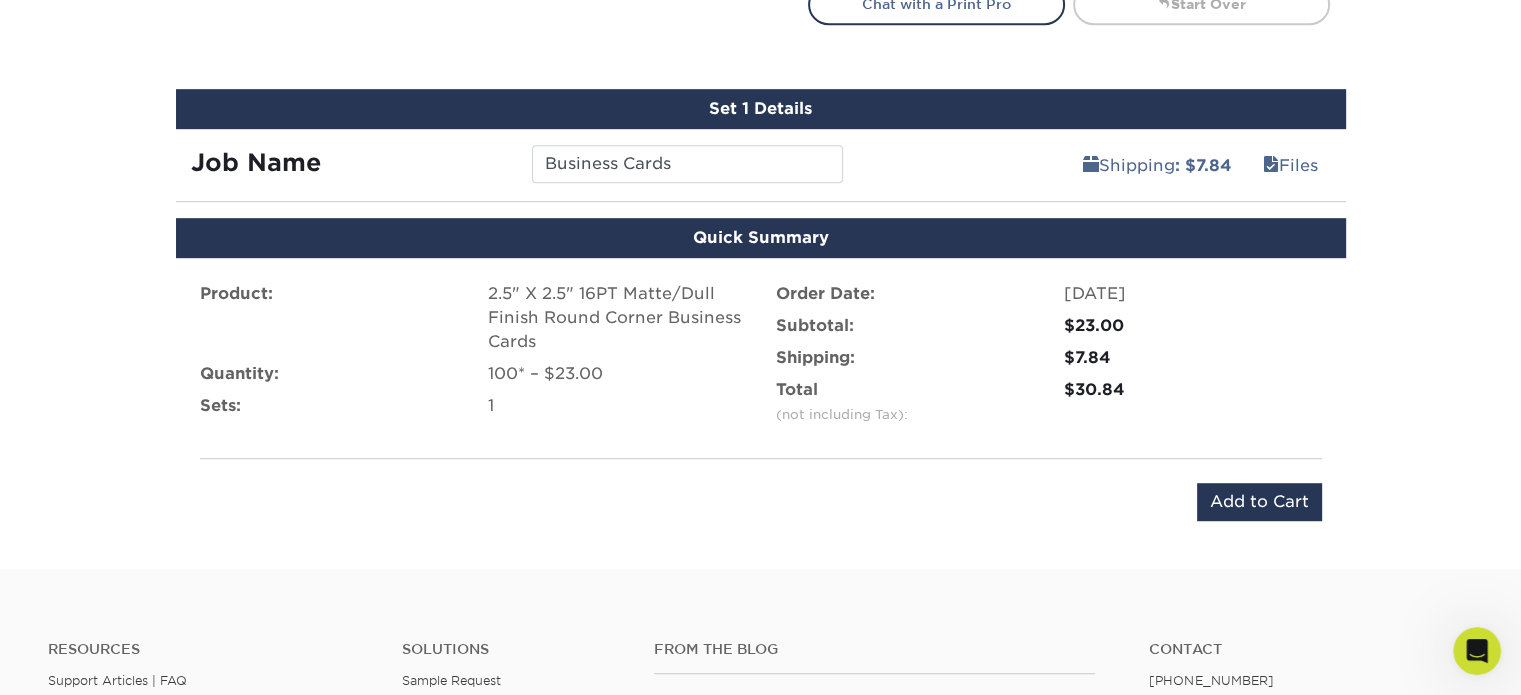 scroll, scrollTop: 1155, scrollLeft: 0, axis: vertical 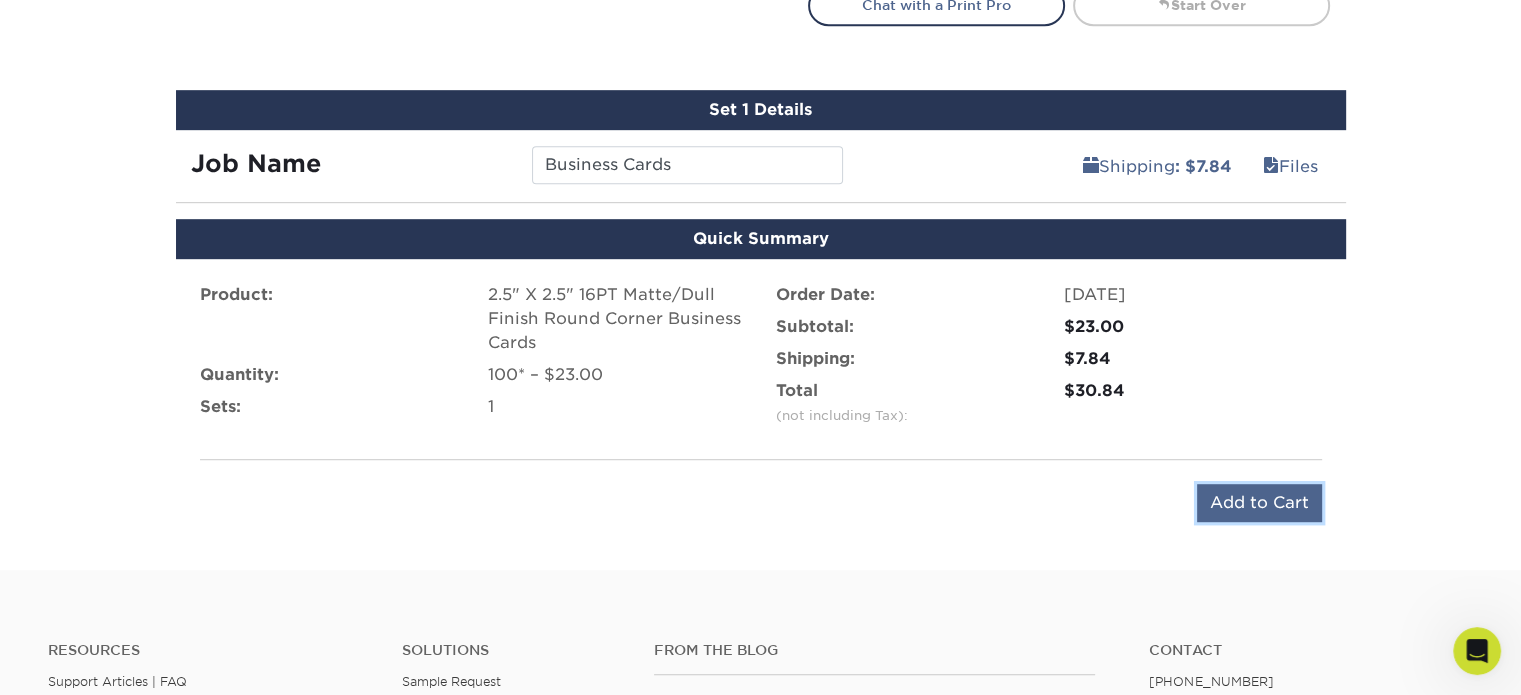 click on "Add to Cart" at bounding box center (1259, 503) 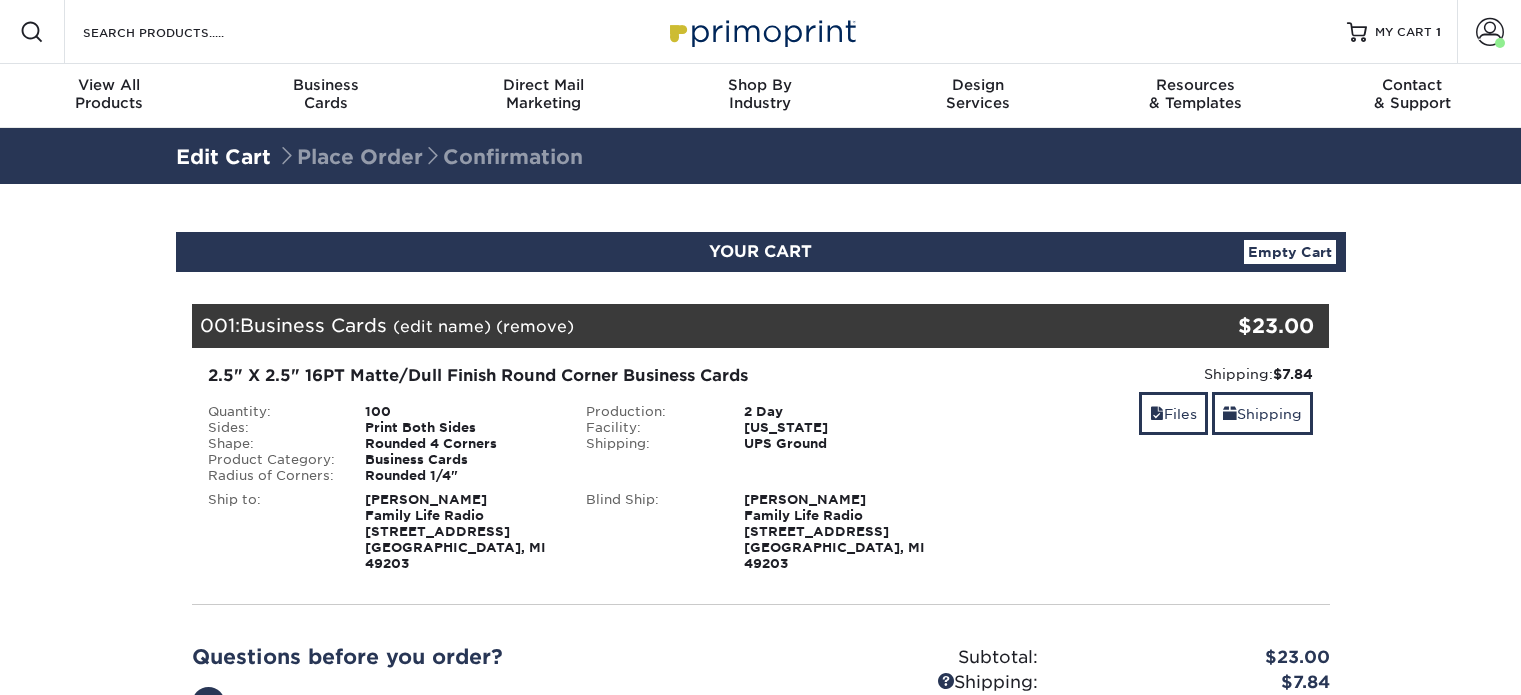 scroll, scrollTop: 0, scrollLeft: 0, axis: both 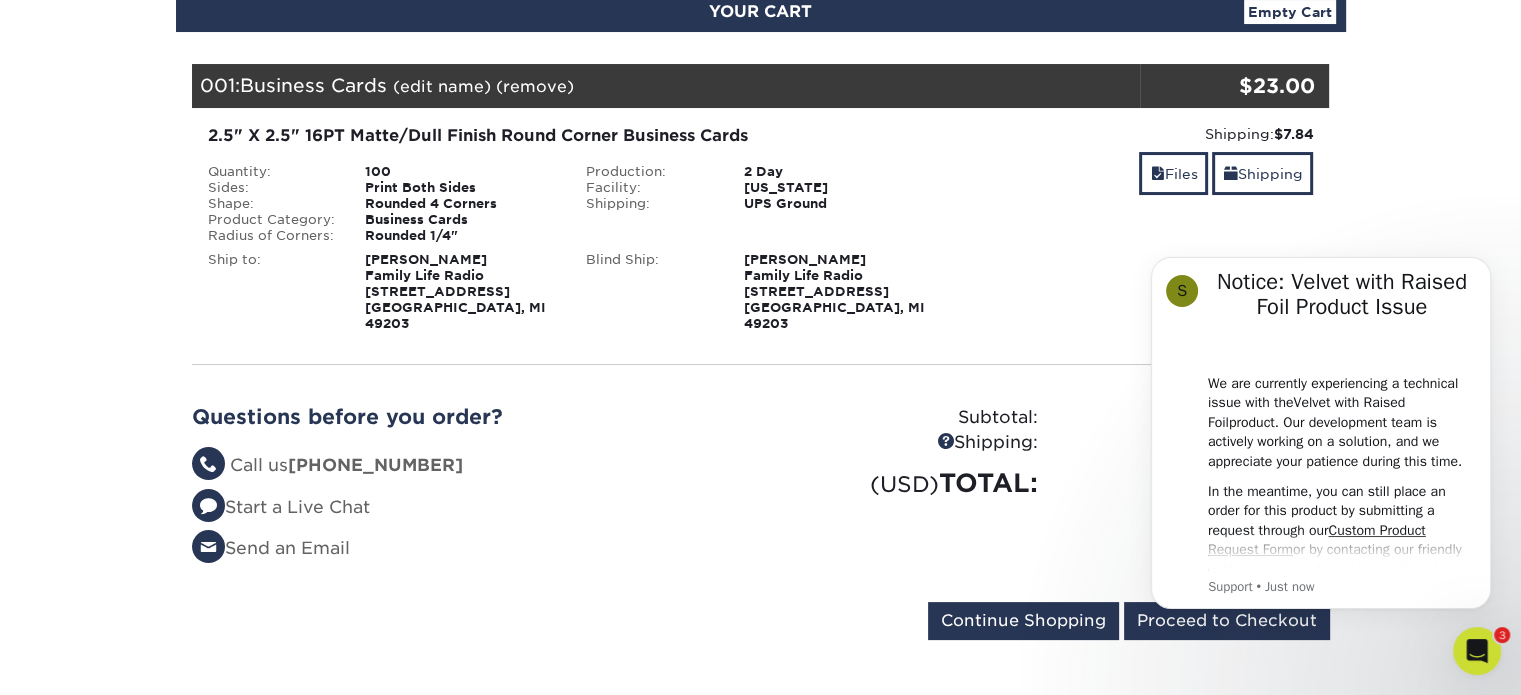 click 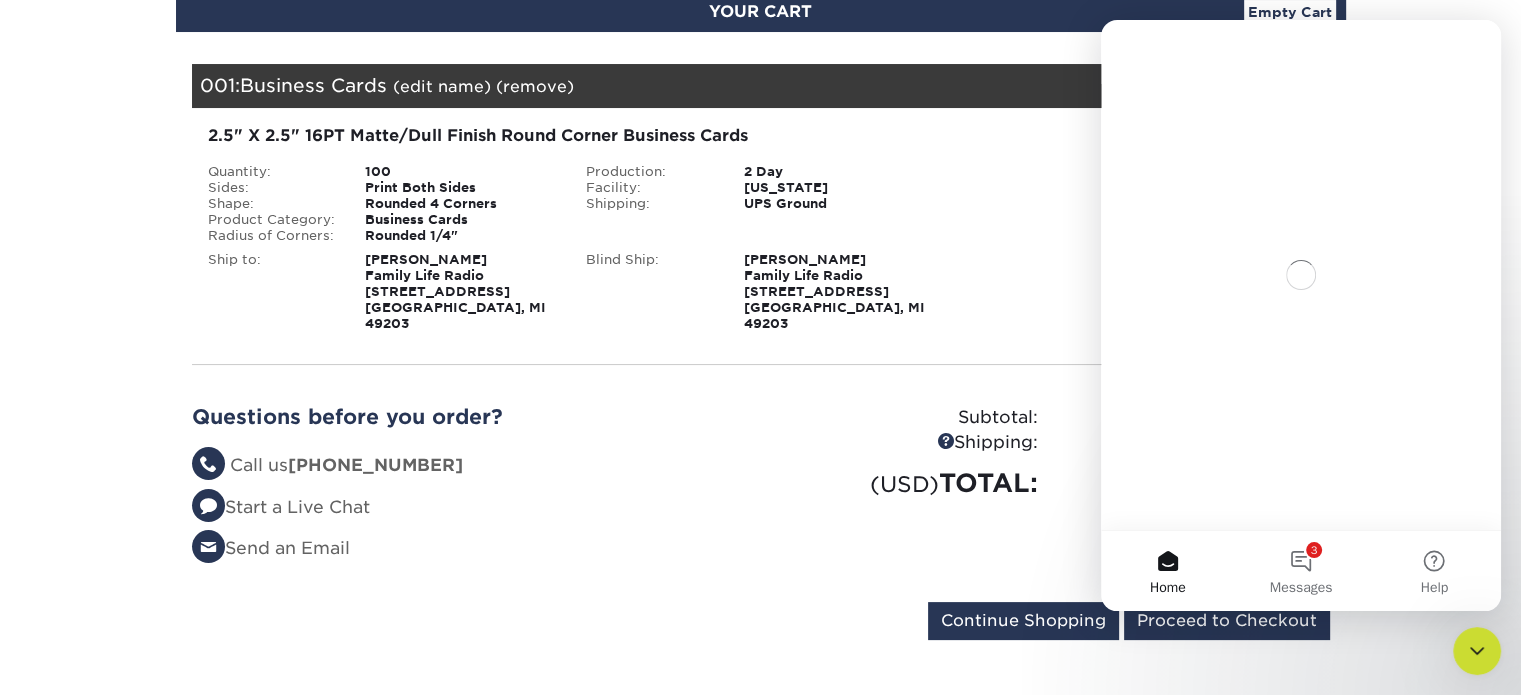 scroll, scrollTop: 0, scrollLeft: 0, axis: both 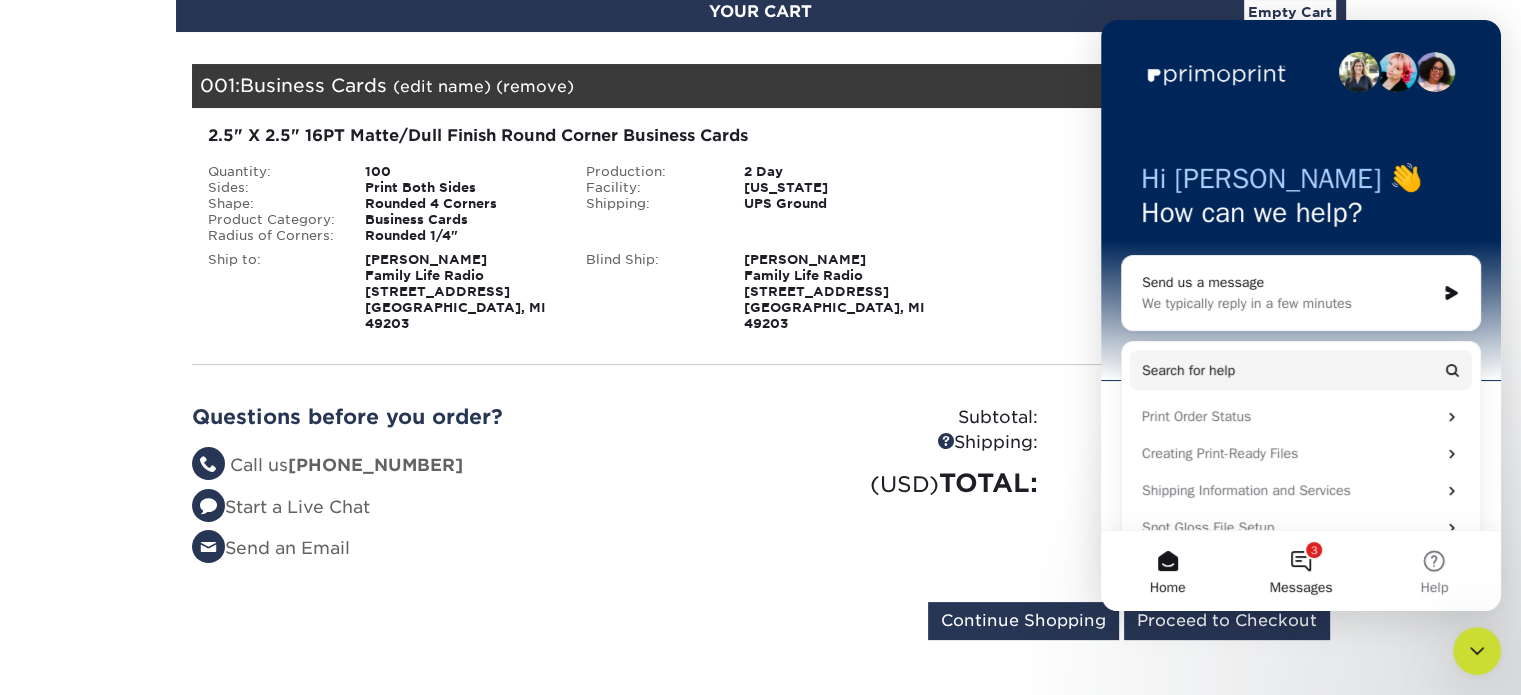 click on "3 Messages" at bounding box center (1300, 571) 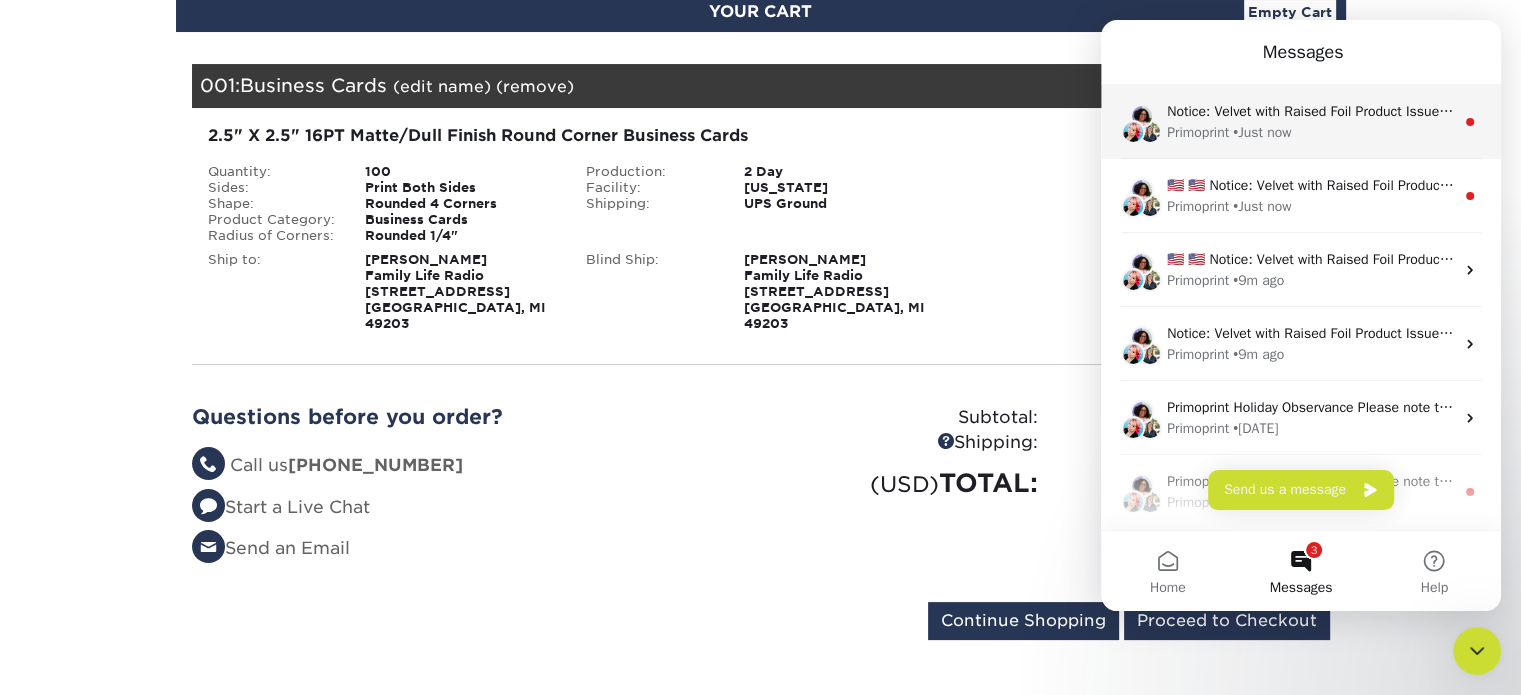 click on "Primoprint •  Just now" at bounding box center (1310, 132) 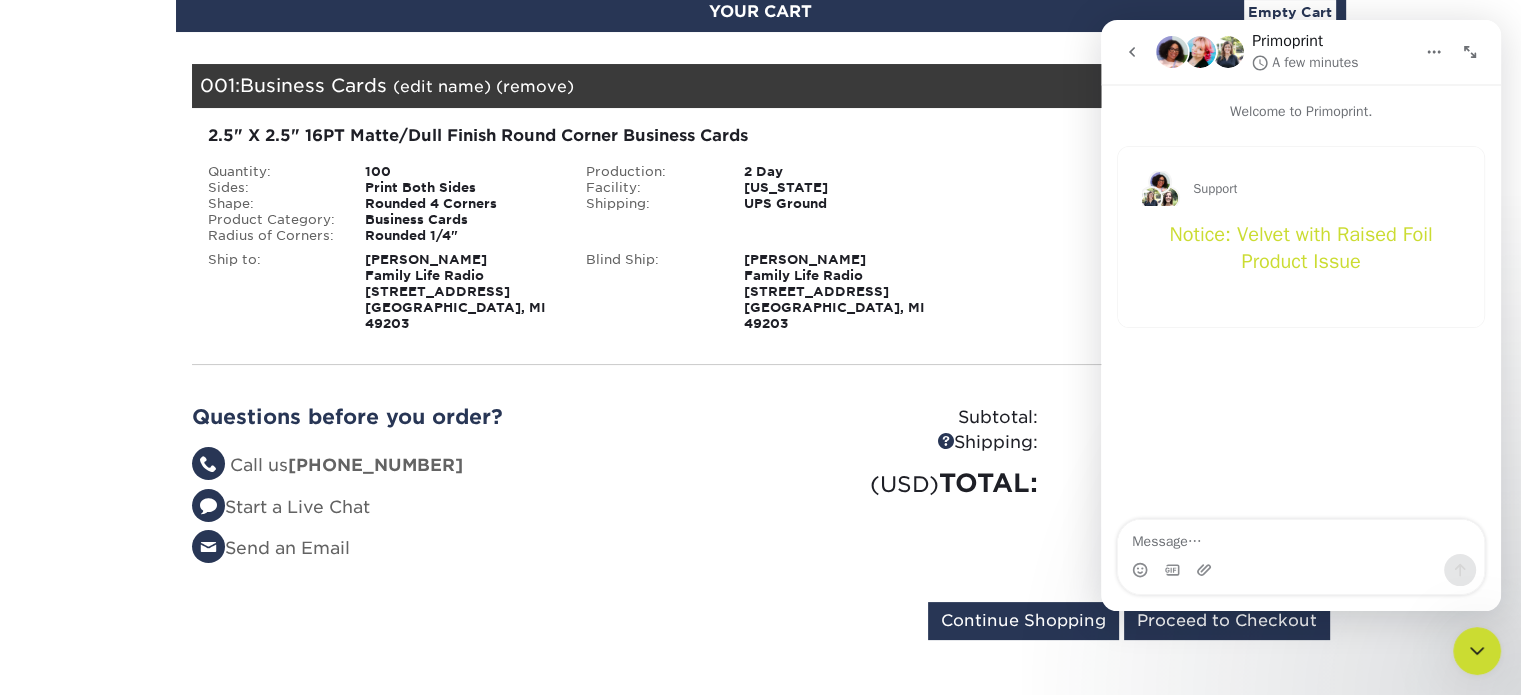 click 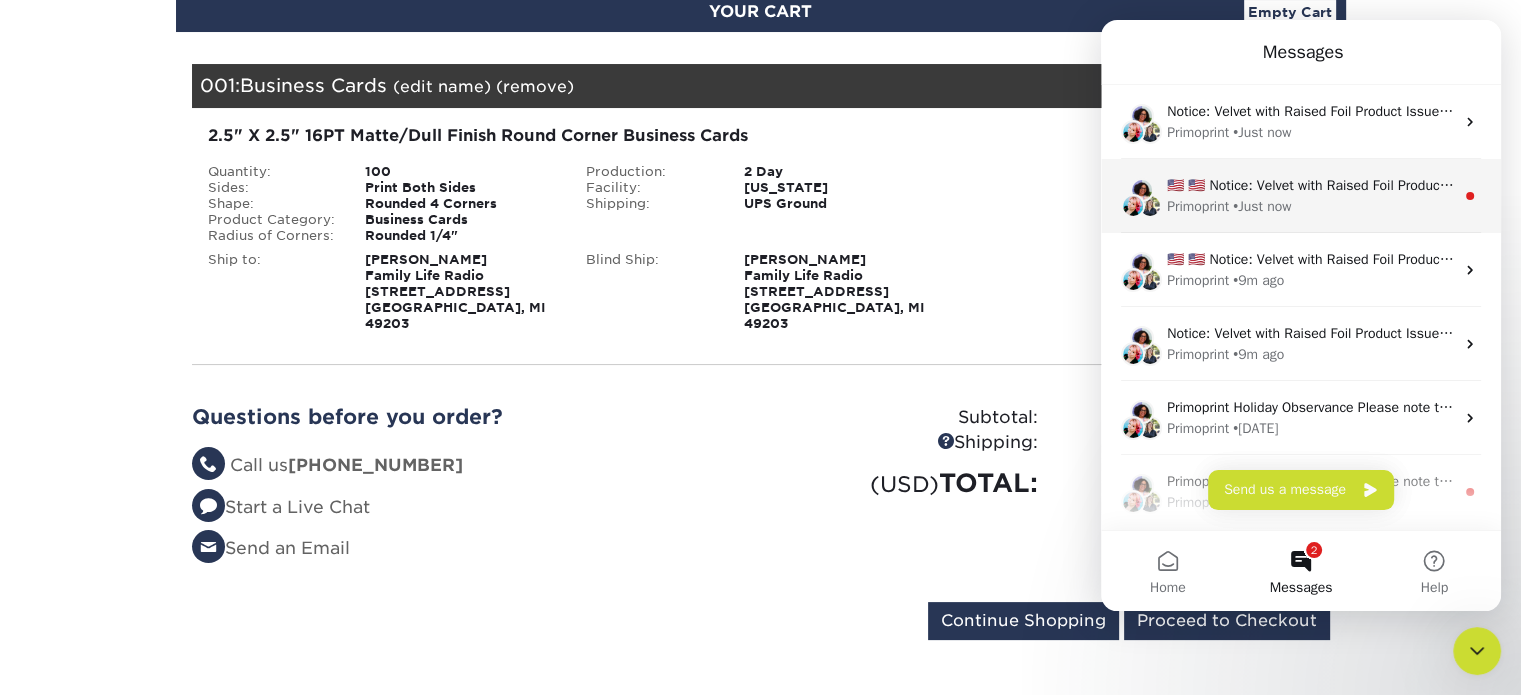 click on "Primoprint •  Just now" at bounding box center (1310, 206) 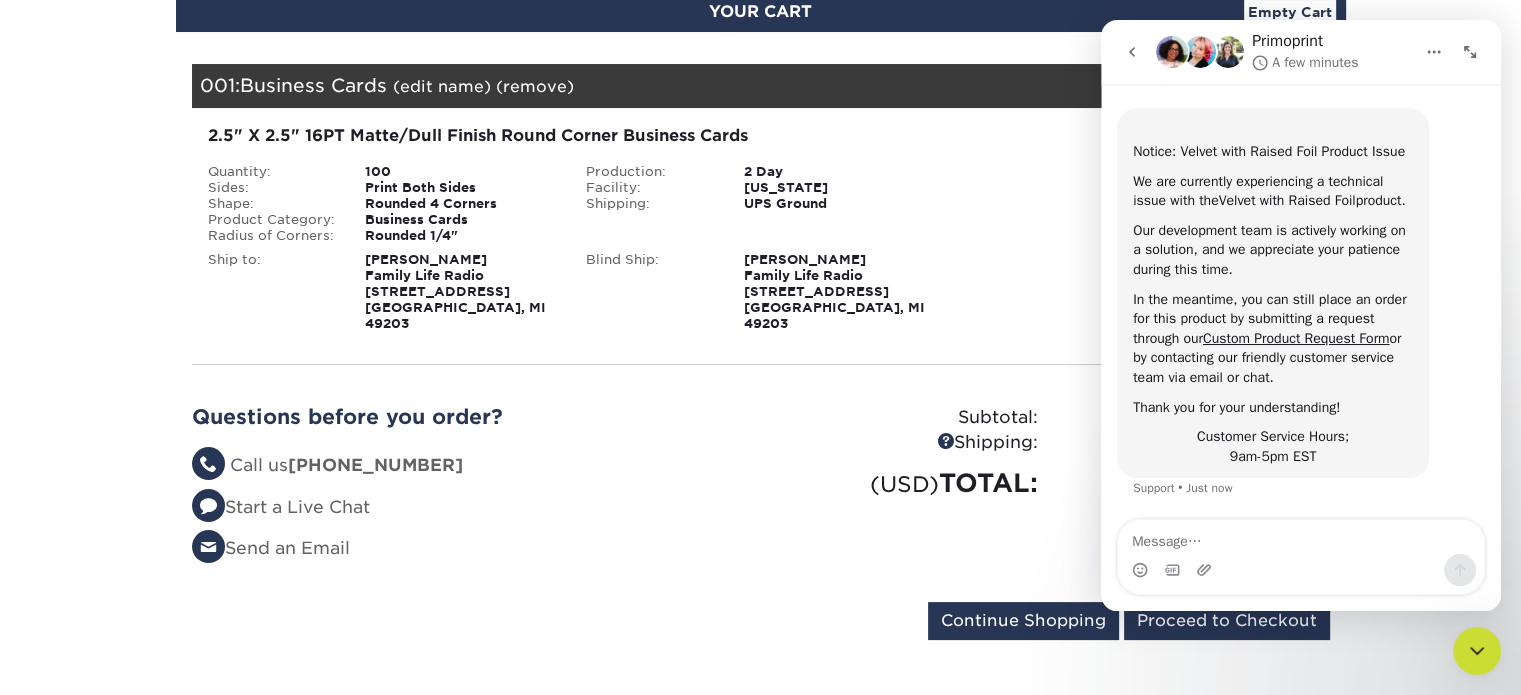 scroll, scrollTop: 76, scrollLeft: 0, axis: vertical 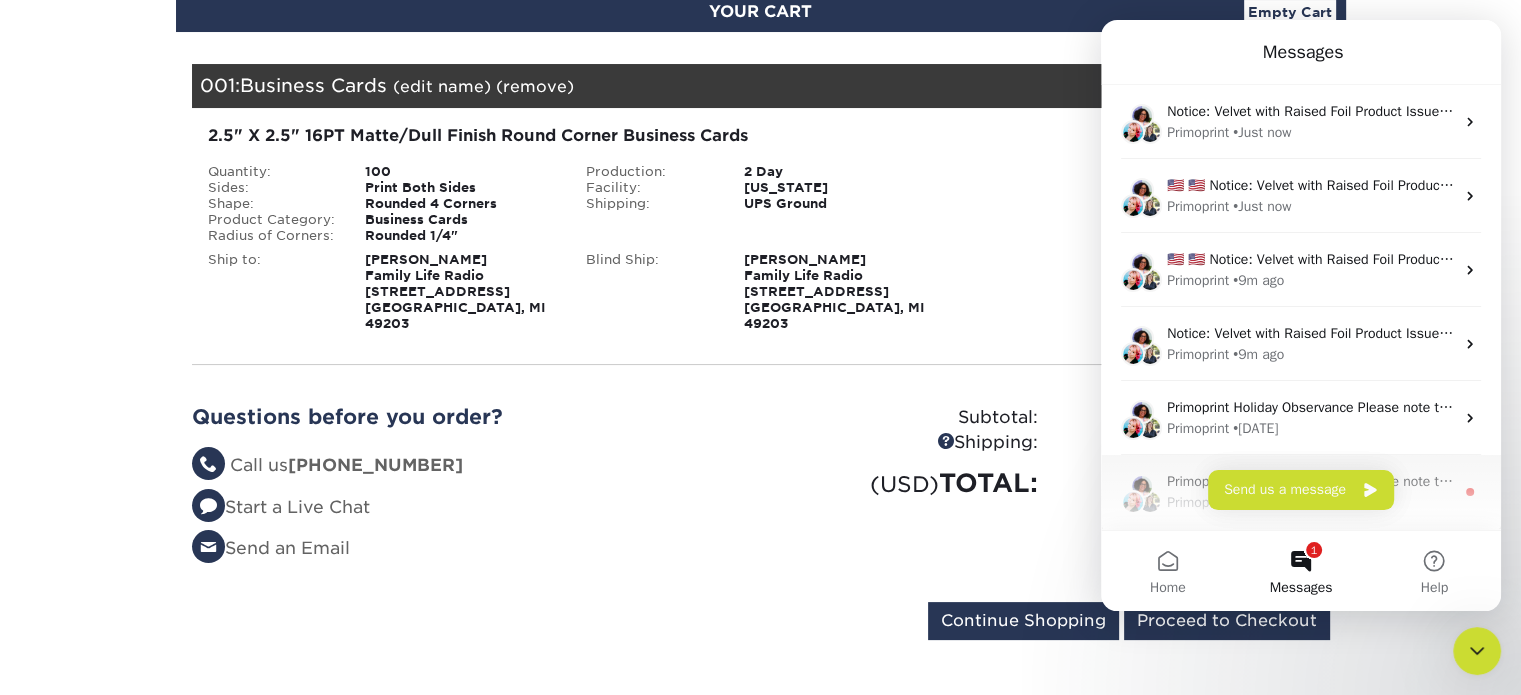 click 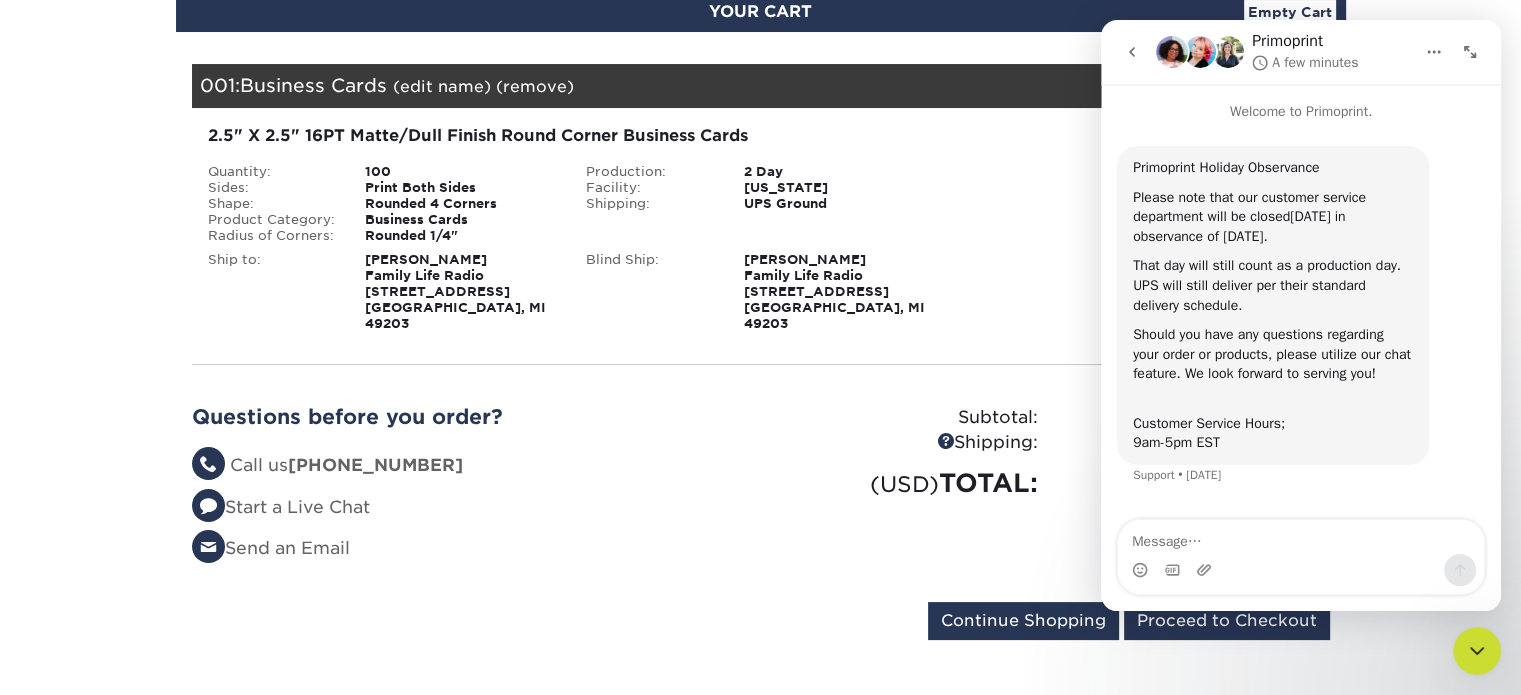 click 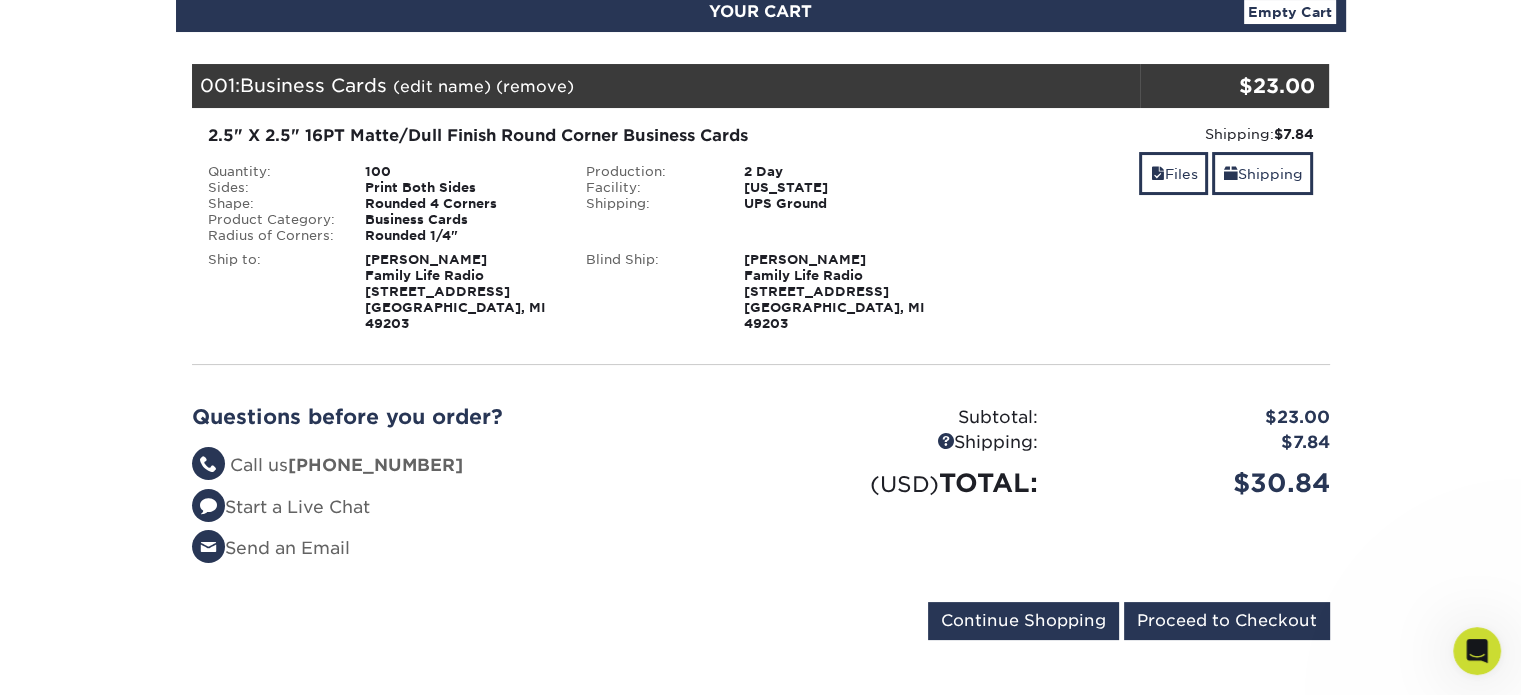 scroll, scrollTop: 0, scrollLeft: 0, axis: both 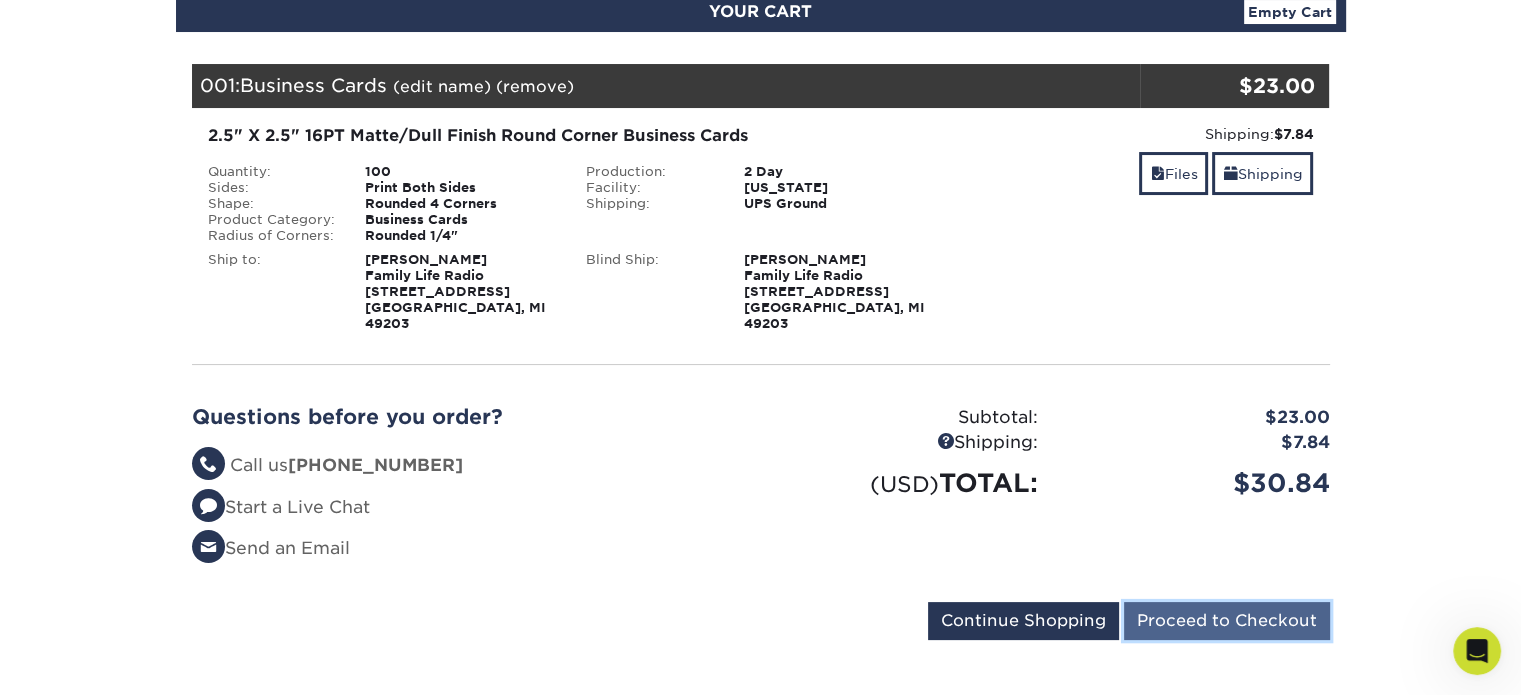 click on "Proceed to Checkout" at bounding box center [1227, 621] 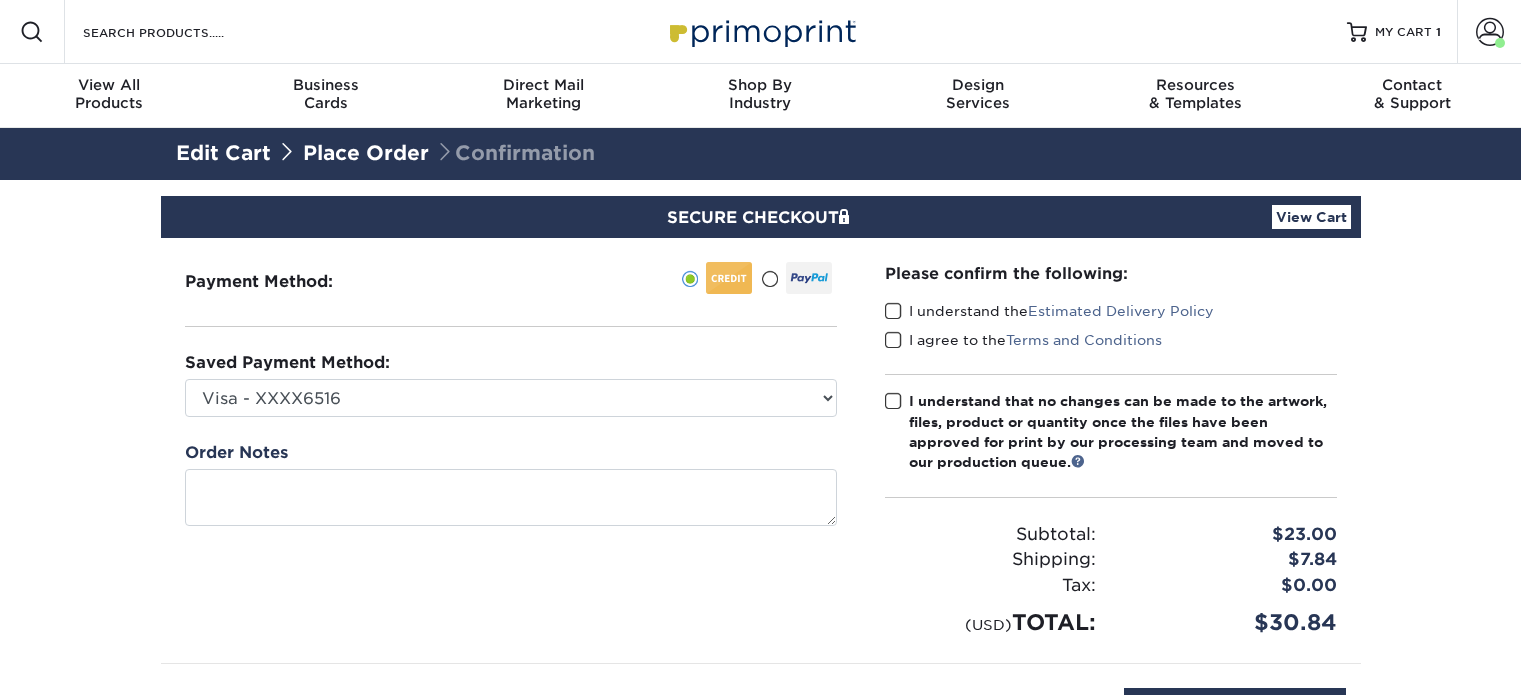 scroll, scrollTop: 0, scrollLeft: 0, axis: both 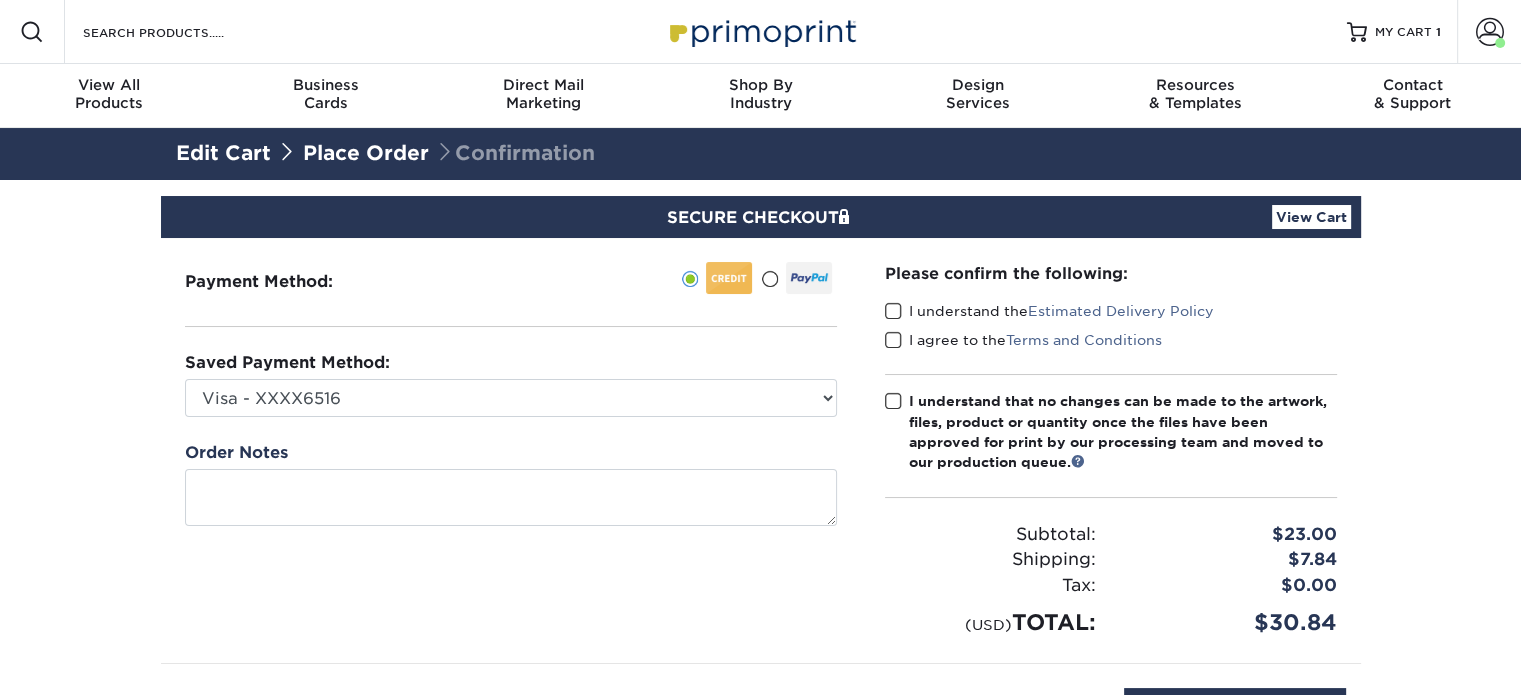 click at bounding box center [893, 311] 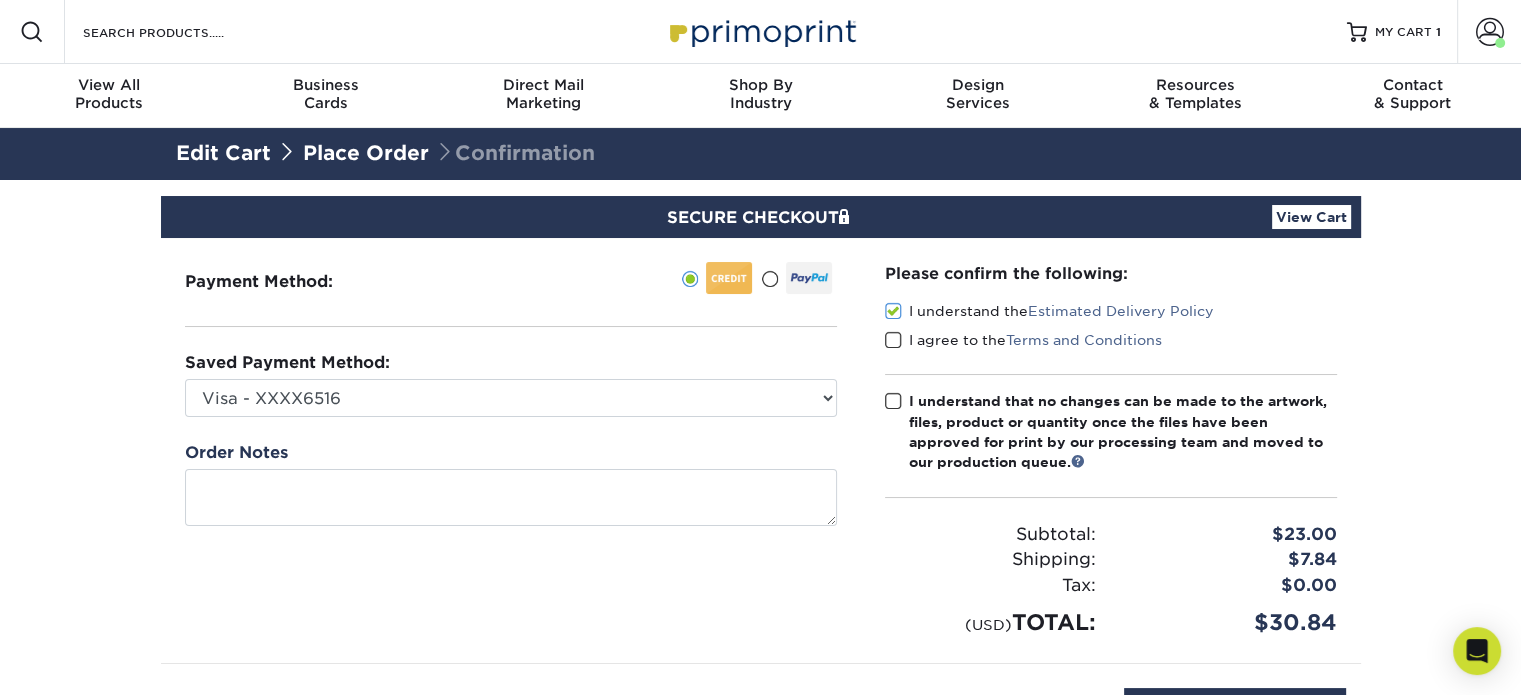 click at bounding box center [893, 340] 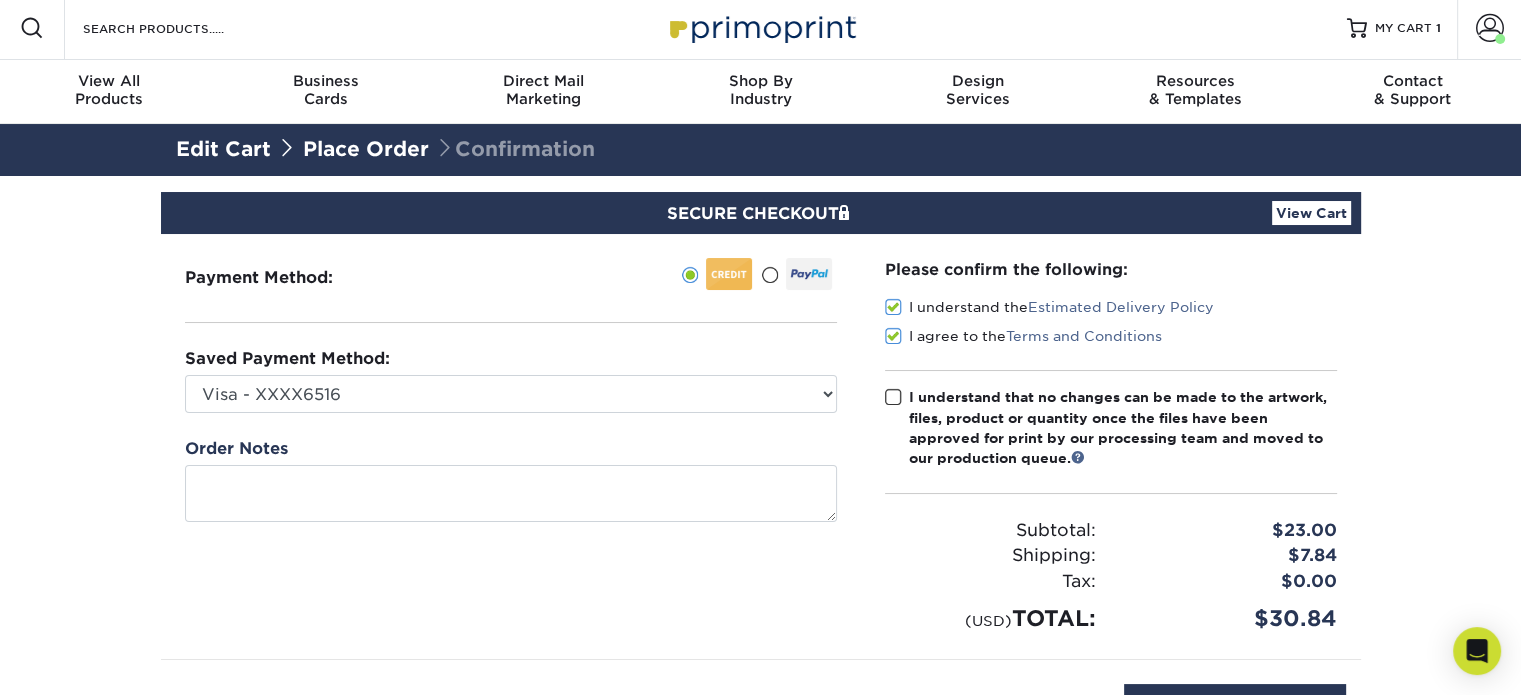 scroll, scrollTop: 4, scrollLeft: 0, axis: vertical 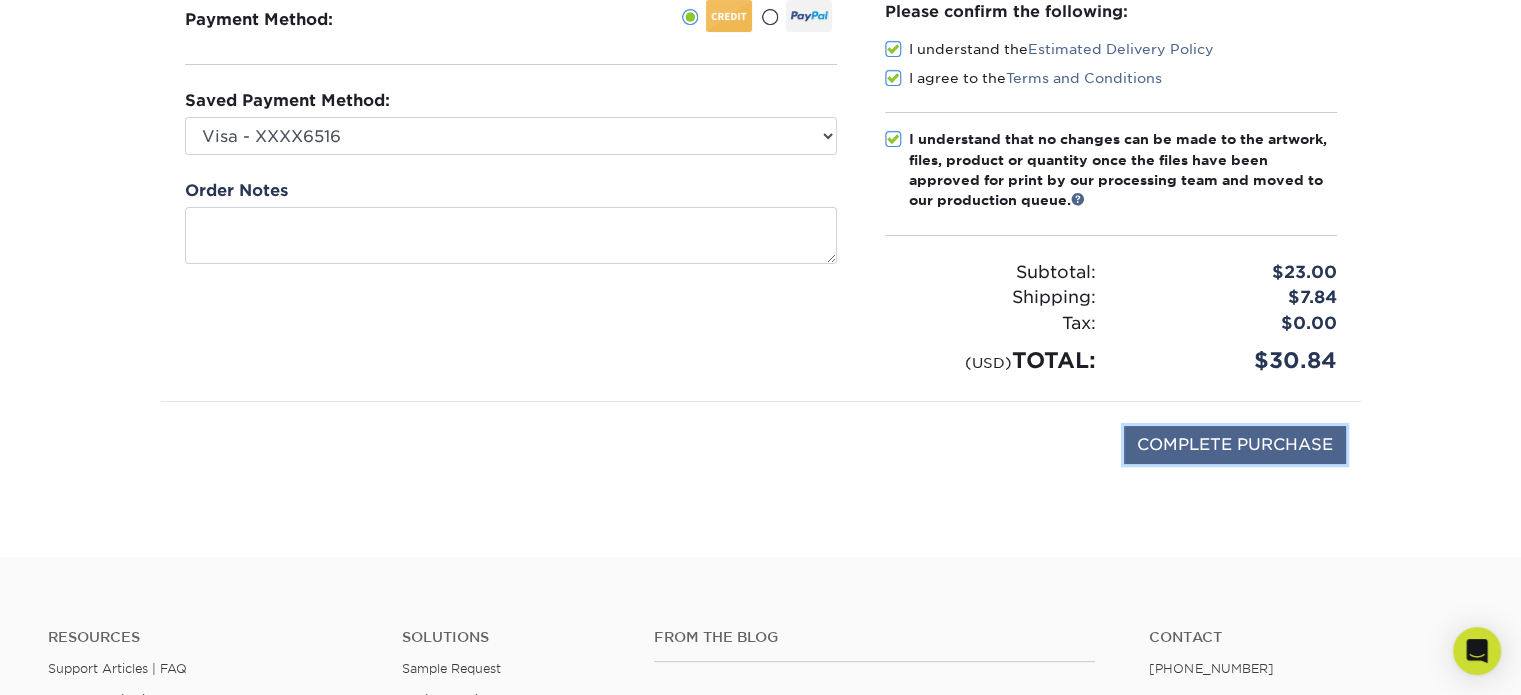 click on "COMPLETE PURCHASE" at bounding box center [1235, 445] 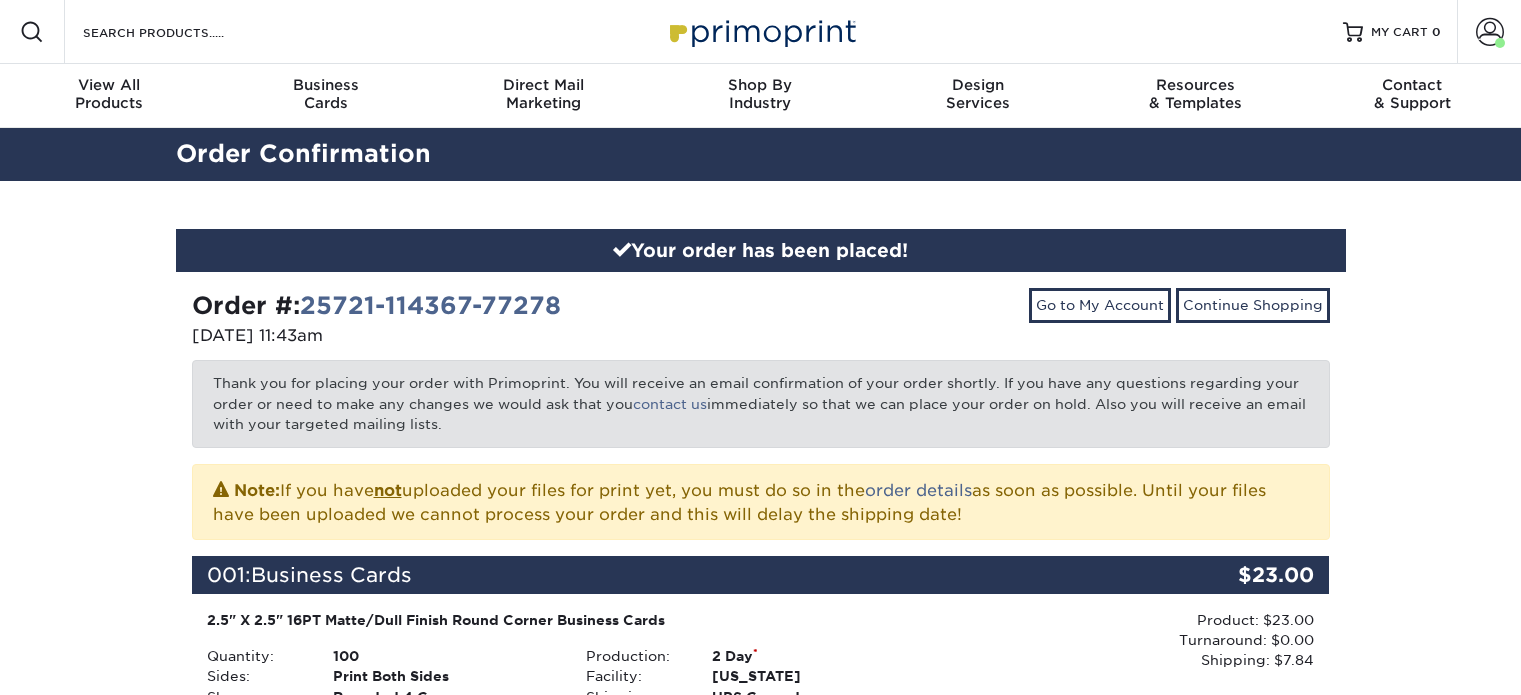 scroll, scrollTop: 0, scrollLeft: 0, axis: both 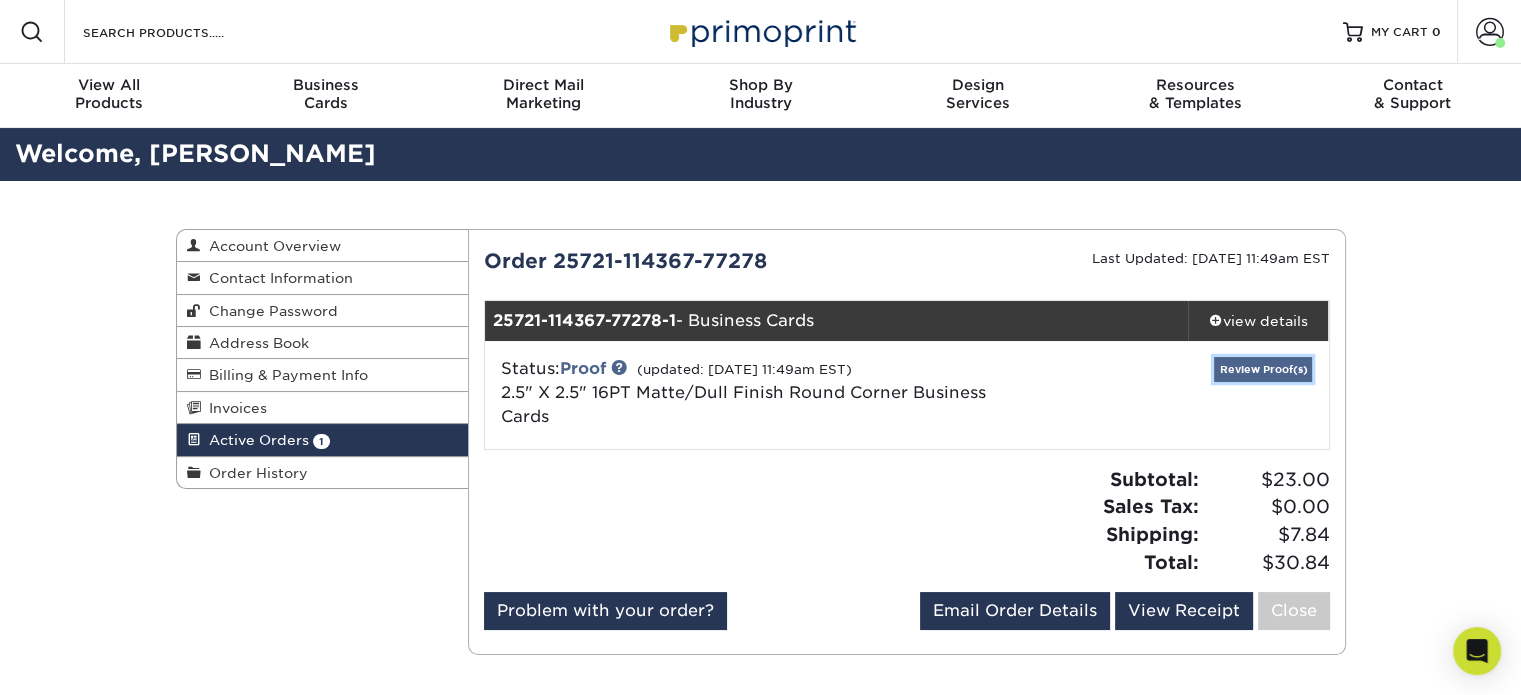 click on "Review Proof(s)" at bounding box center (1263, 369) 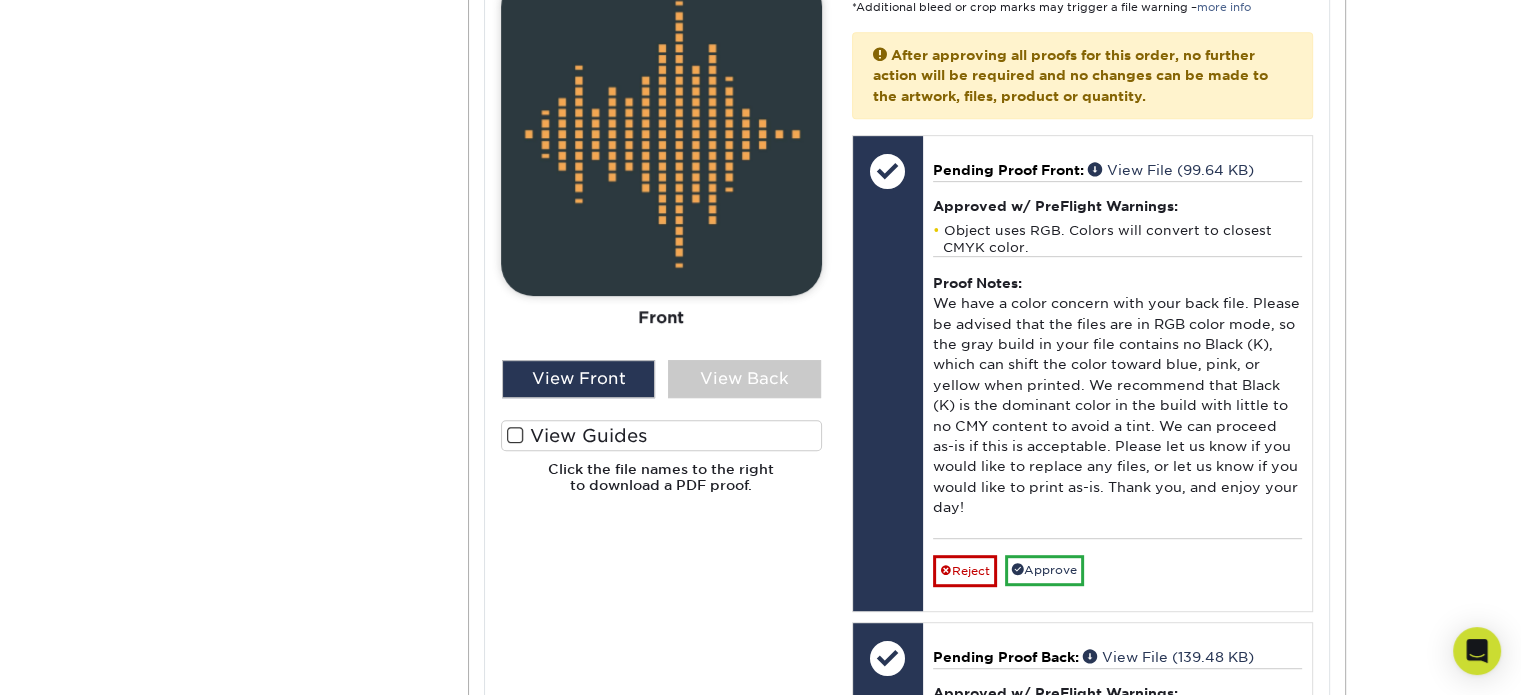 scroll, scrollTop: 959, scrollLeft: 0, axis: vertical 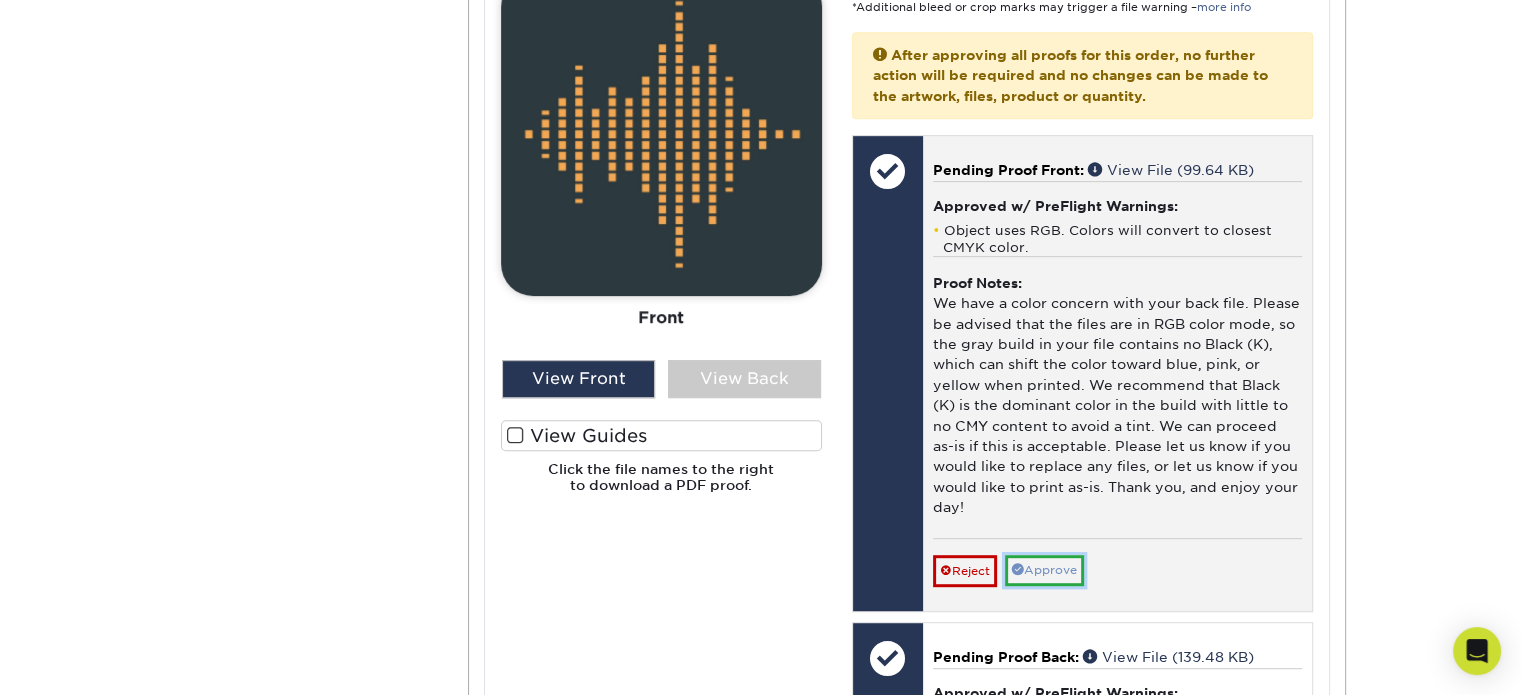click on "Approve" at bounding box center (1044, 570) 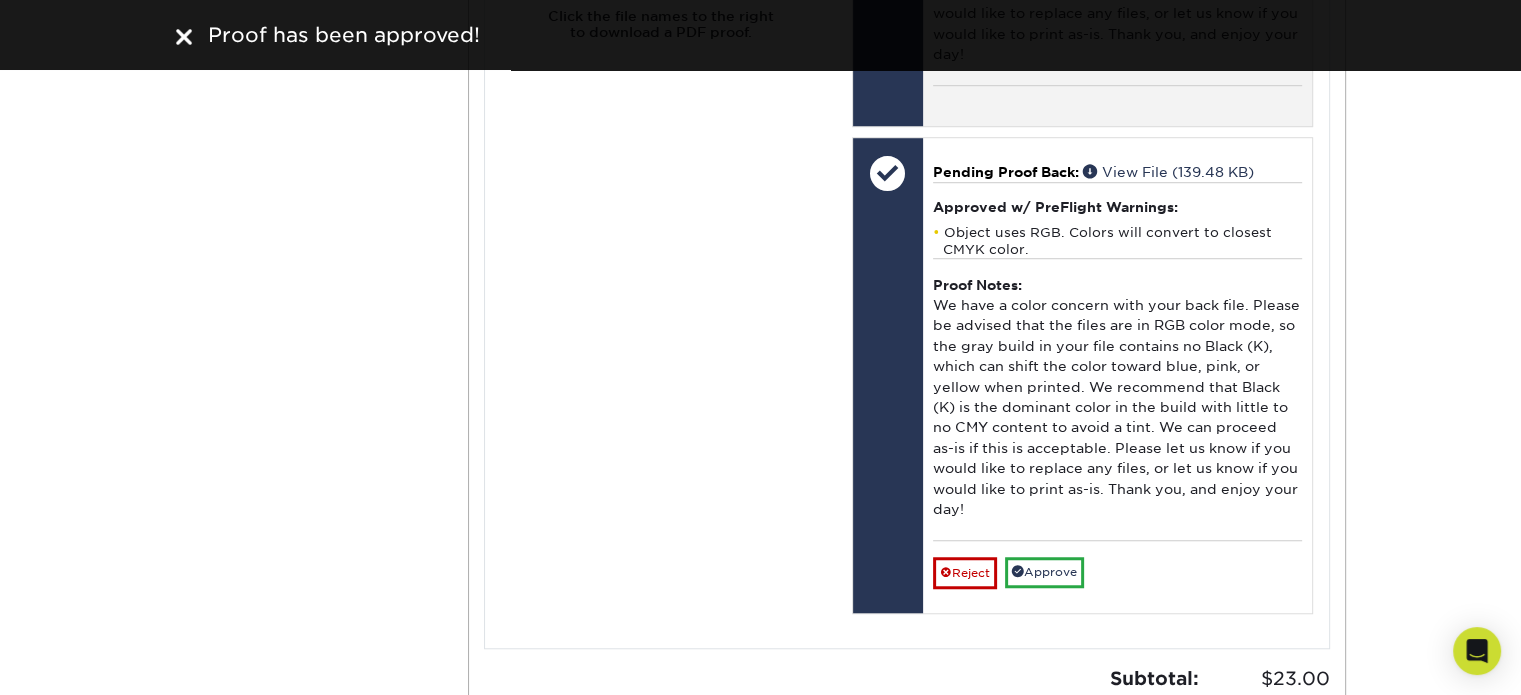 scroll, scrollTop: 1424, scrollLeft: 0, axis: vertical 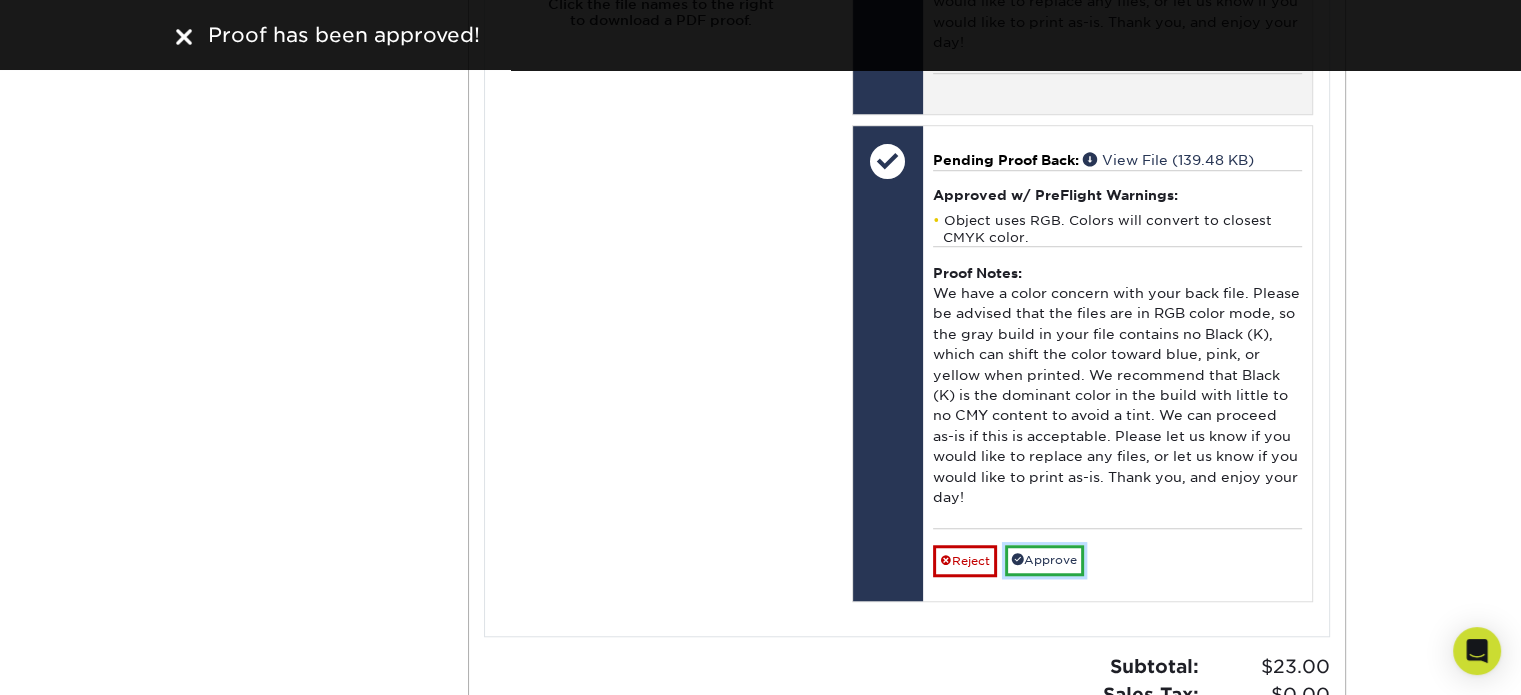 click on "Approve" at bounding box center (1044, 560) 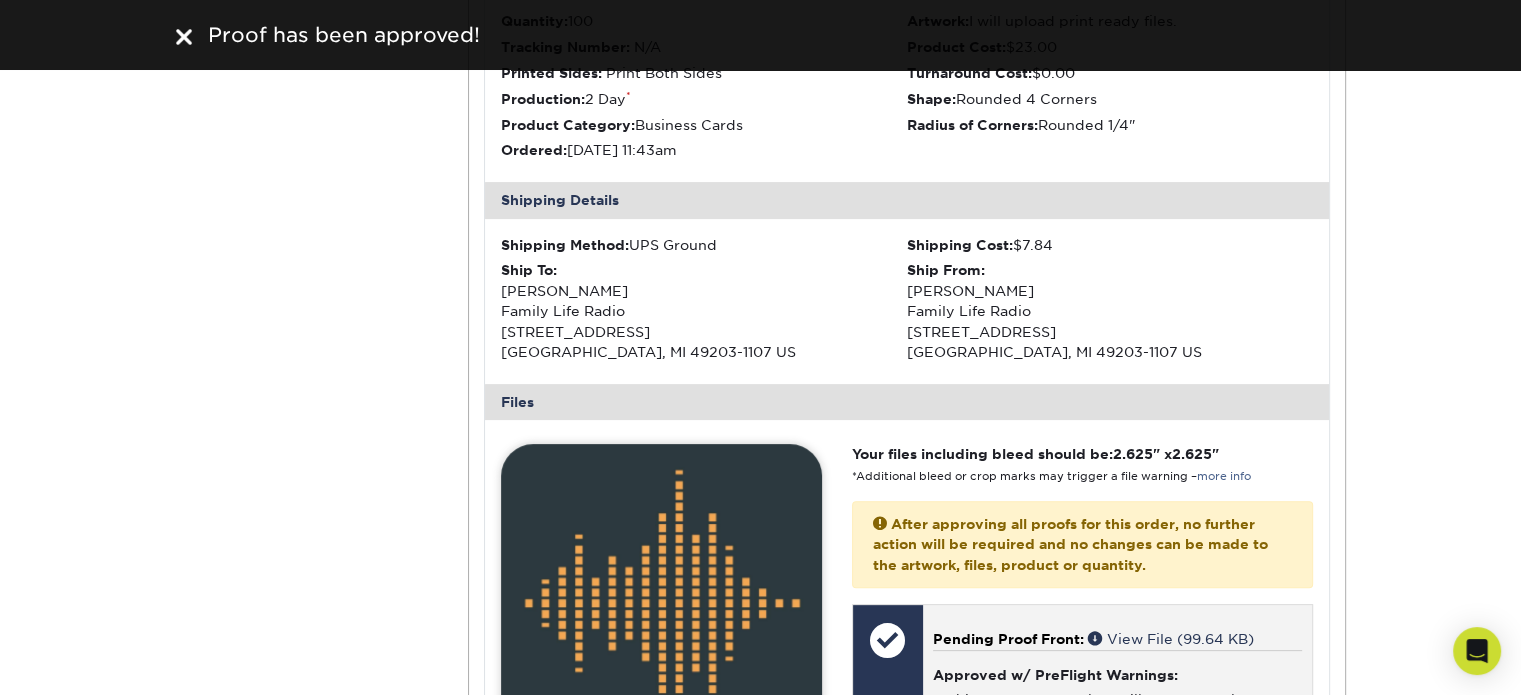 scroll, scrollTop: 488, scrollLeft: 0, axis: vertical 